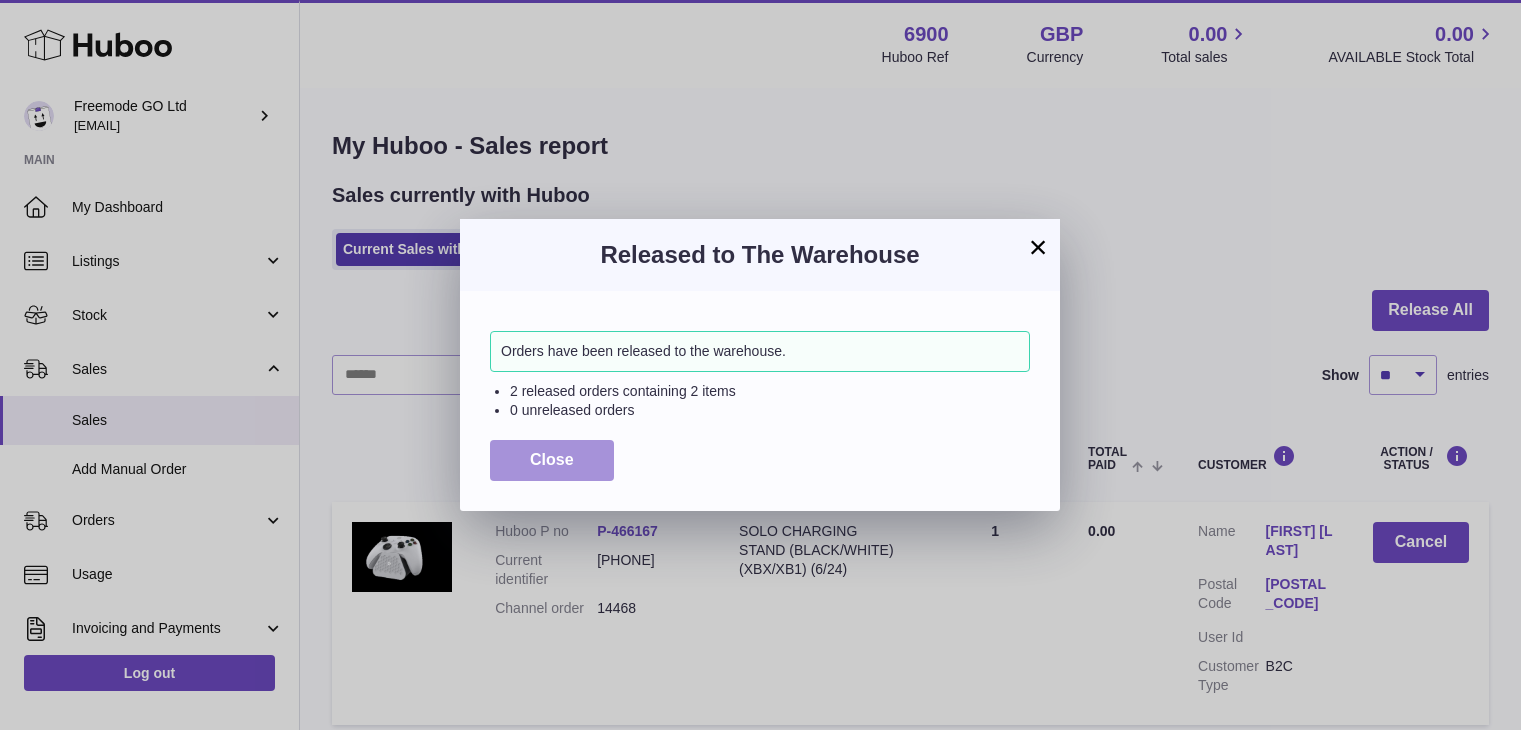 scroll, scrollTop: 0, scrollLeft: 0, axis: both 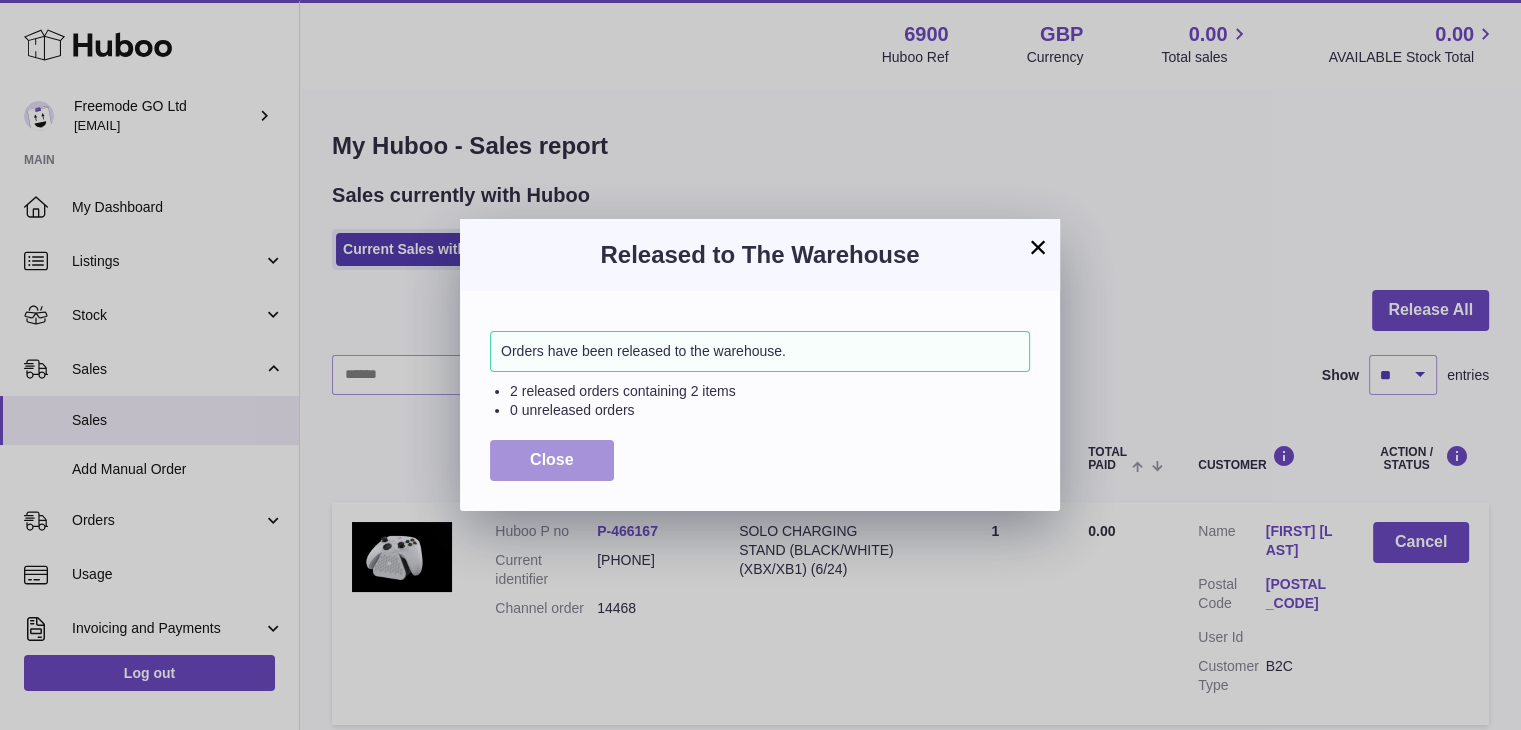click on "Close" at bounding box center [552, 460] 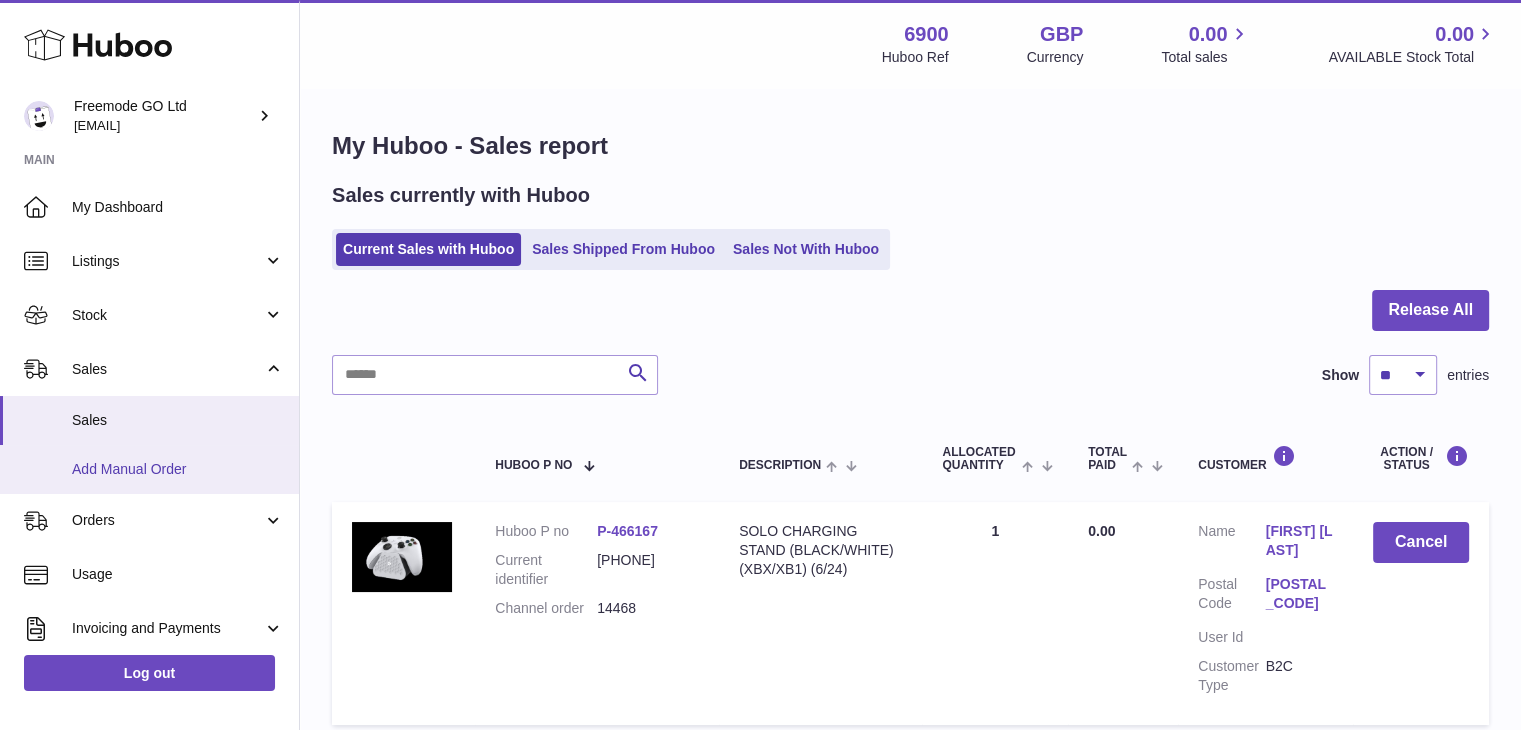 click on "Add Manual Order" at bounding box center (178, 469) 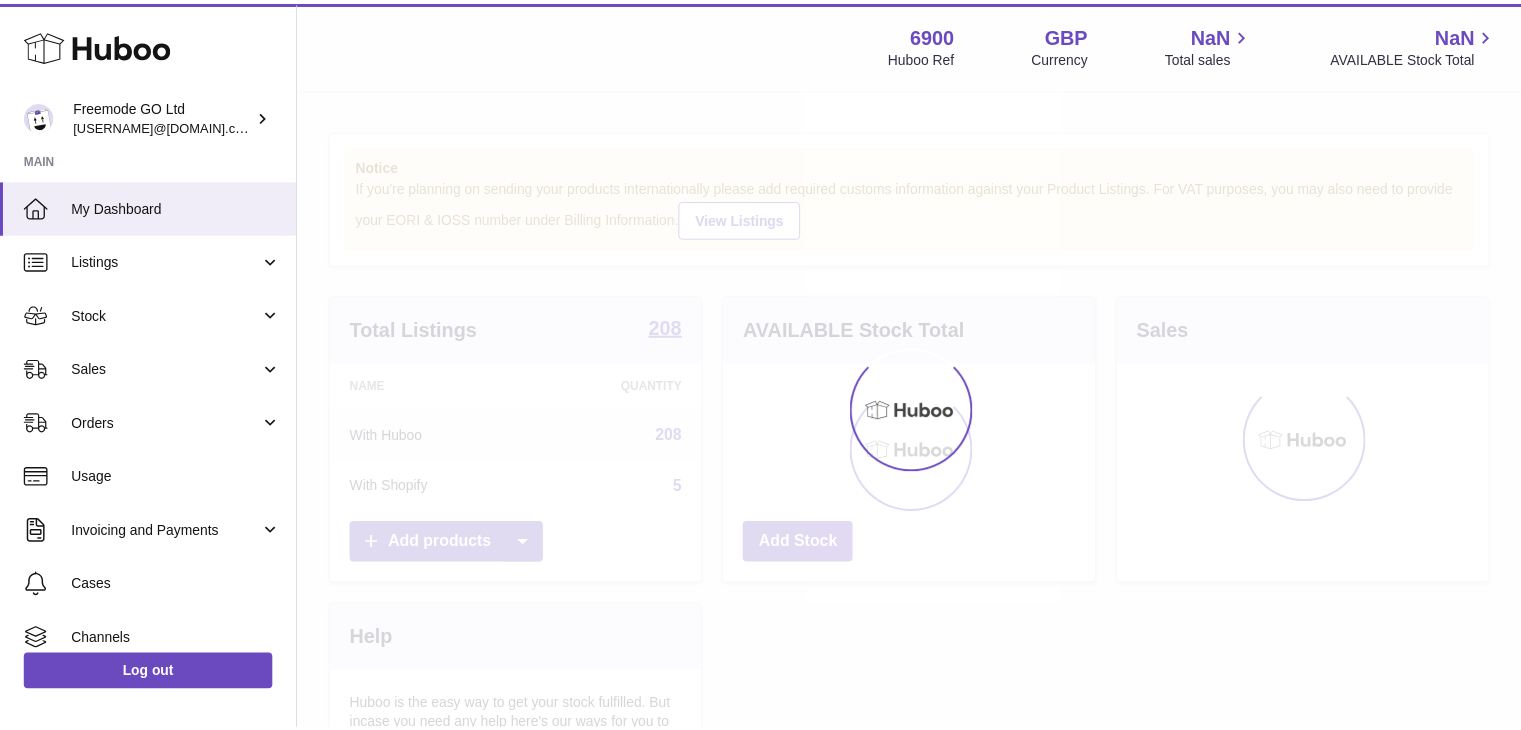 scroll, scrollTop: 0, scrollLeft: 0, axis: both 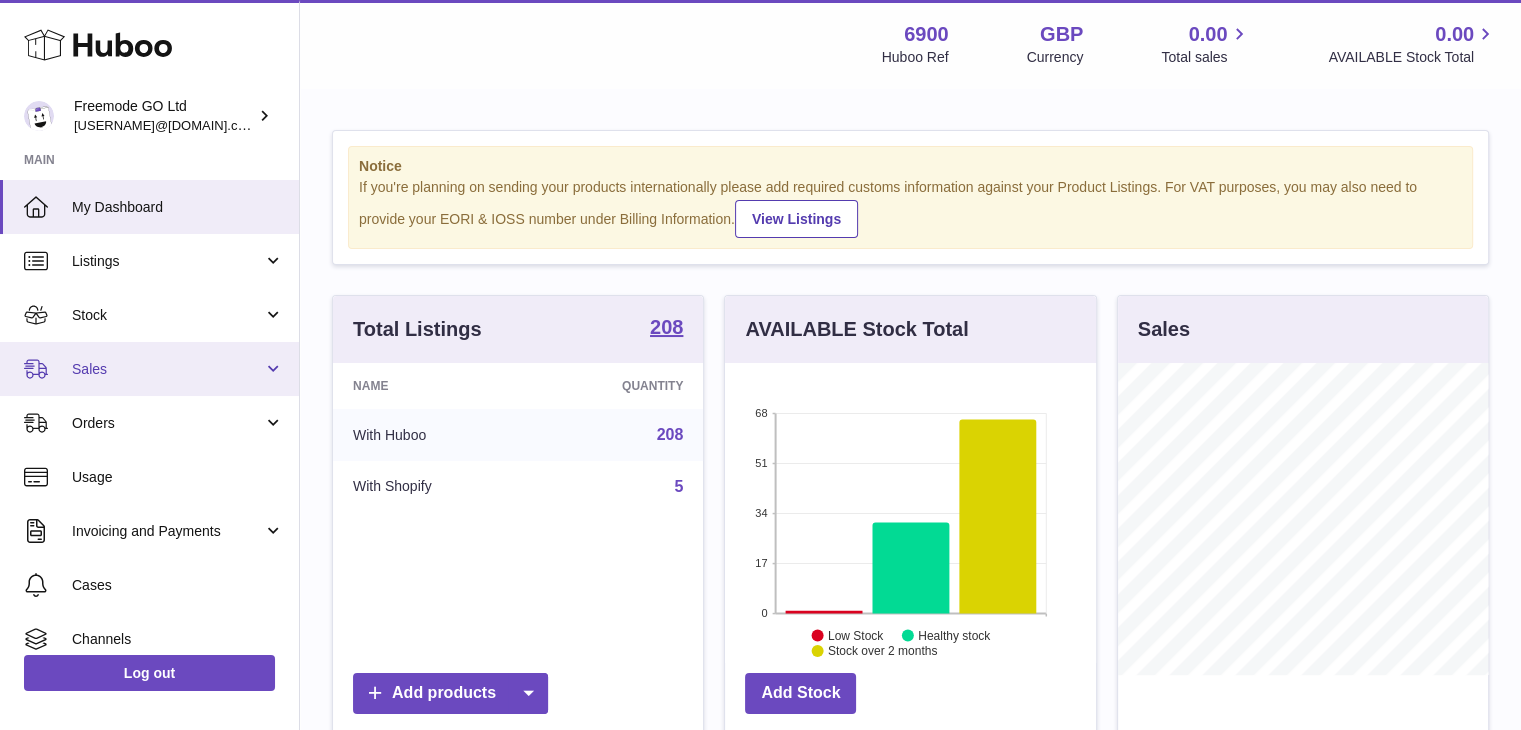 click on "Sales" at bounding box center [167, 369] 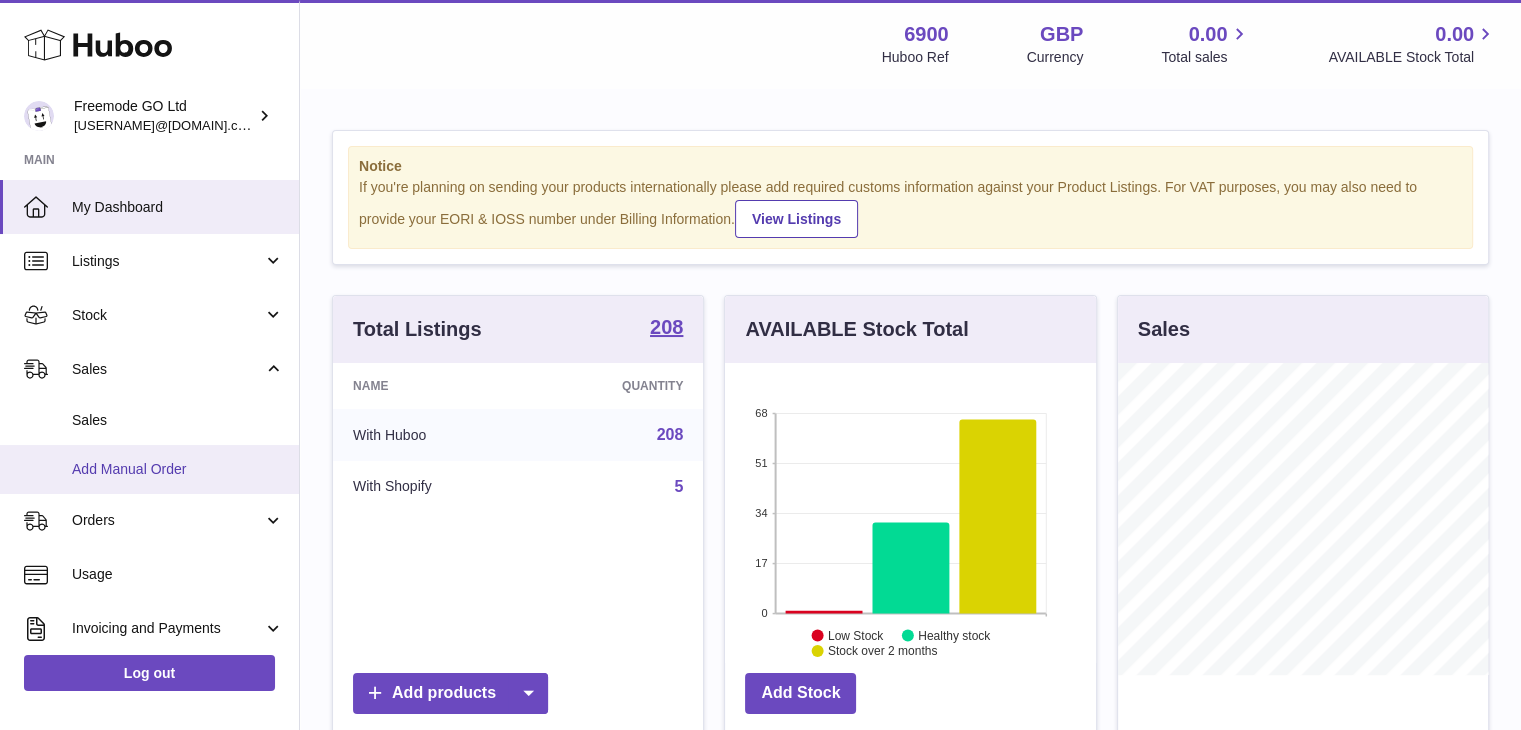 click on "Add Manual Order" at bounding box center (178, 469) 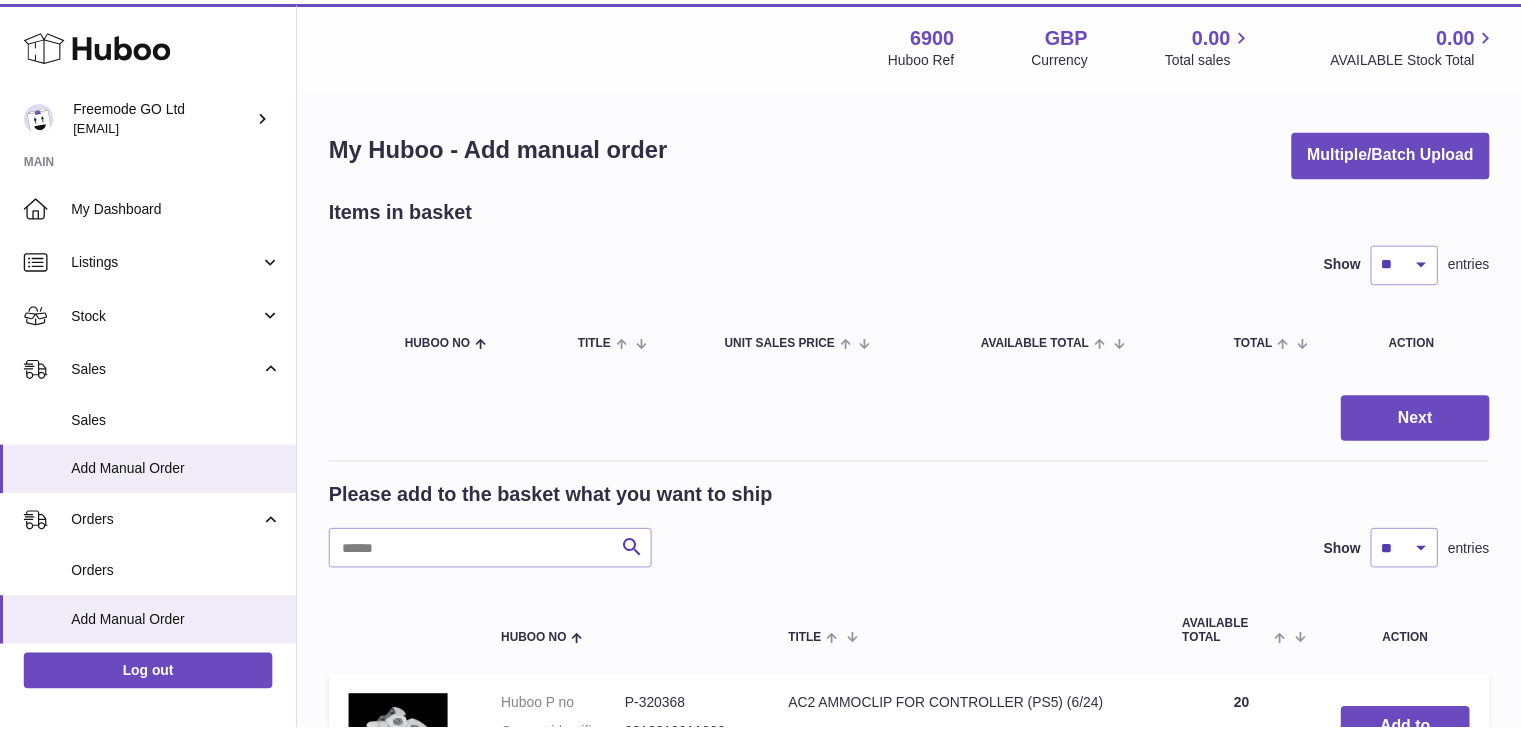 scroll, scrollTop: 0, scrollLeft: 0, axis: both 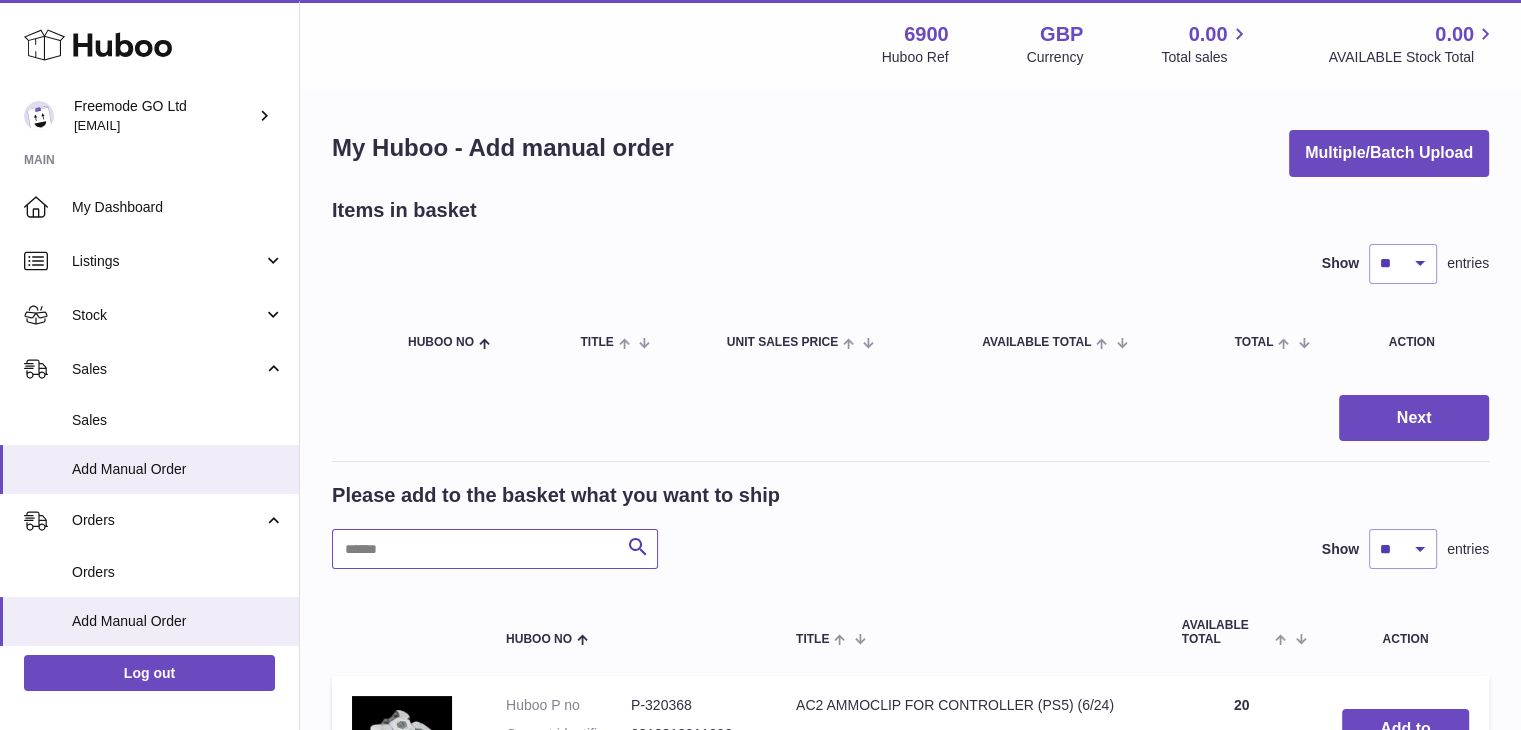 click at bounding box center [495, 549] 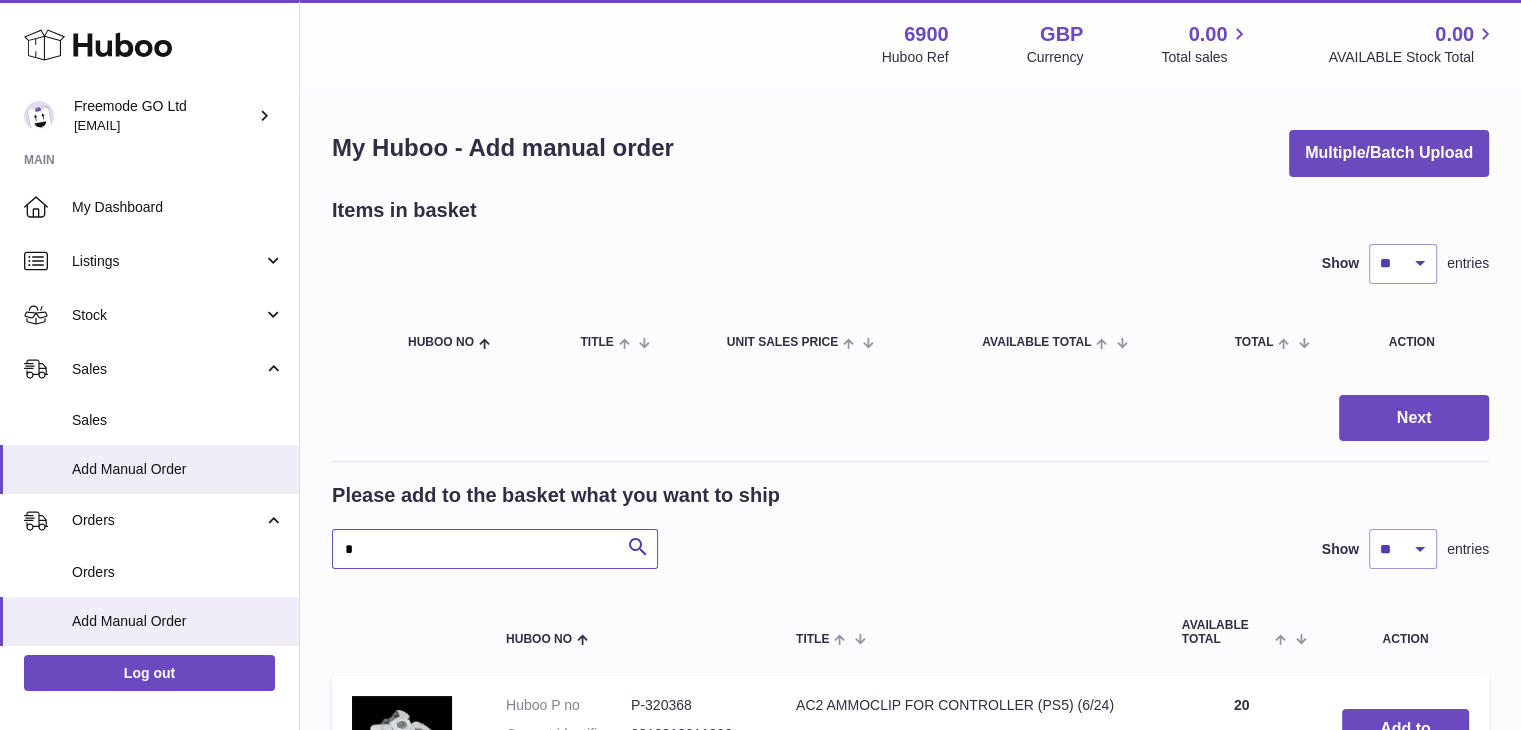 click on "*" at bounding box center [495, 549] 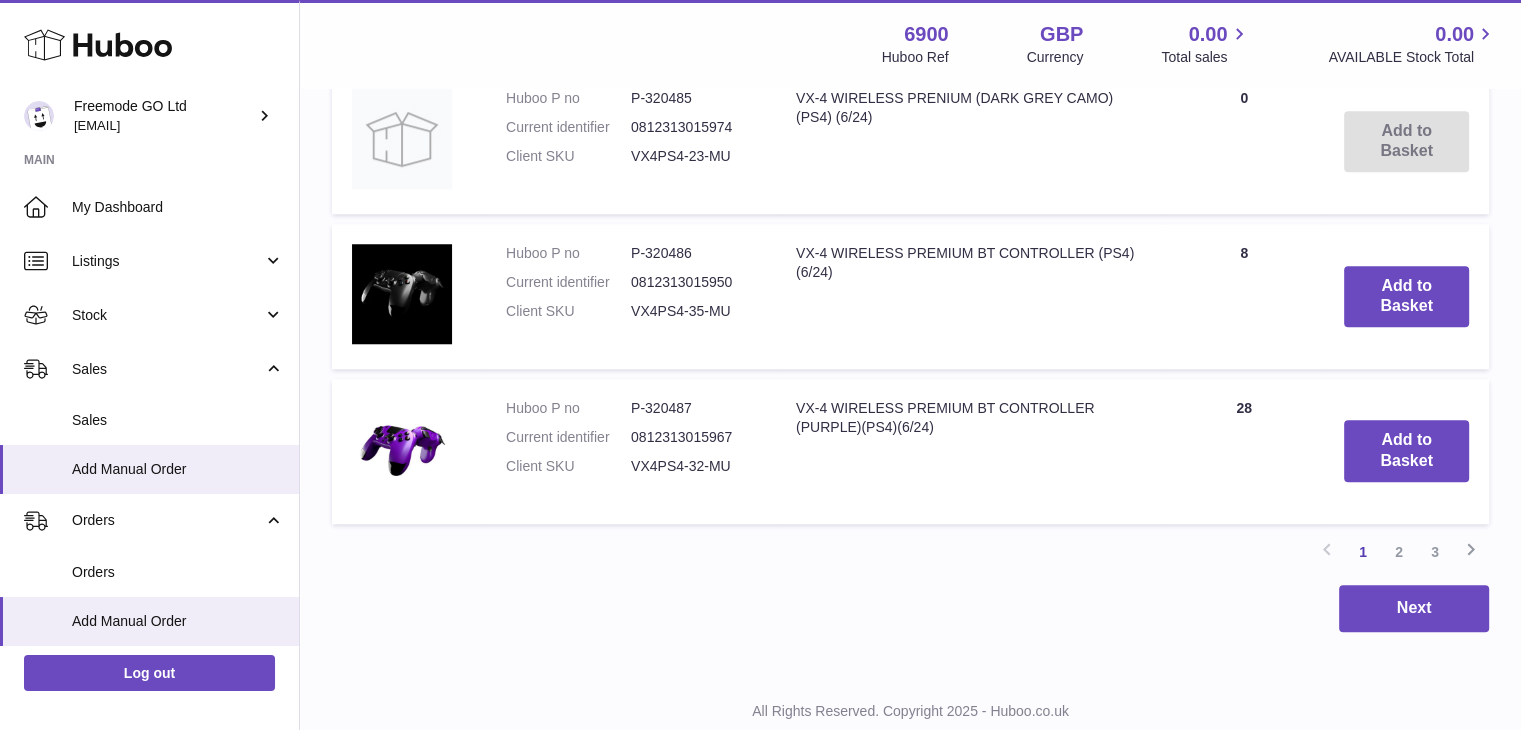 scroll, scrollTop: 1699, scrollLeft: 0, axis: vertical 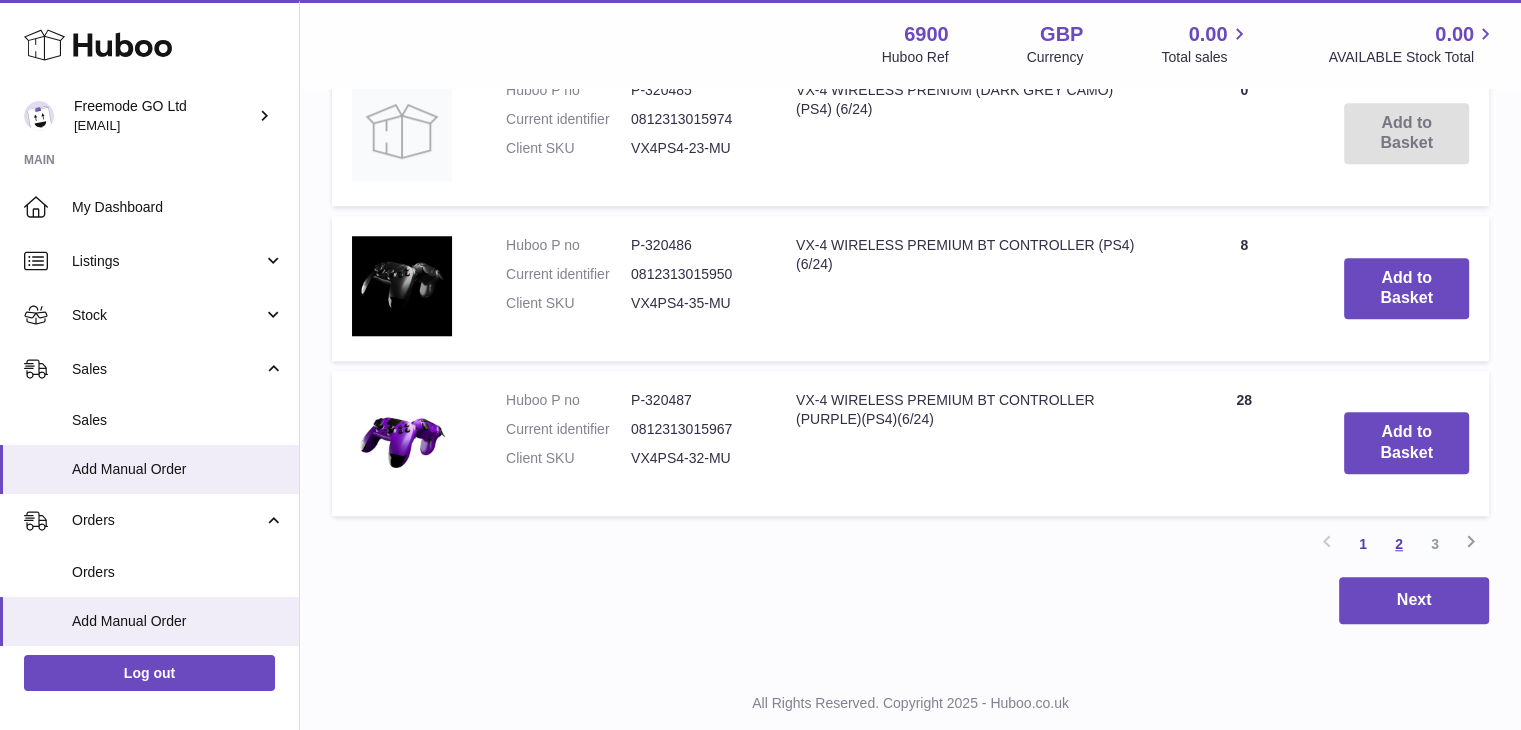 type on "***" 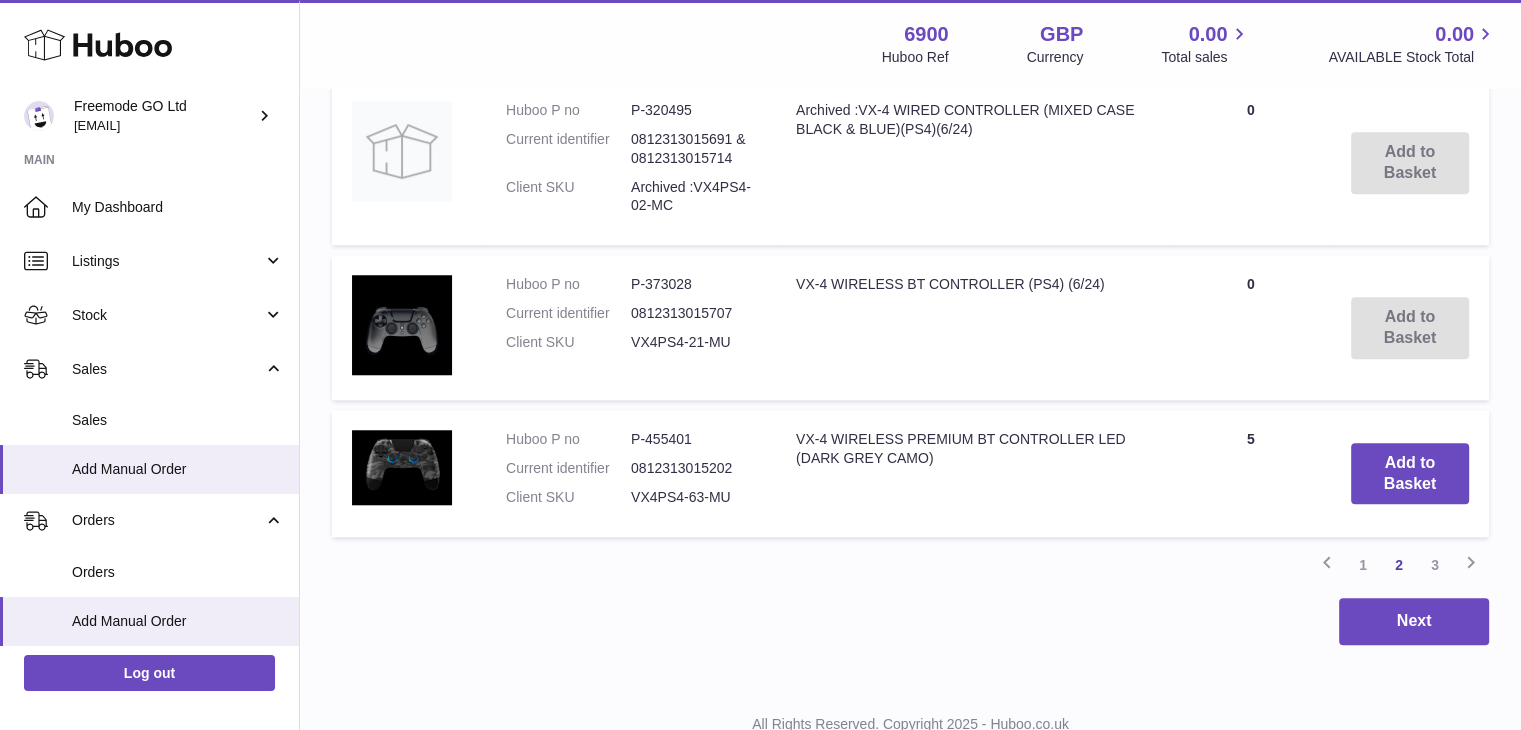 scroll, scrollTop: 1701, scrollLeft: 0, axis: vertical 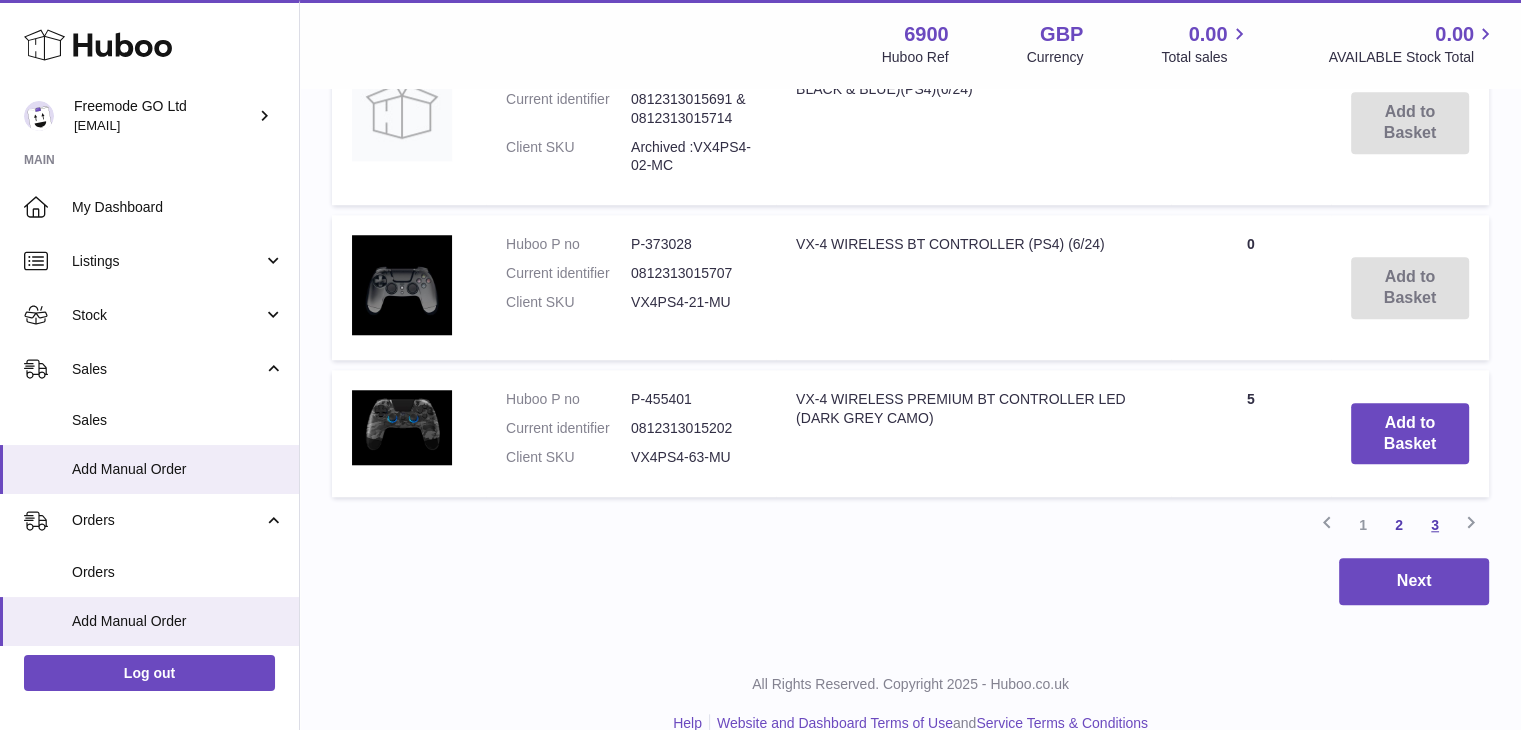 click on "3" at bounding box center [1435, 525] 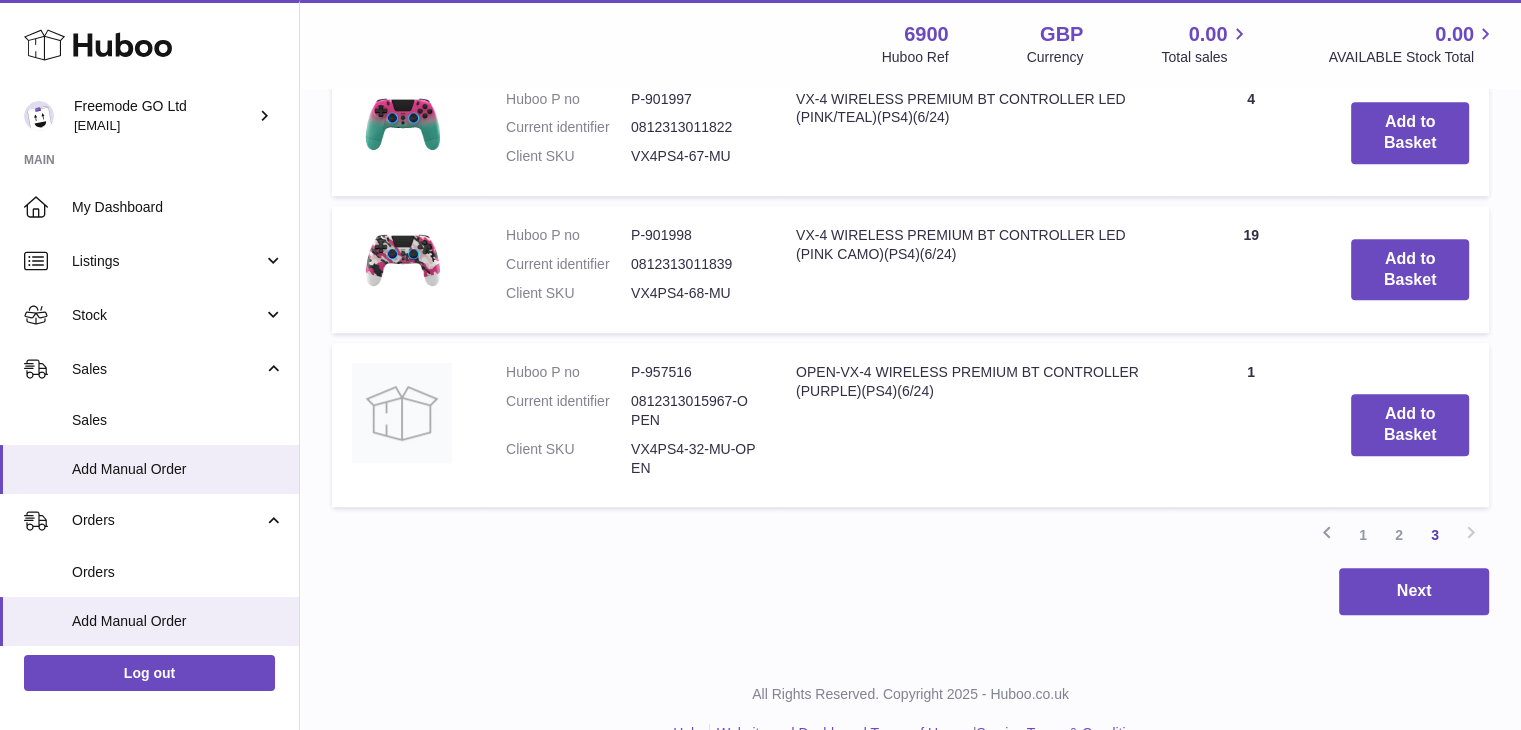 scroll, scrollTop: 1166, scrollLeft: 0, axis: vertical 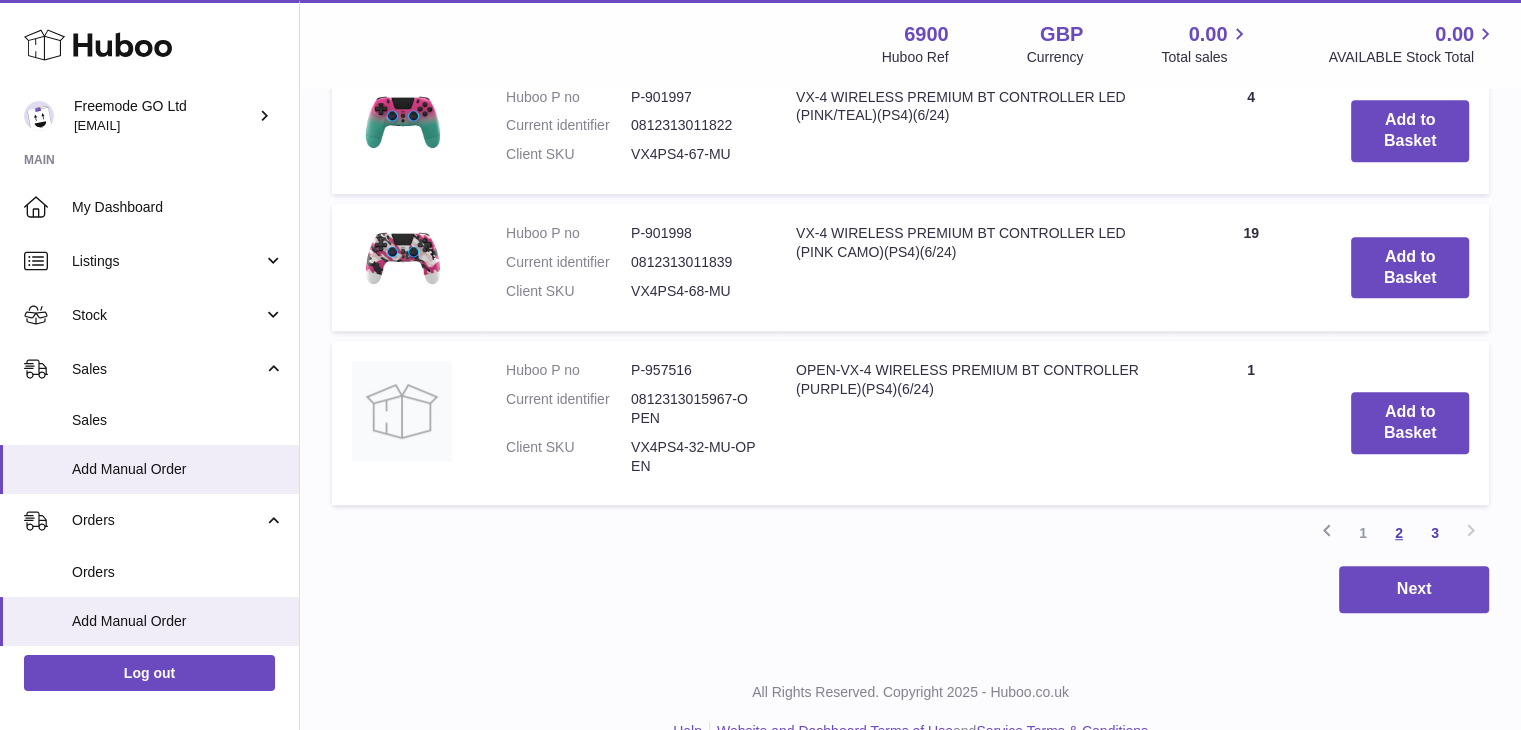 click on "2" at bounding box center (1399, 533) 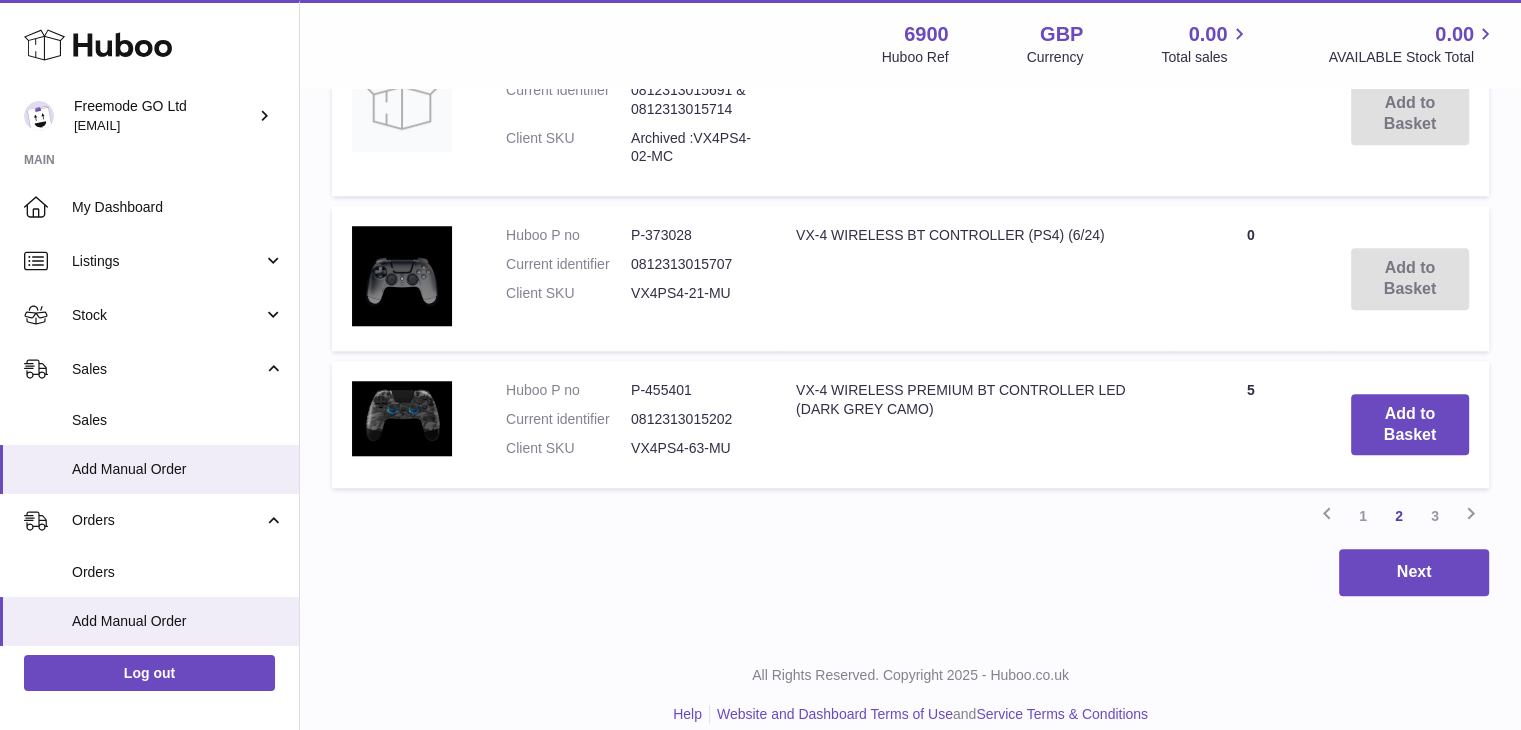 scroll, scrollTop: 1707, scrollLeft: 0, axis: vertical 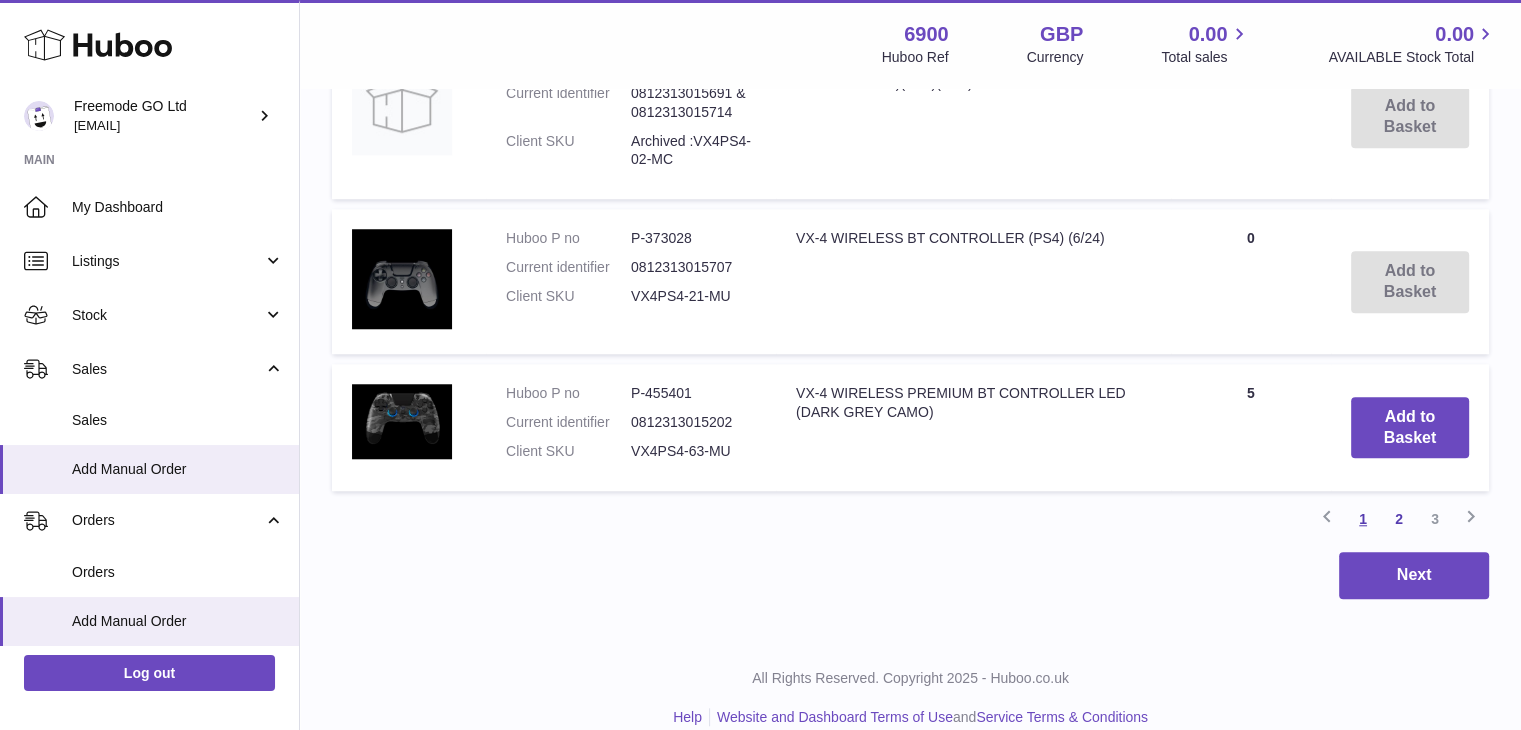 click on "1" at bounding box center [1363, 519] 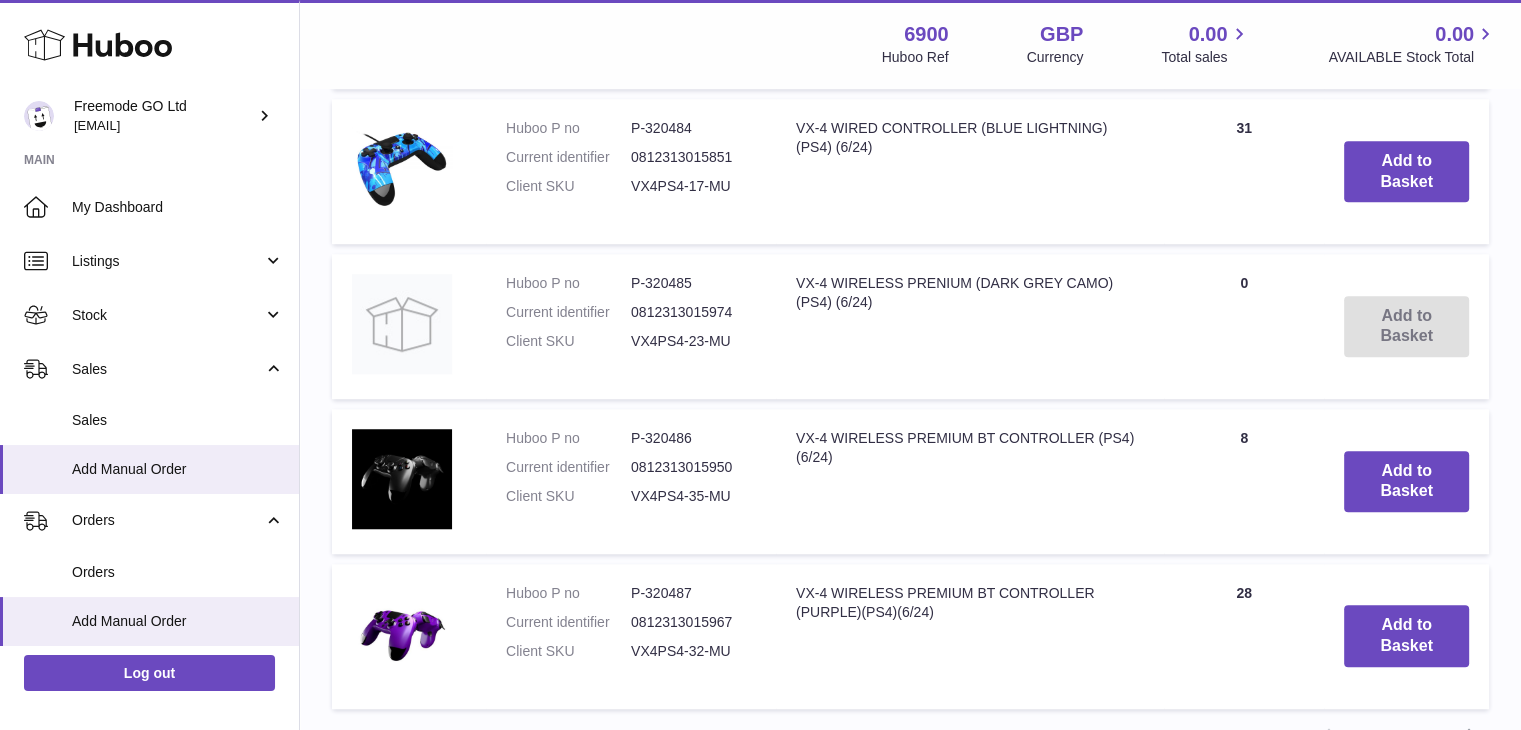 scroll, scrollTop: 1748, scrollLeft: 0, axis: vertical 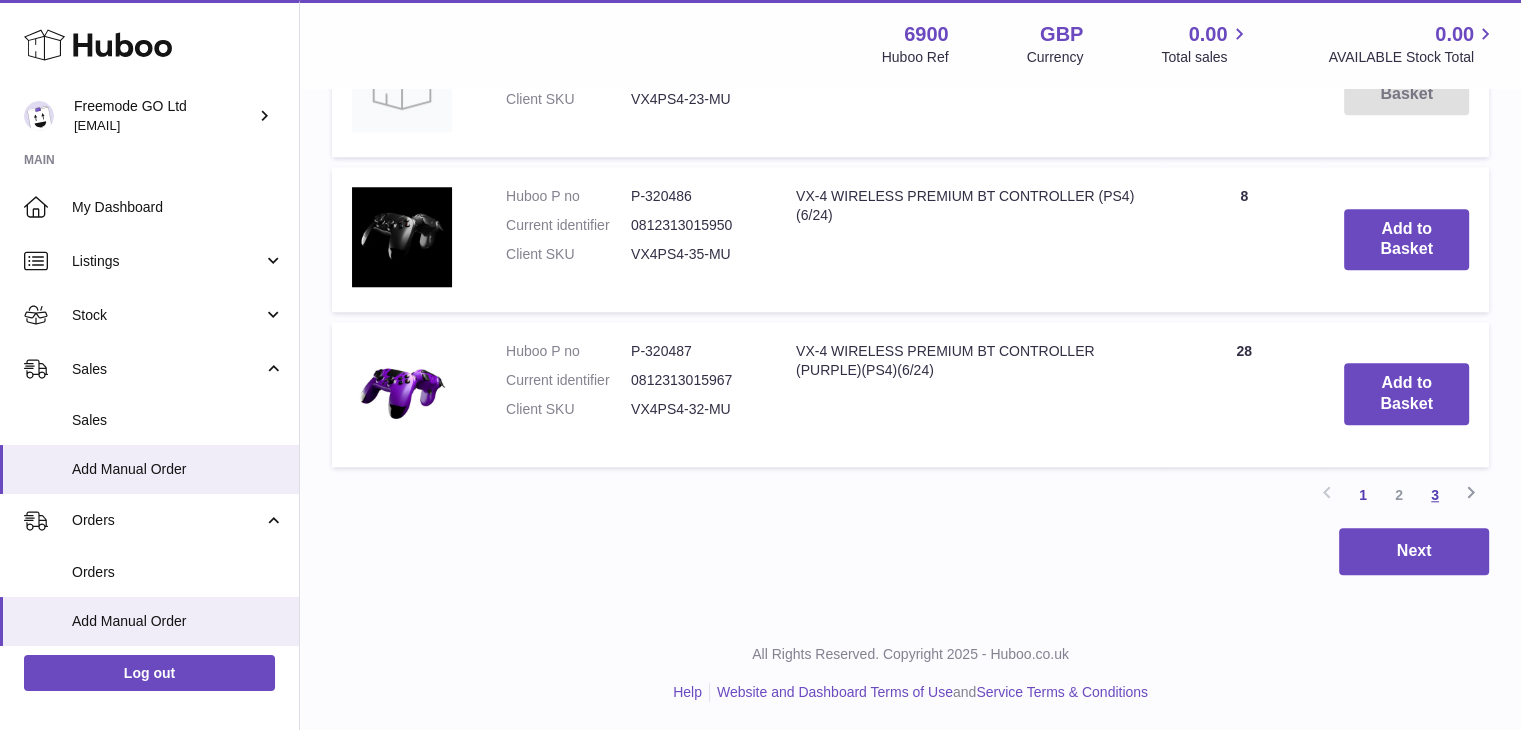 click on "3" at bounding box center (1435, 495) 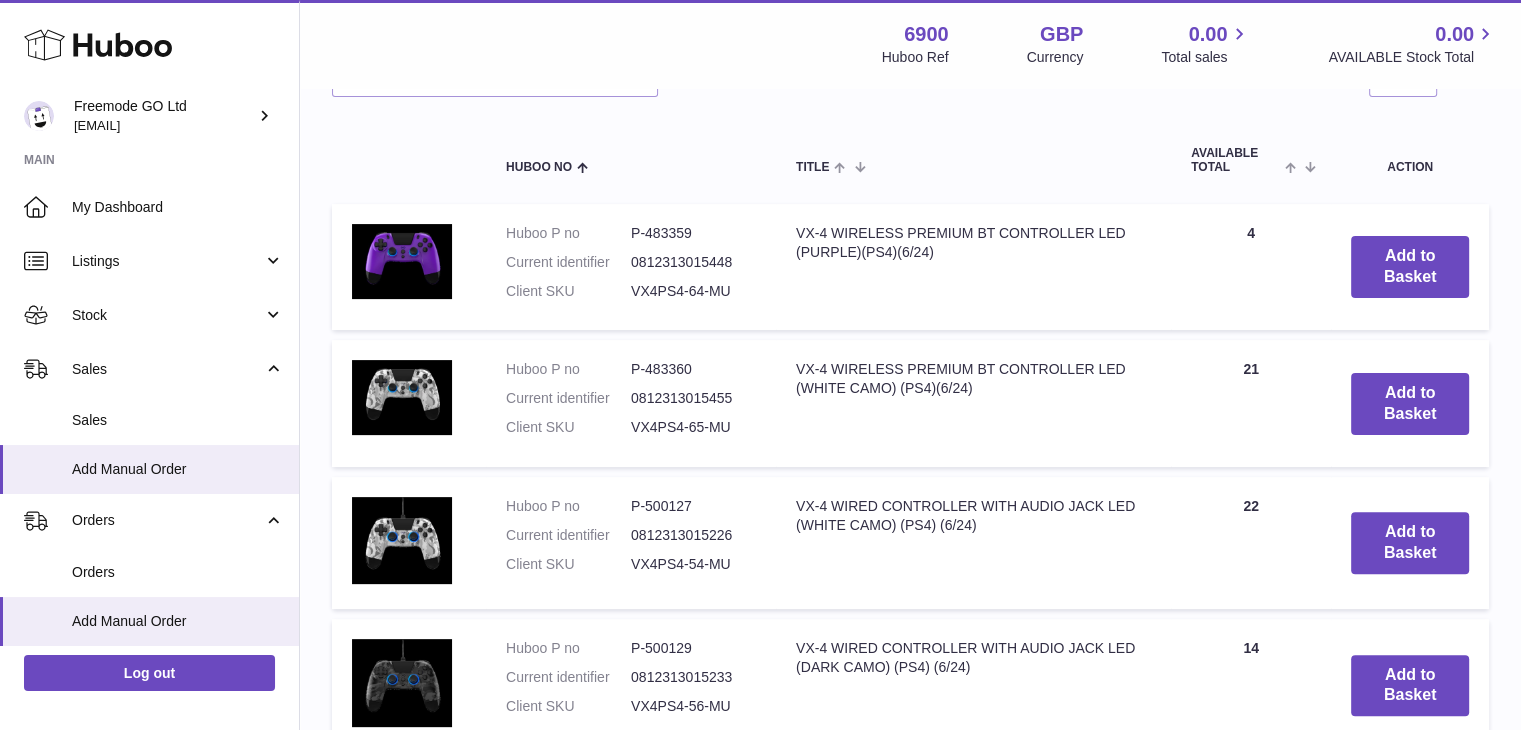 scroll, scrollTop: 476, scrollLeft: 0, axis: vertical 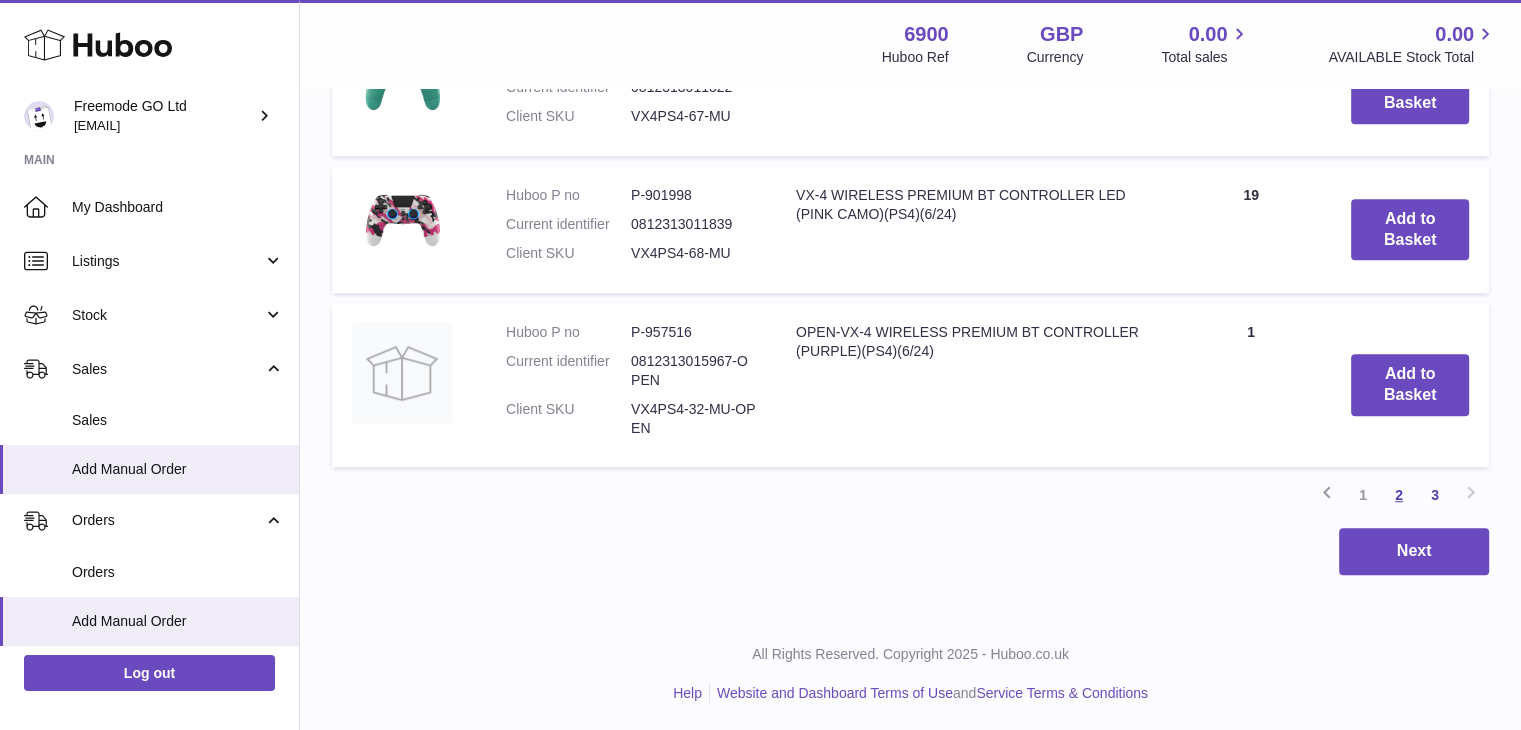 click on "2" at bounding box center (1399, 495) 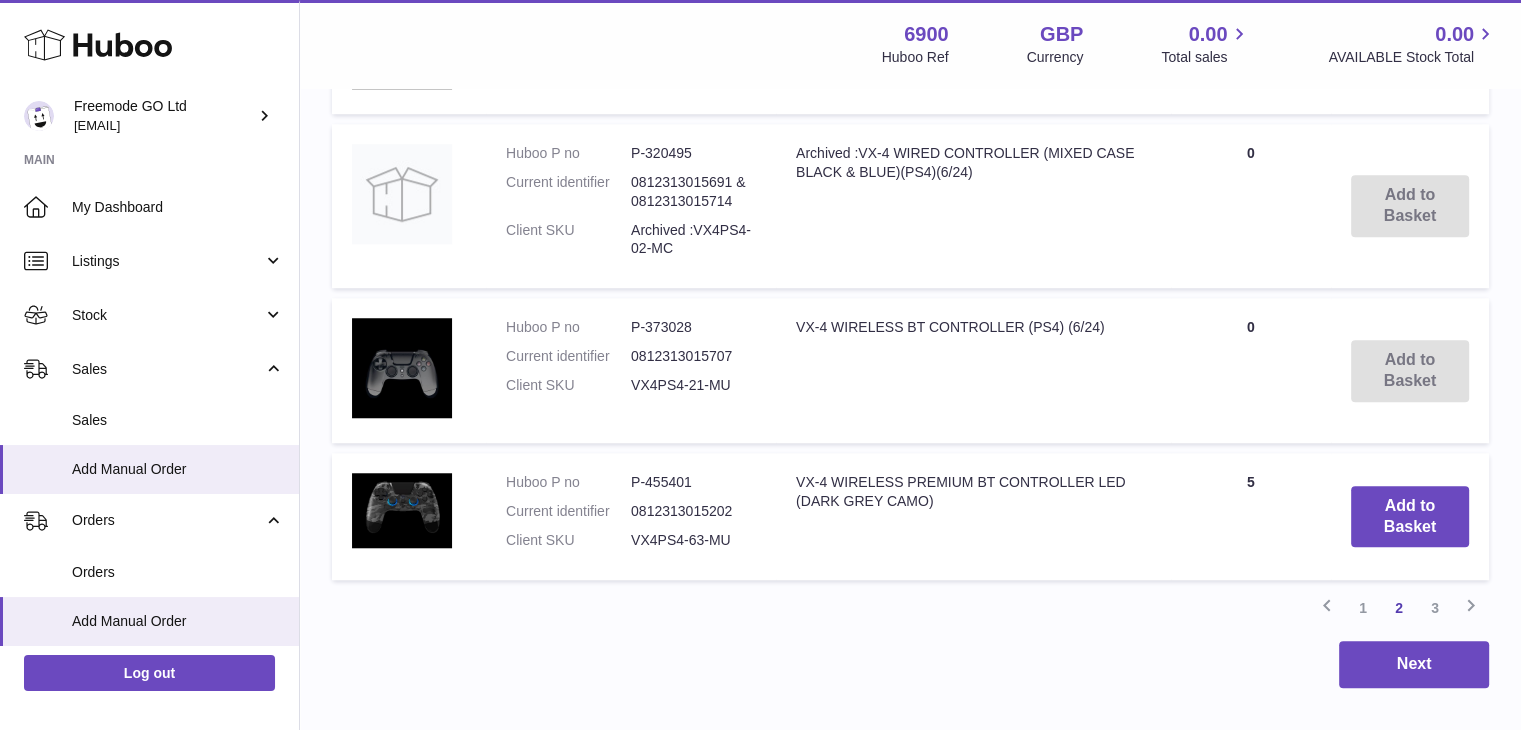 scroll, scrollTop: 1669, scrollLeft: 0, axis: vertical 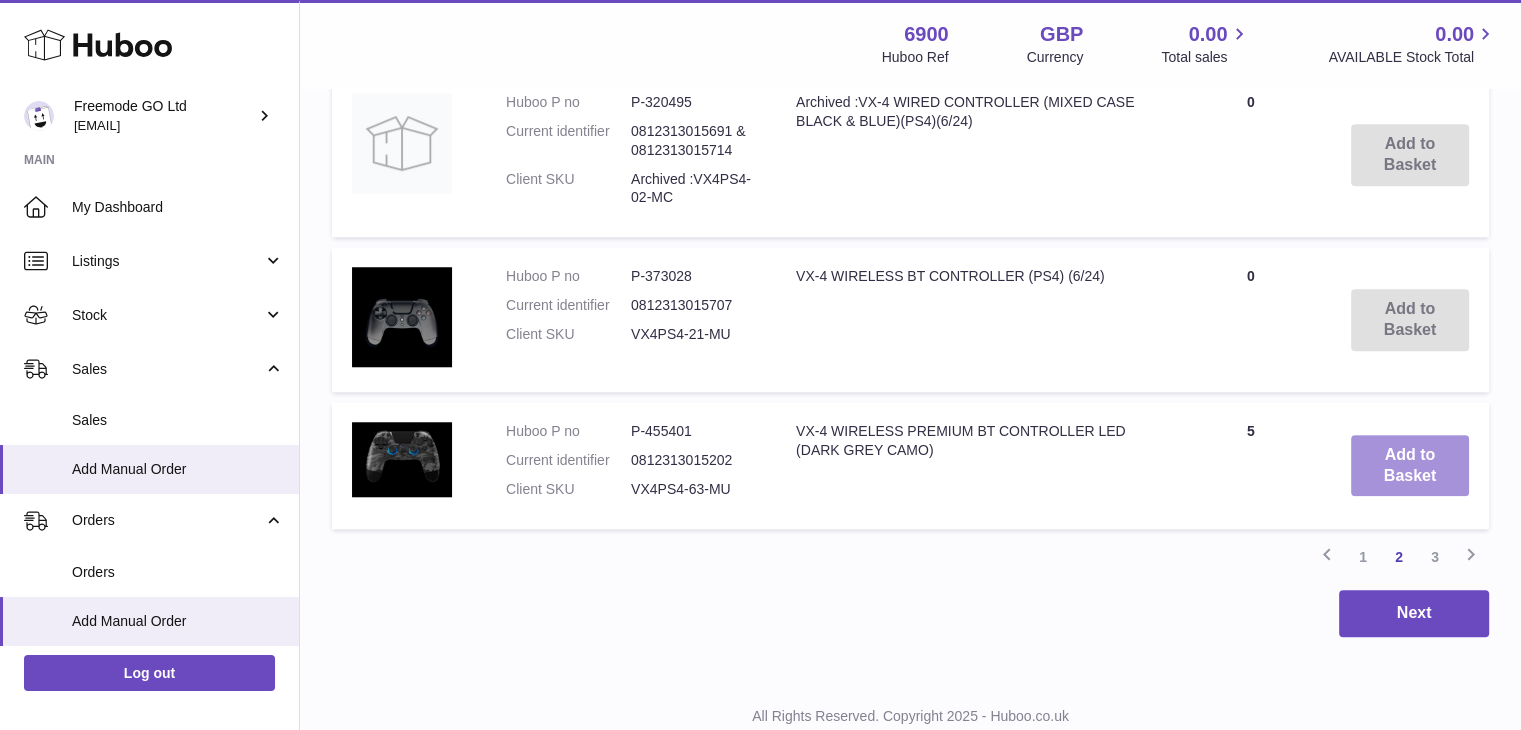 click on "Add to Basket" at bounding box center (1410, 466) 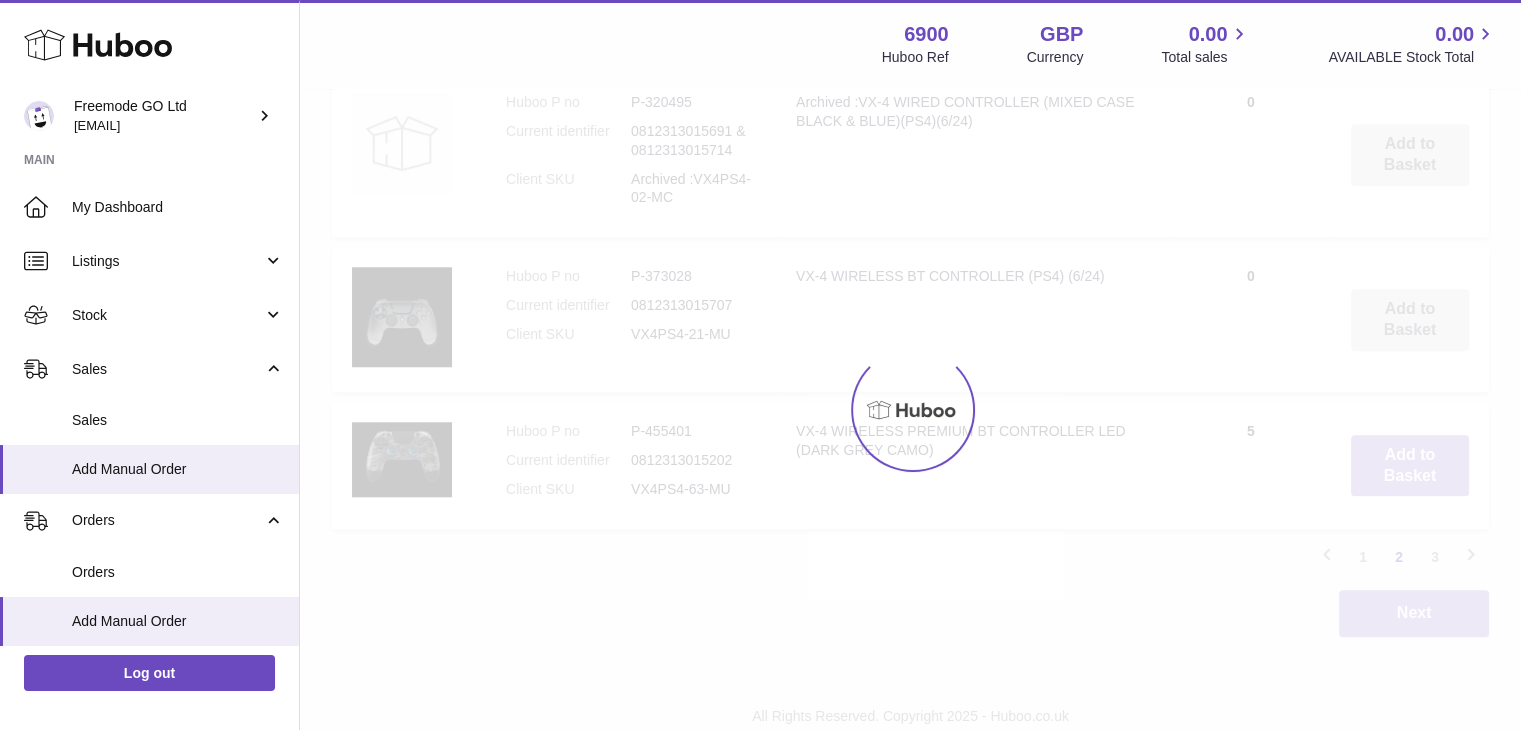 scroll, scrollTop: 1843, scrollLeft: 0, axis: vertical 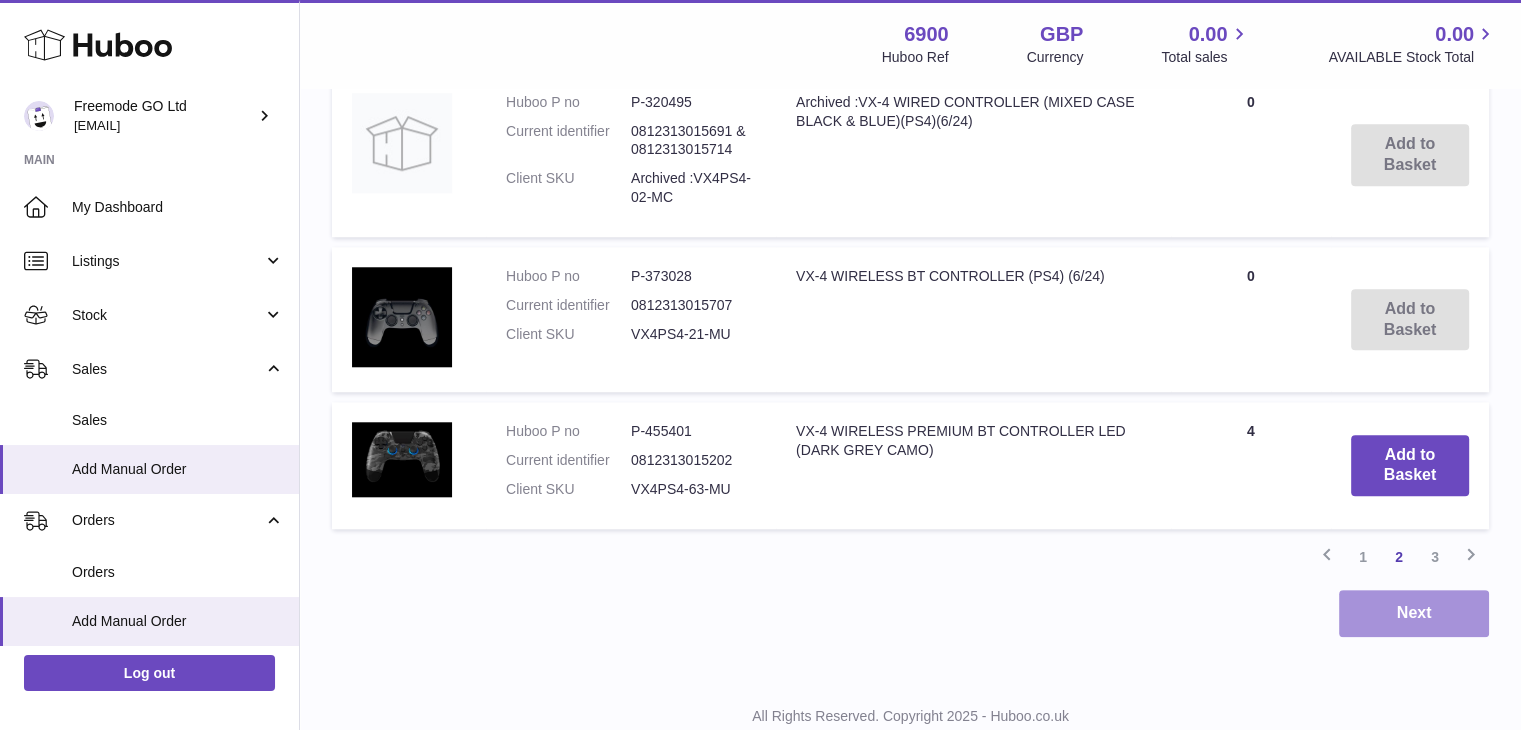 click on "Next" at bounding box center (1414, 613) 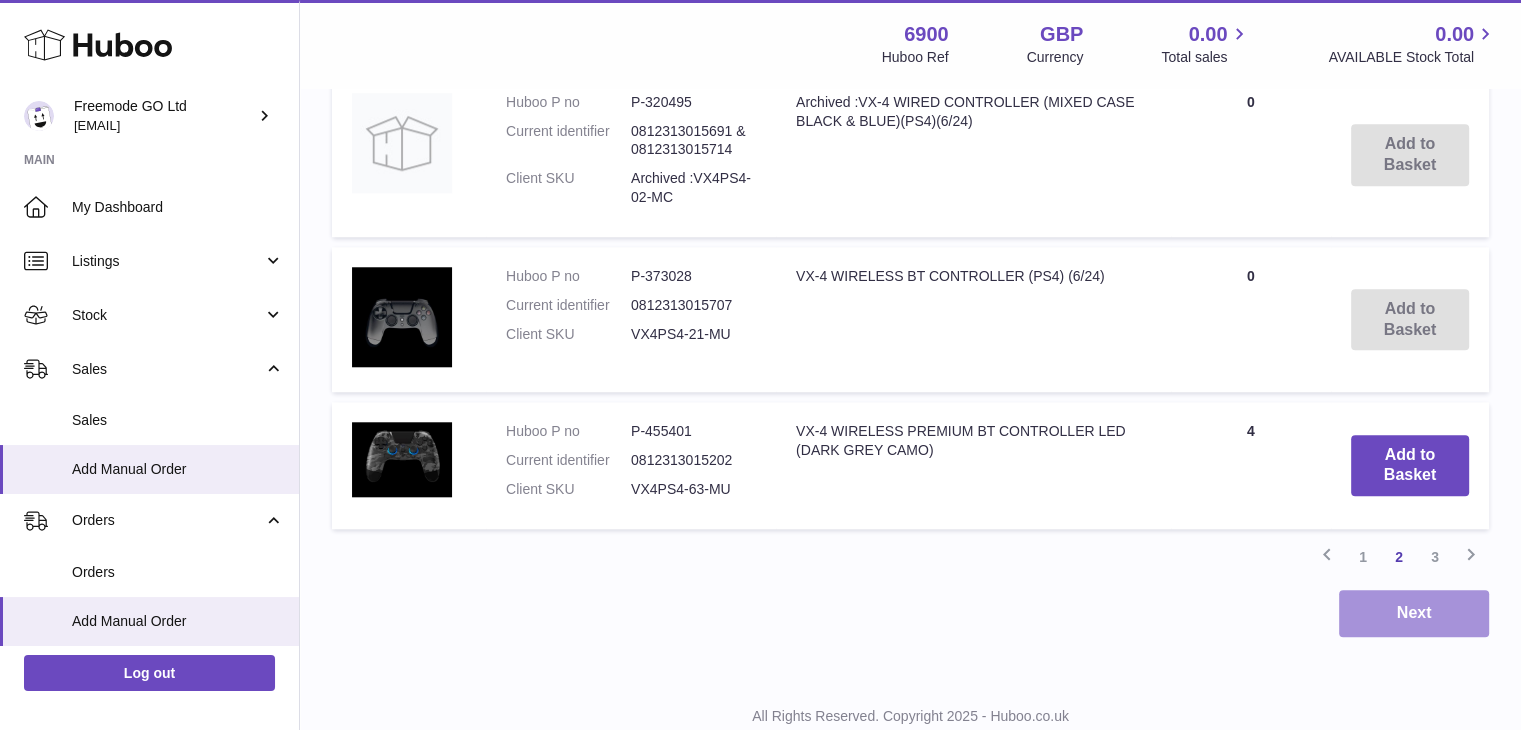scroll, scrollTop: 0, scrollLeft: 0, axis: both 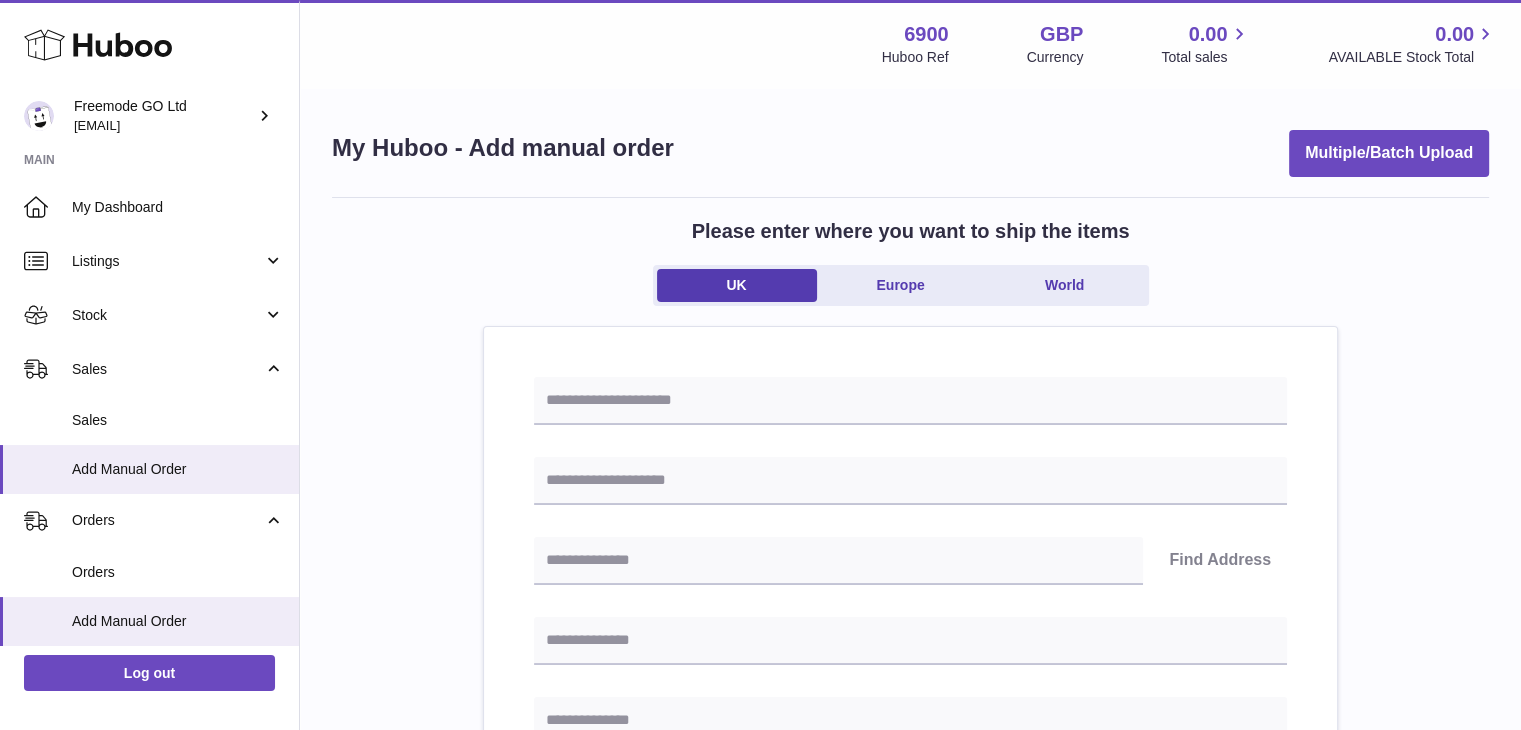click on "Find Address
Please enter how you want to ship             Loading...
You require an order to be fulfilled which is going directly to another business or retailer rather than directly to a consumer. Please ensure you have contacted our customer service department for further information relating to any associated costs and (order completion) timescales, before proceeding.
Optional extra fields             Loading...       This will appear on the packing slip. e.g. 'Please contact us through Amazon'
B2C
Loading...
Back" at bounding box center [910, 958] 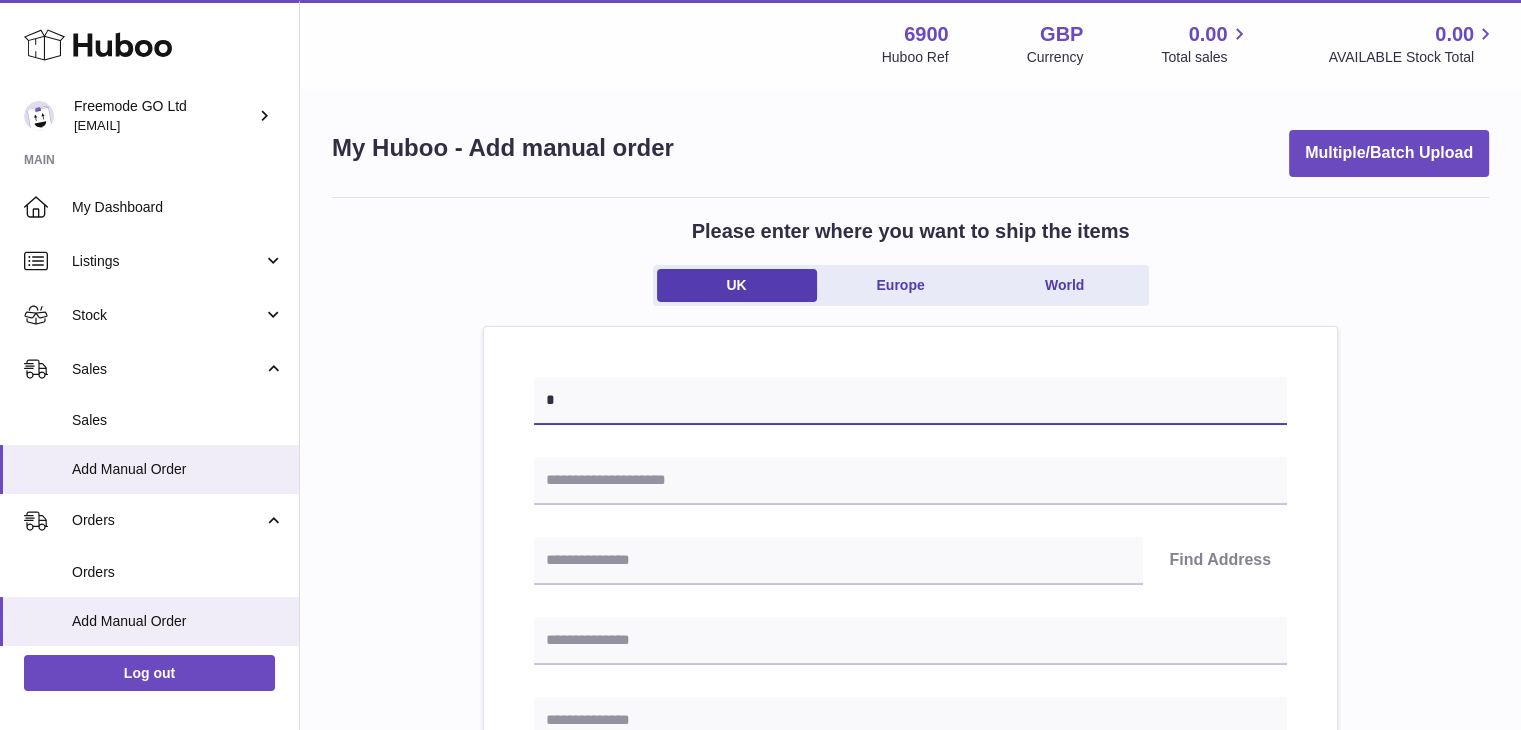 click on "*" at bounding box center (910, 401) 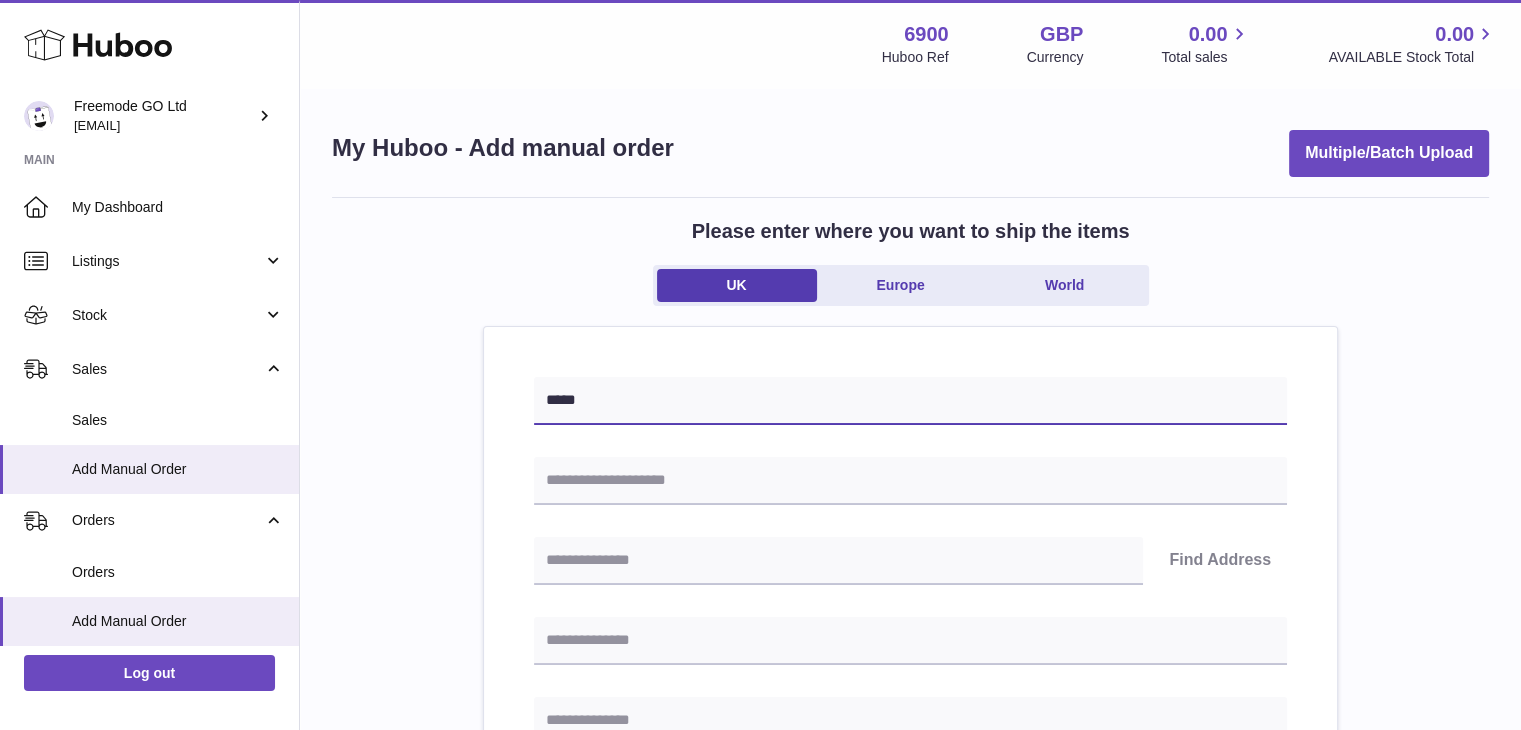 type on "*****" 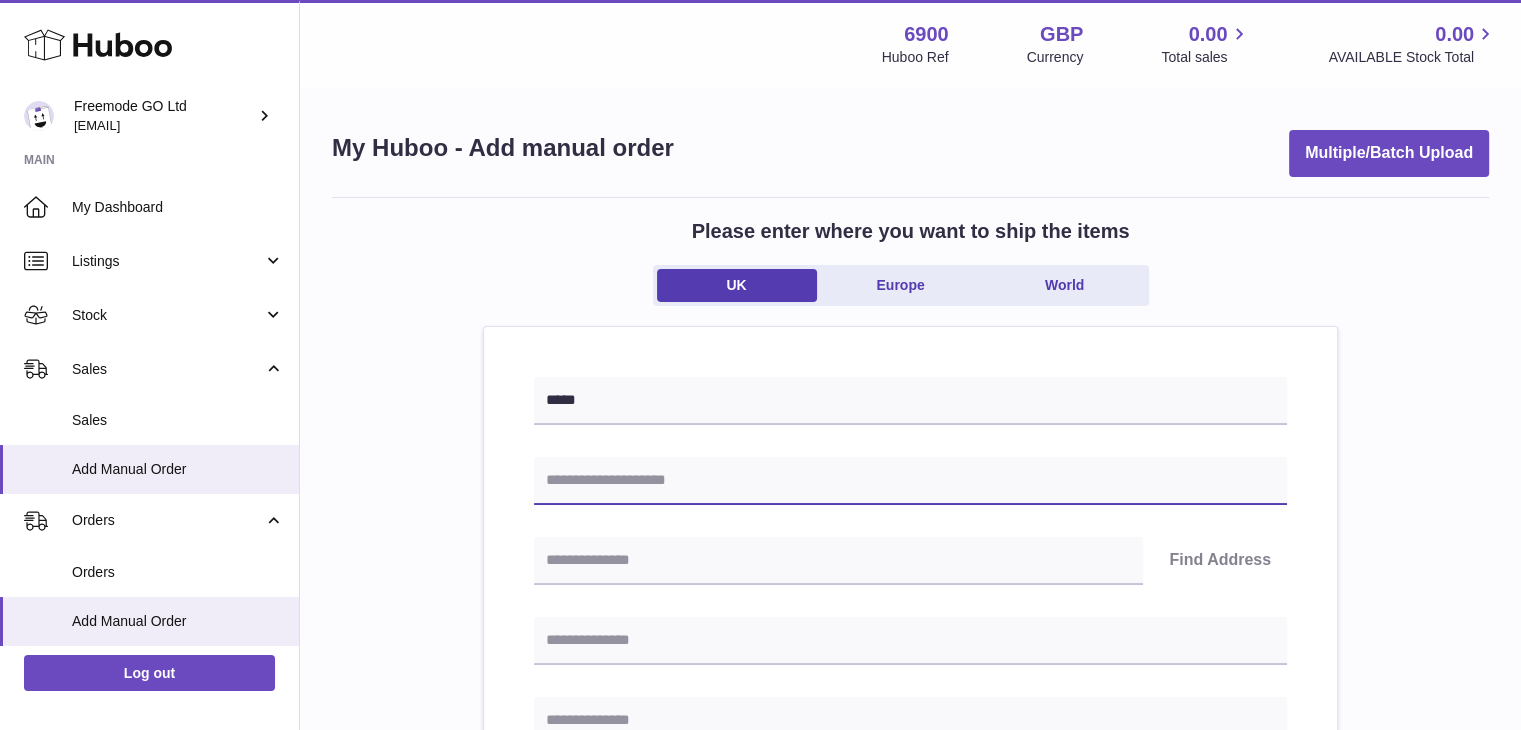 click at bounding box center (910, 481) 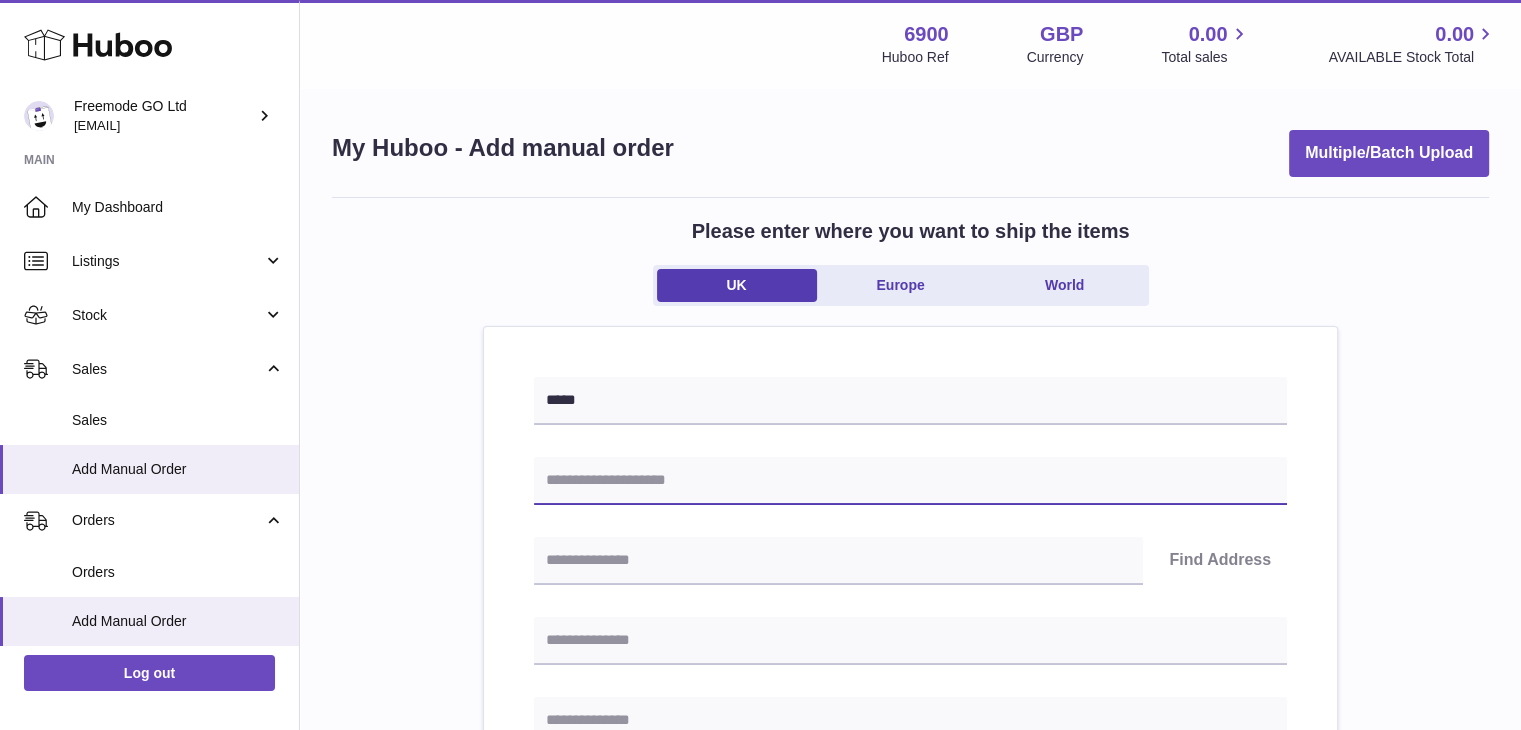 paste on "**********" 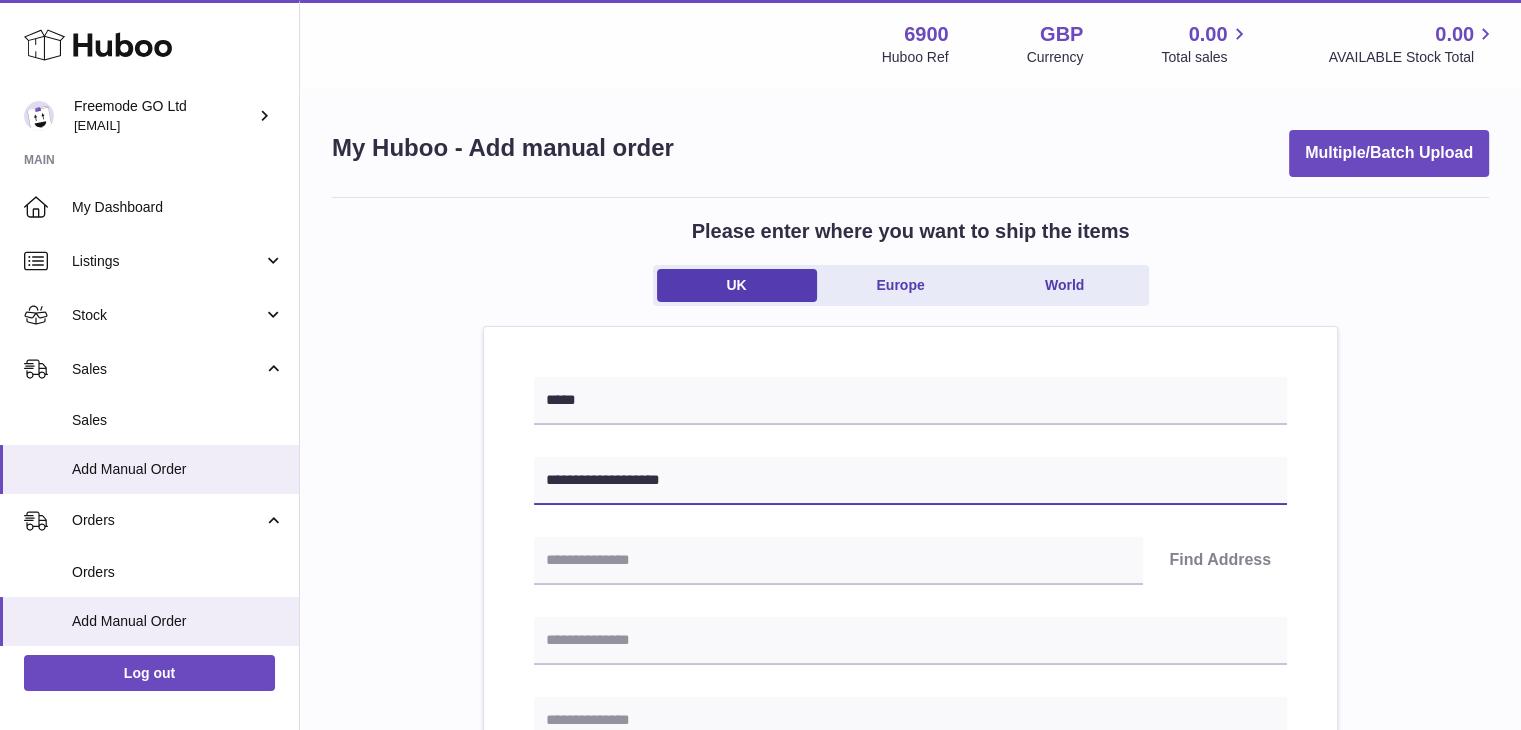 type on "**********" 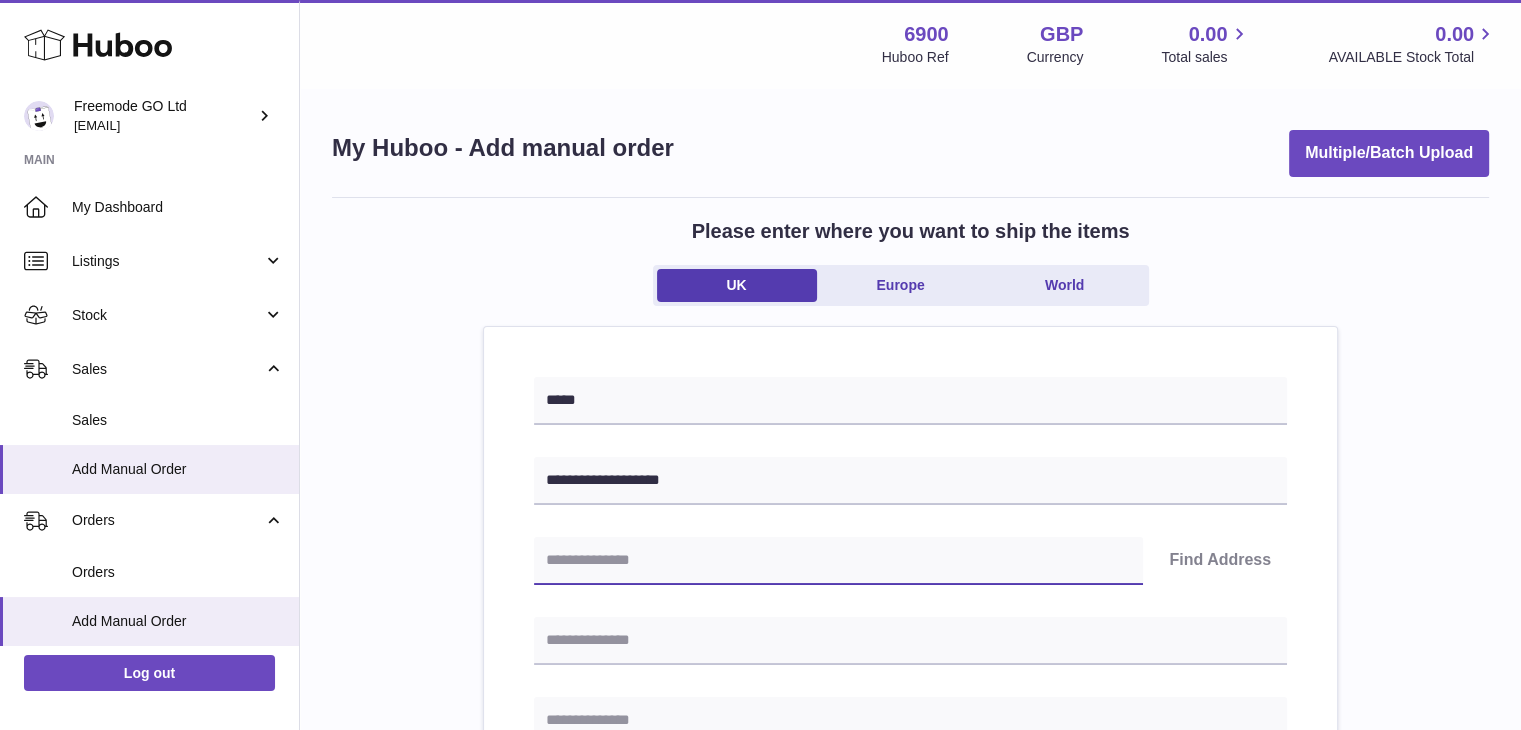 click at bounding box center (838, 561) 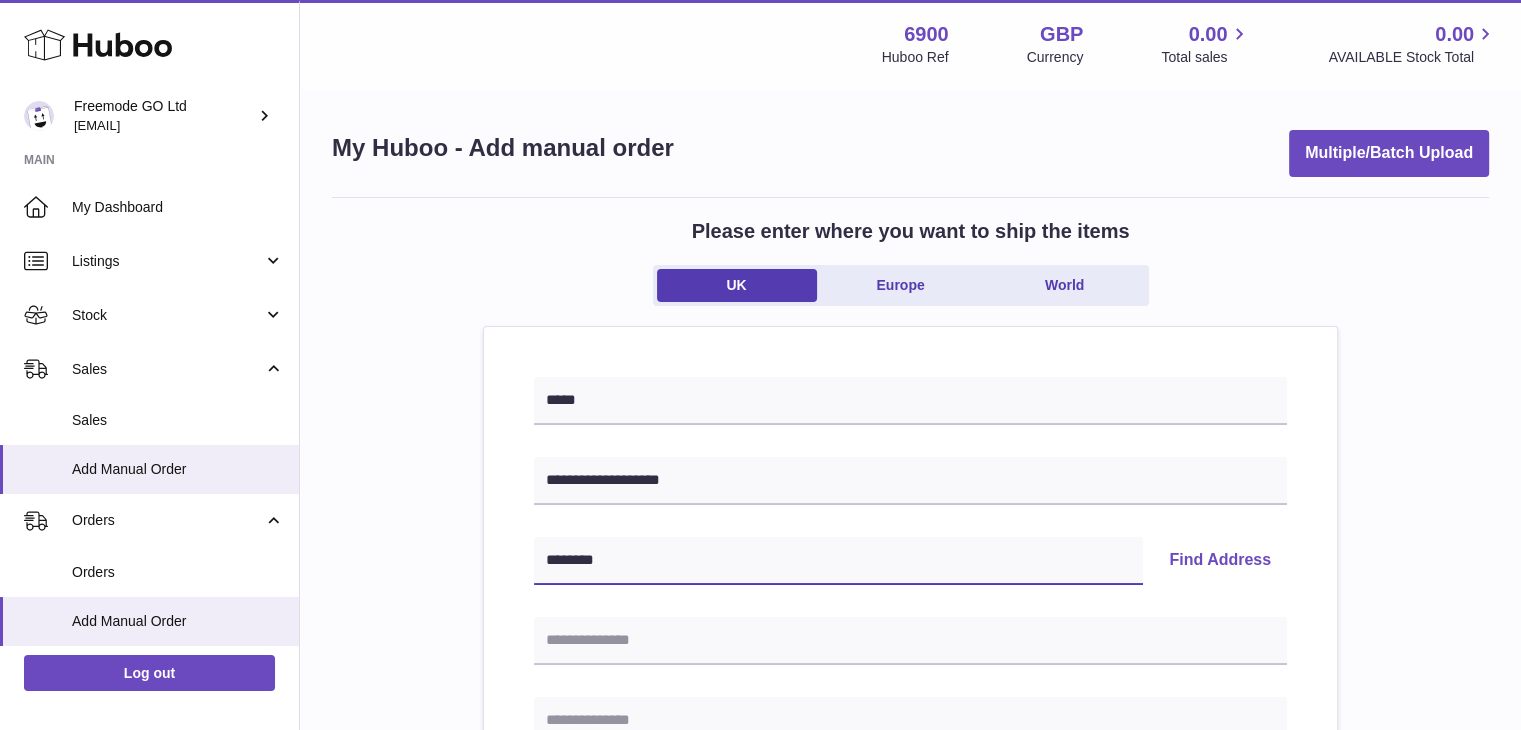 type on "*******" 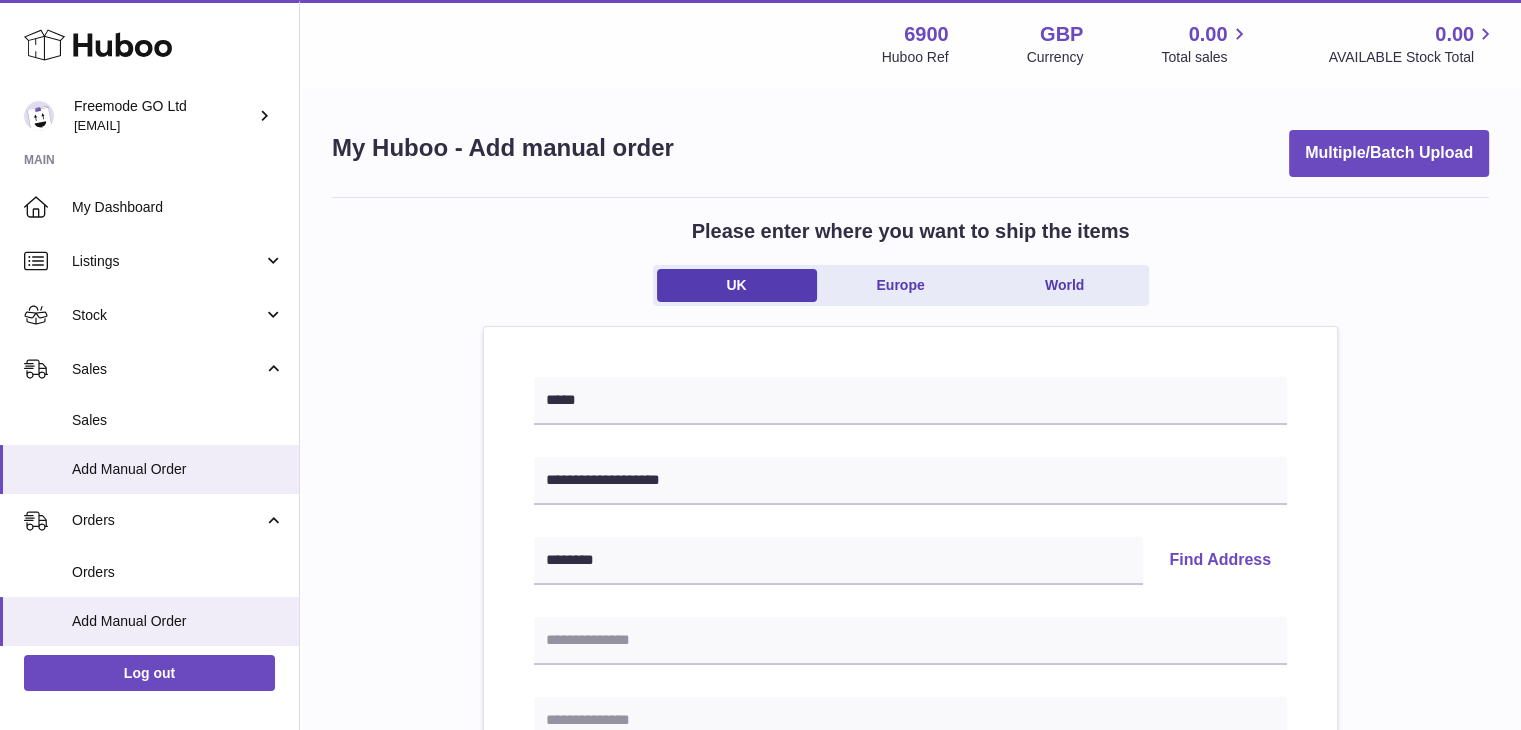 click on "Find Address" at bounding box center (1220, 561) 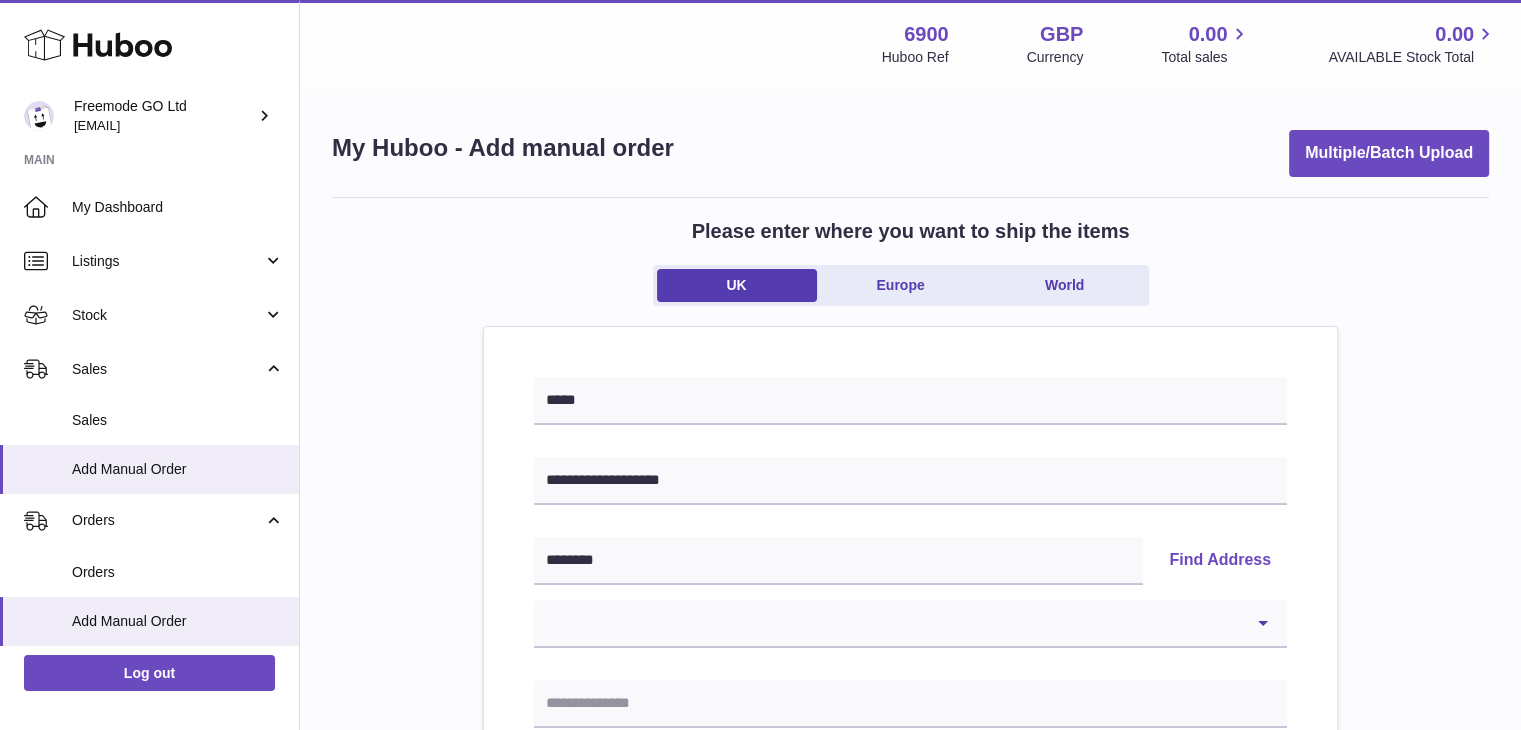 click on "**********" at bounding box center (910, 592) 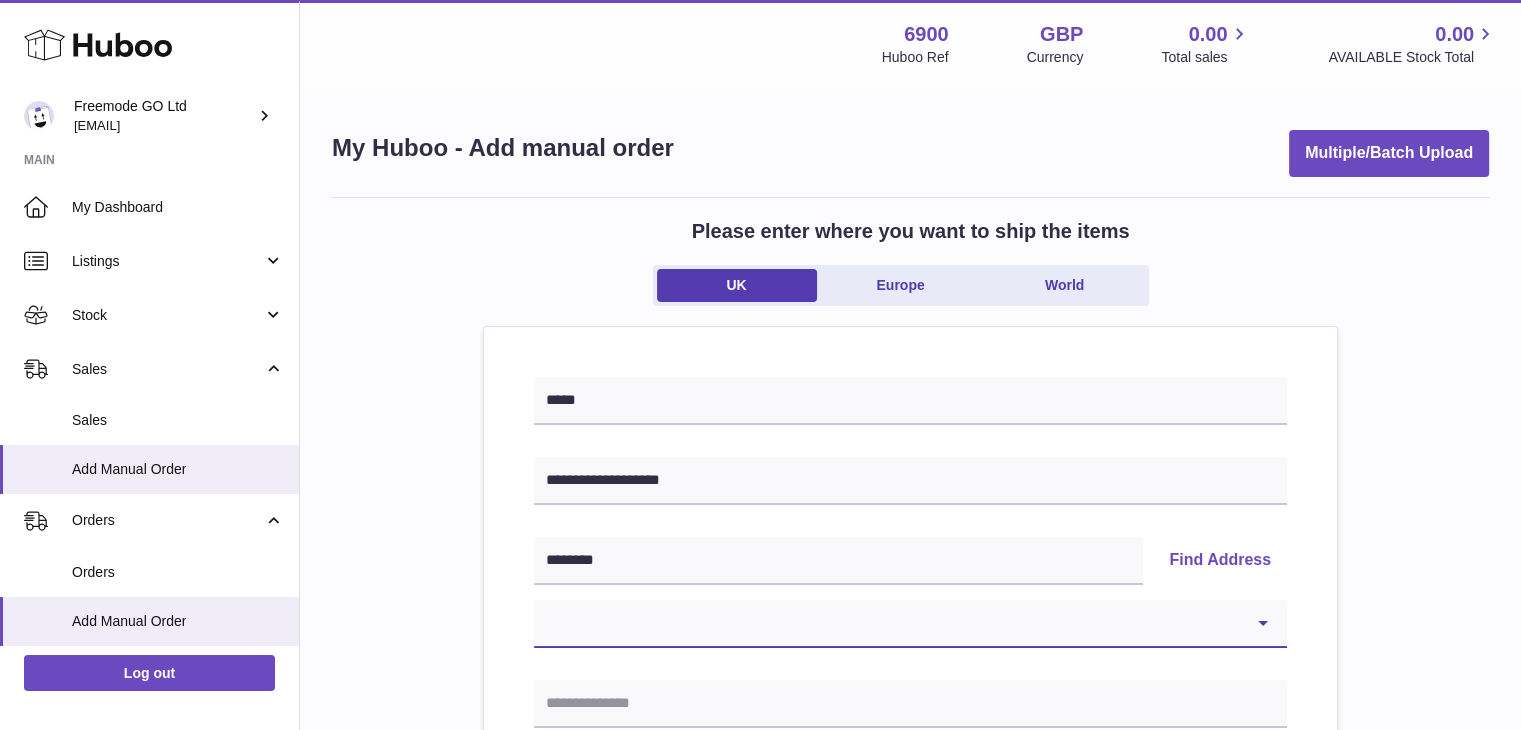 click on "**********" at bounding box center (910, 624) 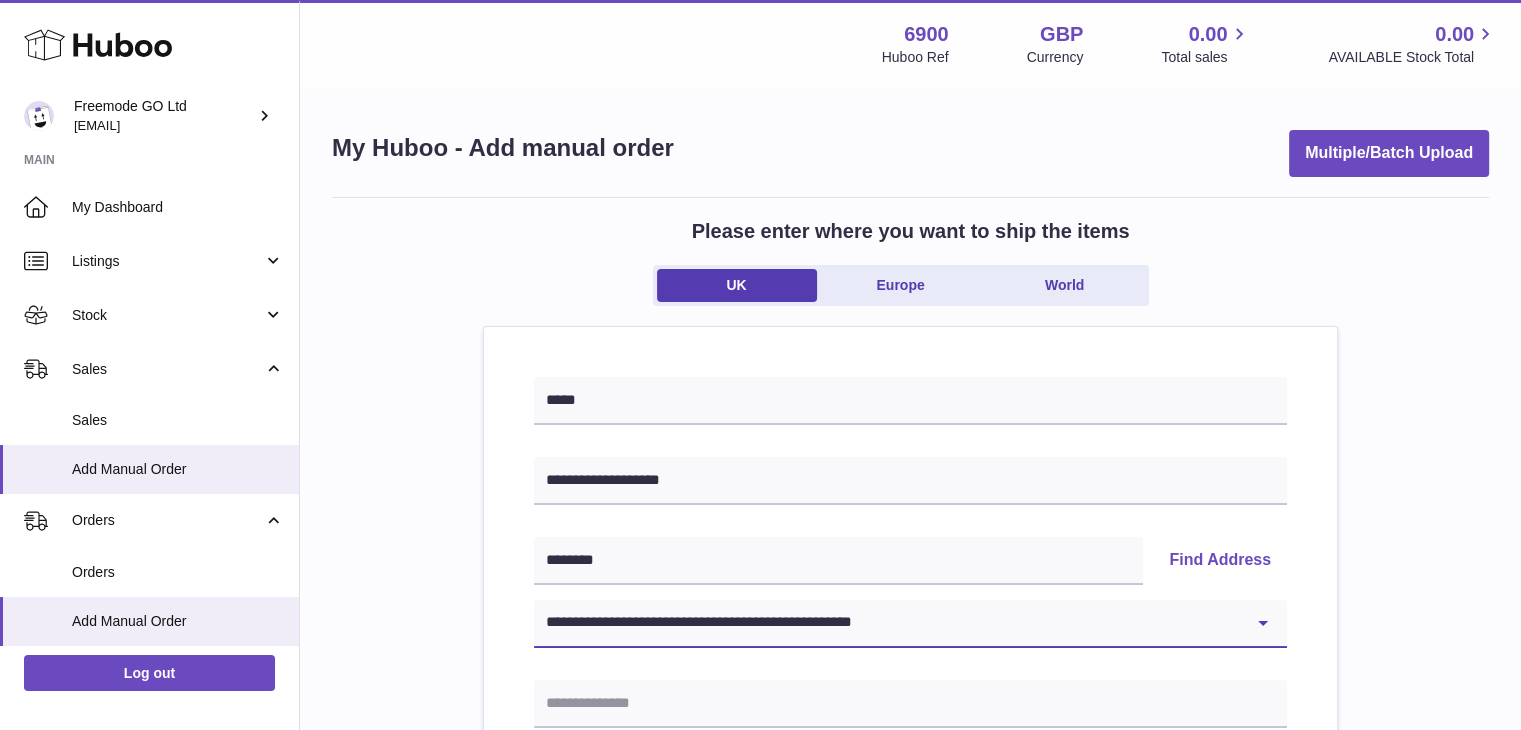 click on "**********" at bounding box center [910, 624] 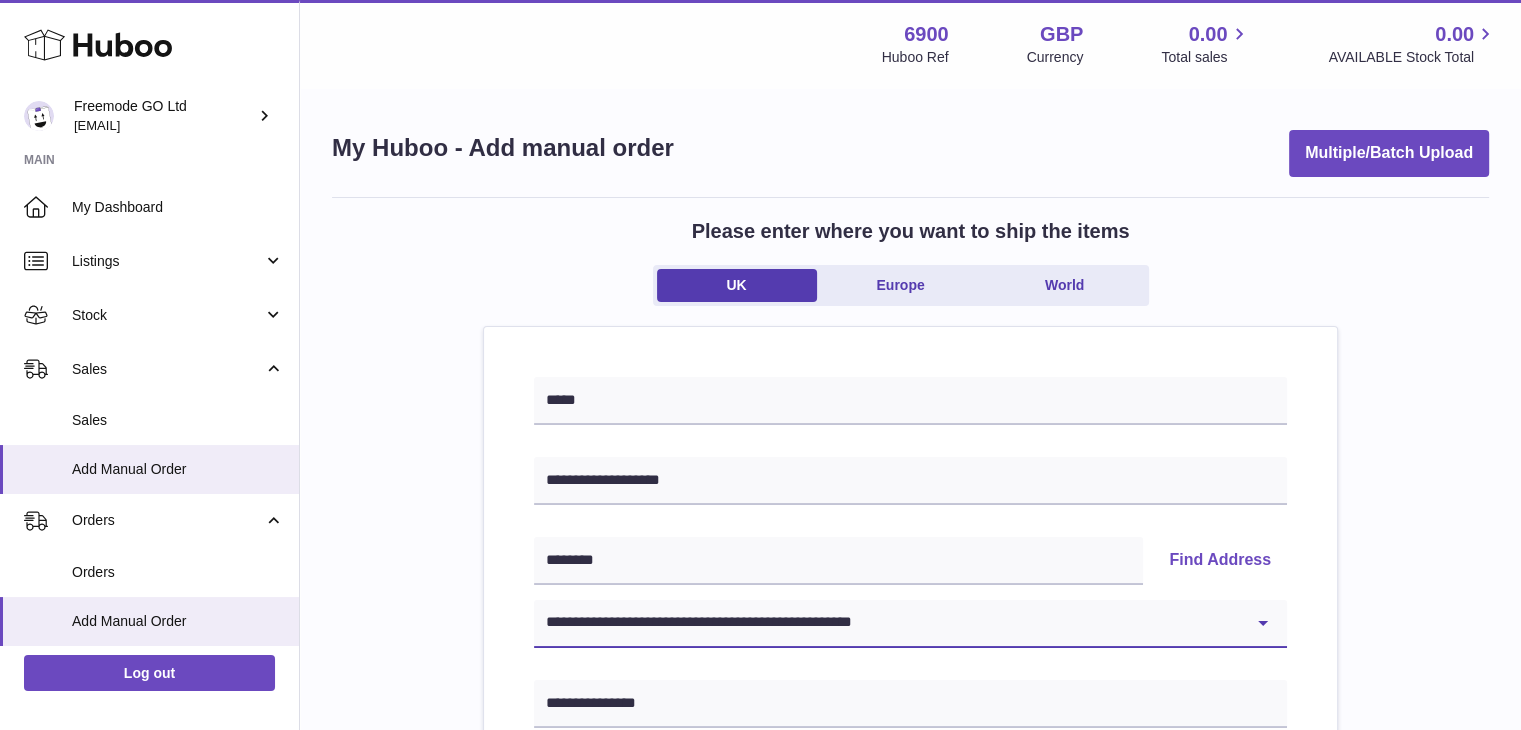 type on "*********" 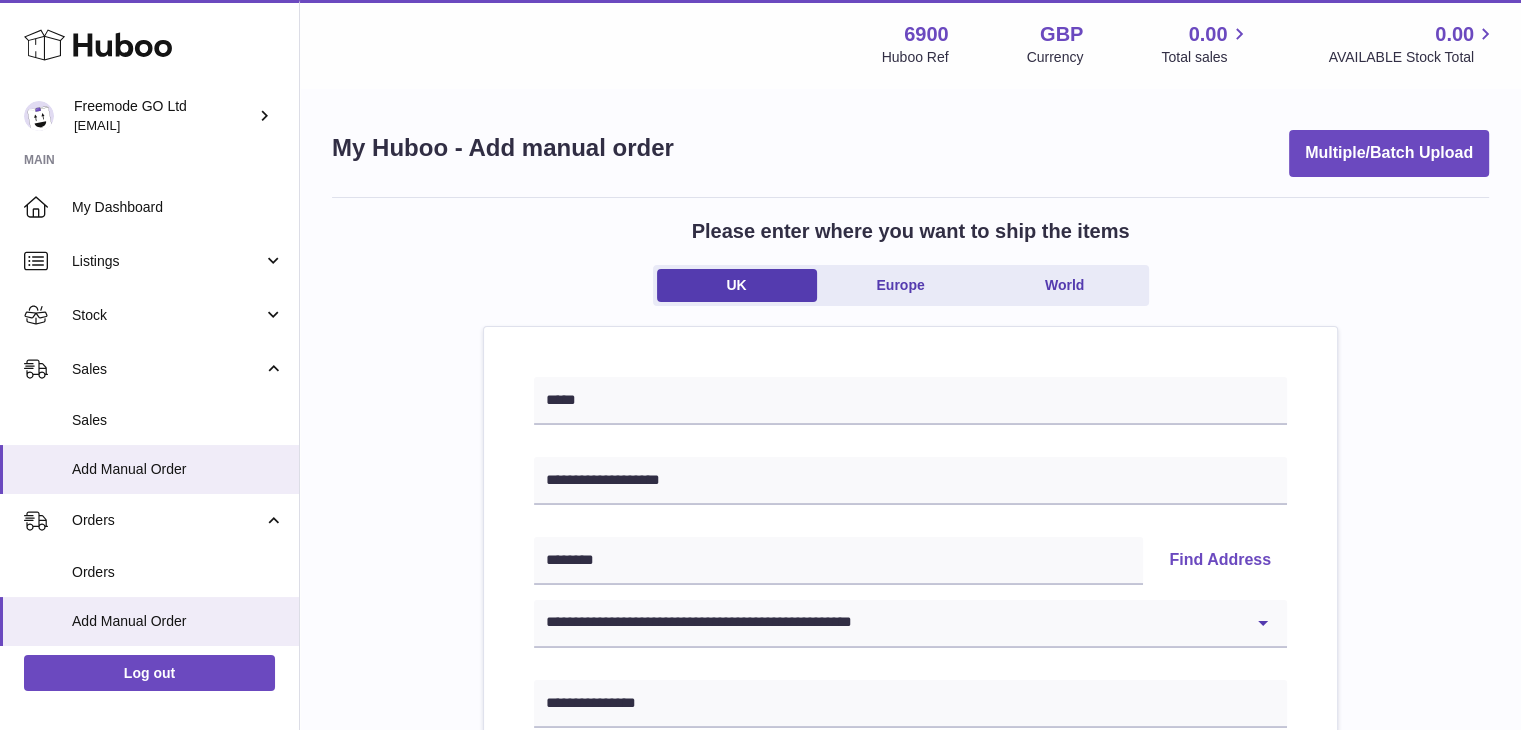 click on "**********" at bounding box center (910, 925) 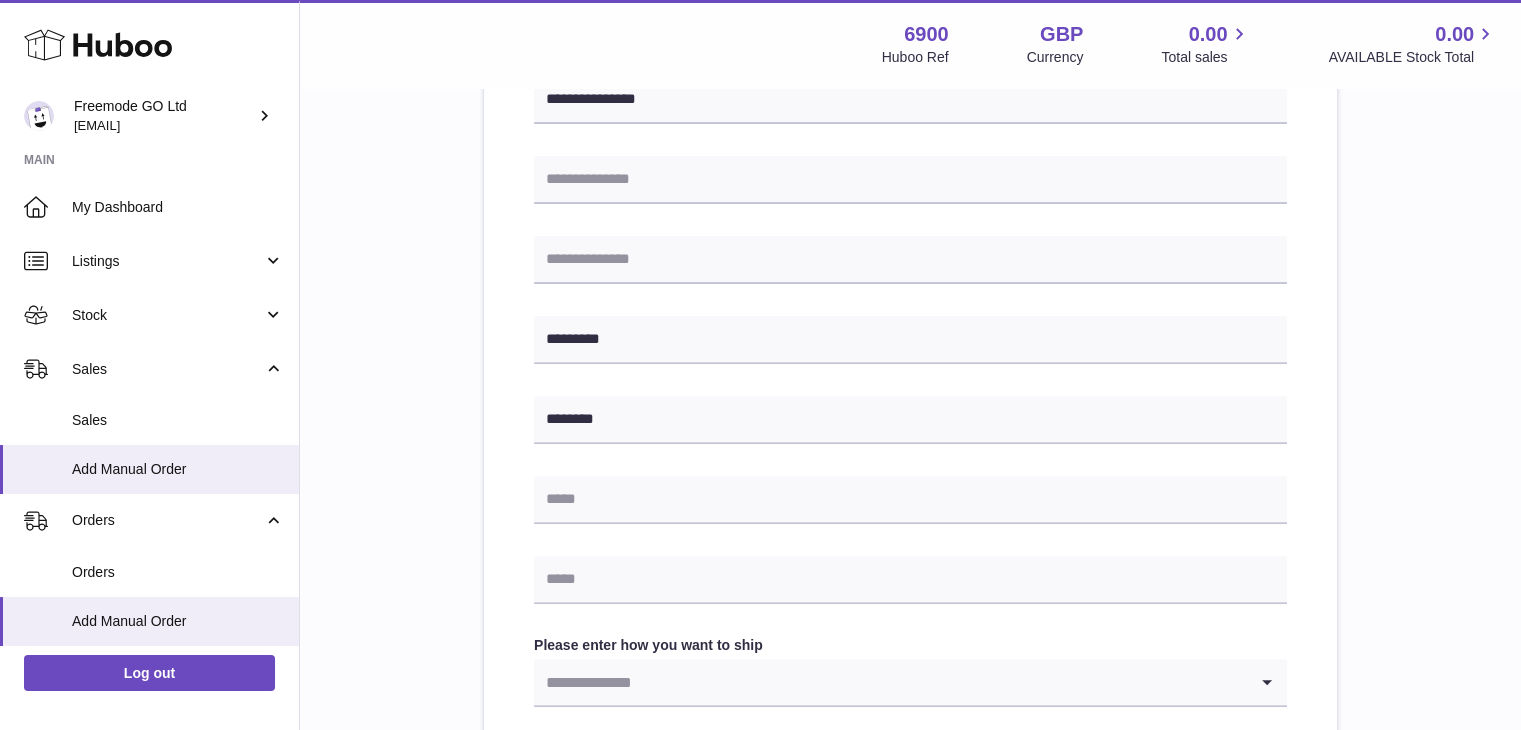 scroll, scrollTop: 806, scrollLeft: 0, axis: vertical 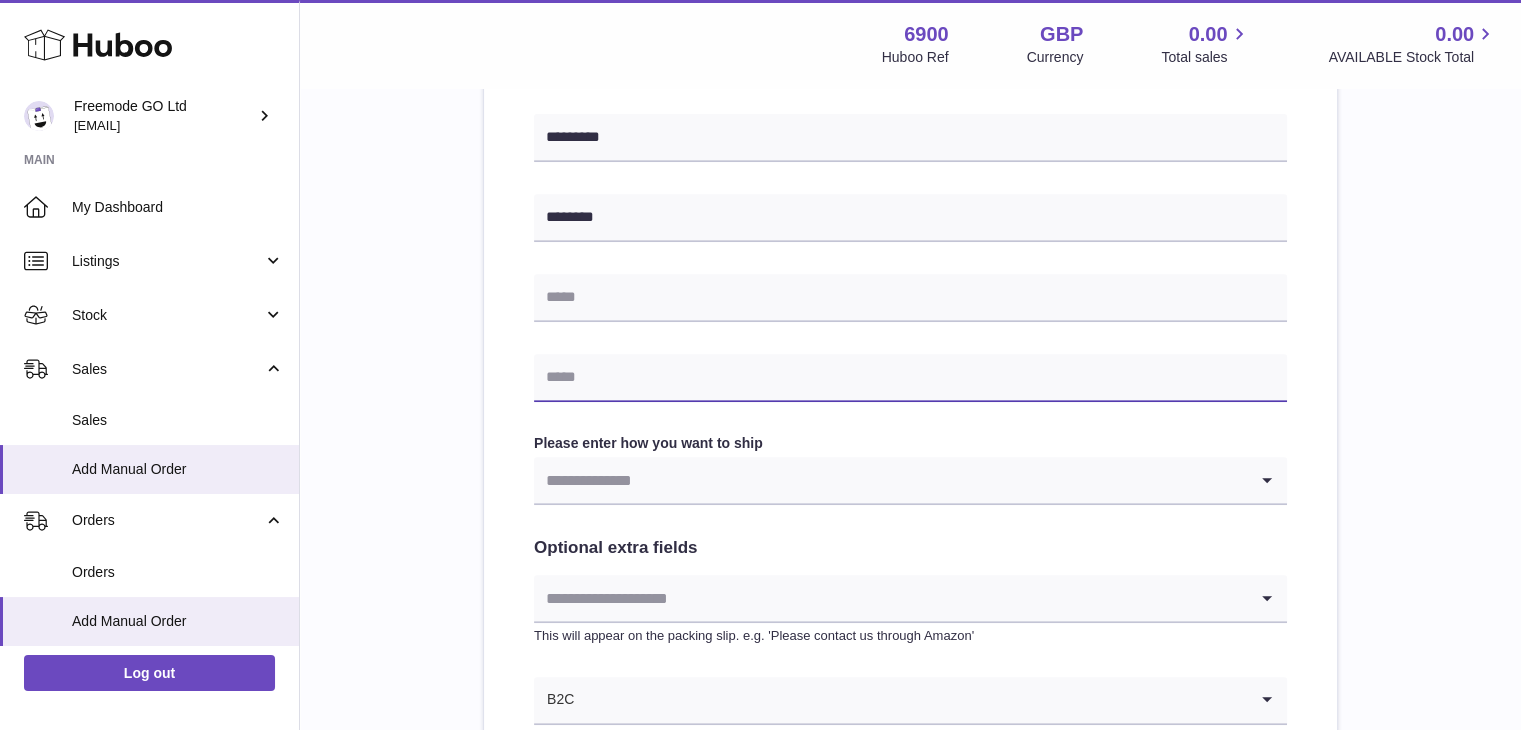 click at bounding box center (910, 378) 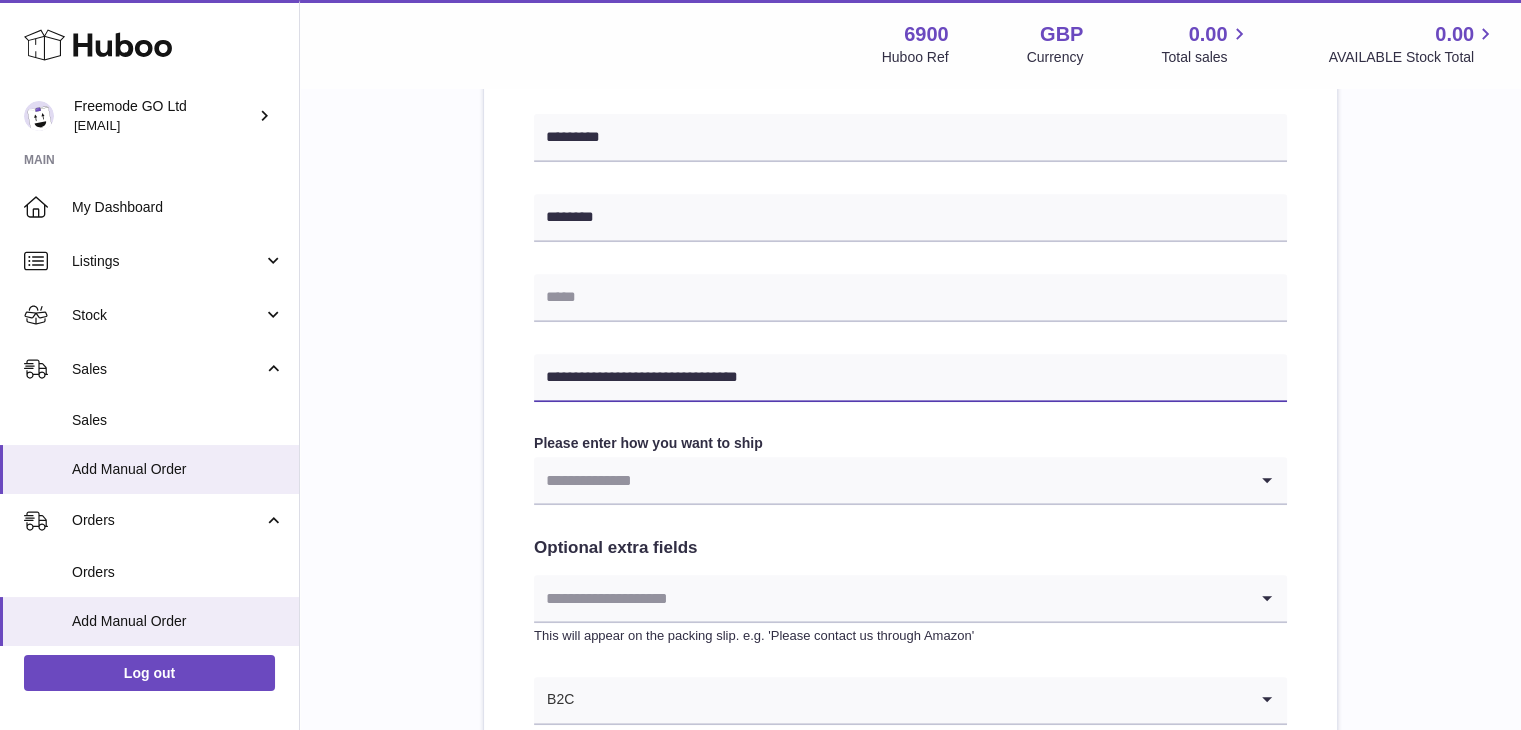 type on "**********" 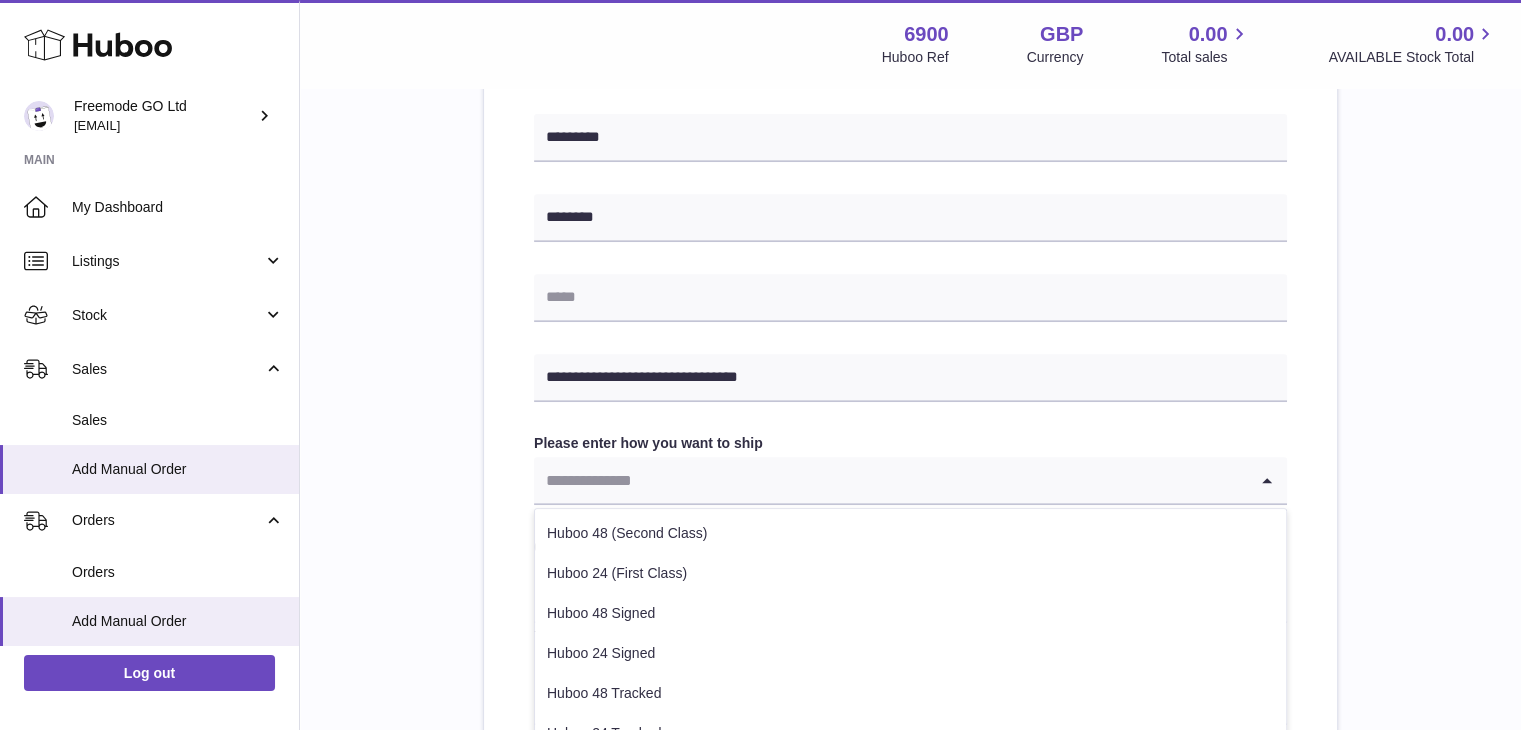 click at bounding box center [890, 480] 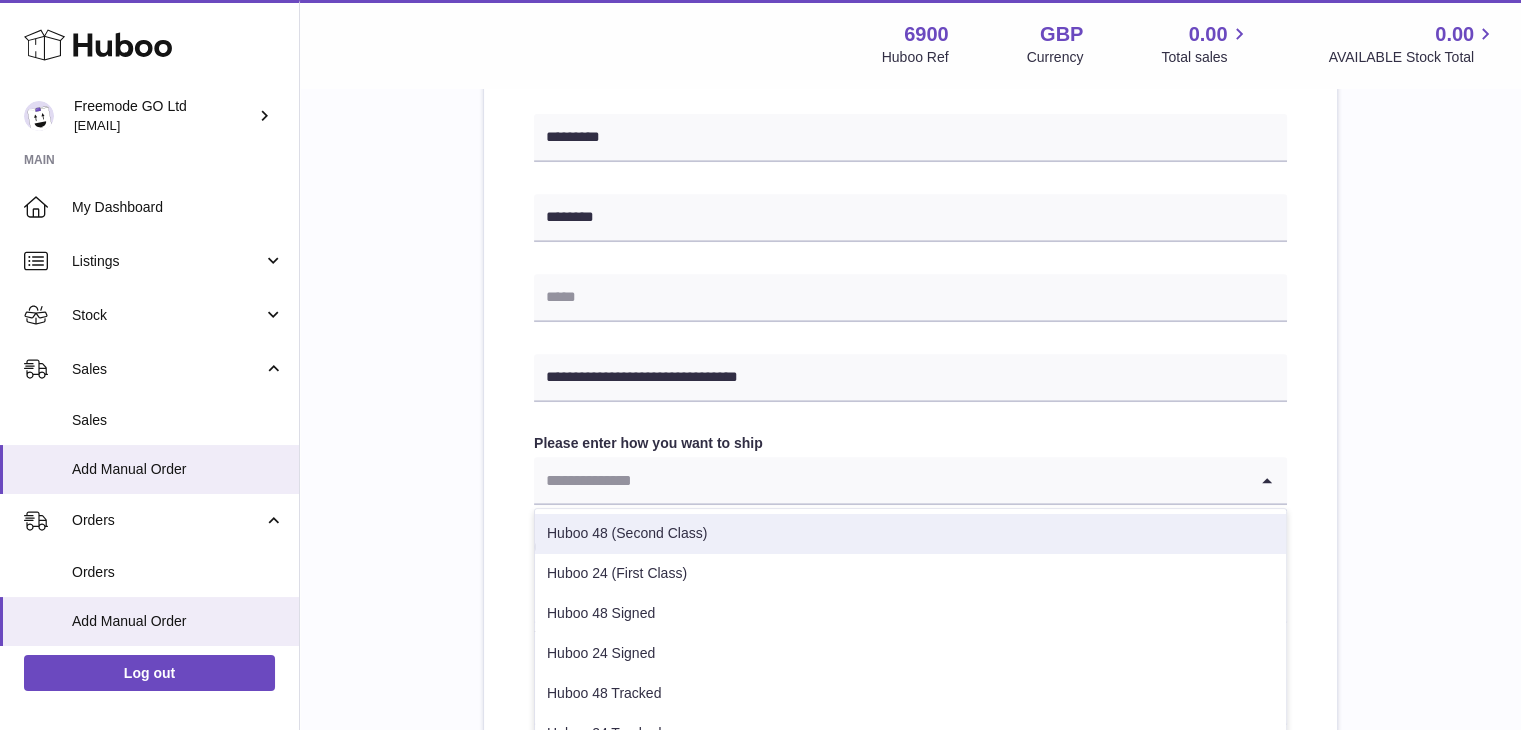 click on "Huboo 48 (Second Class)" at bounding box center (910, 534) 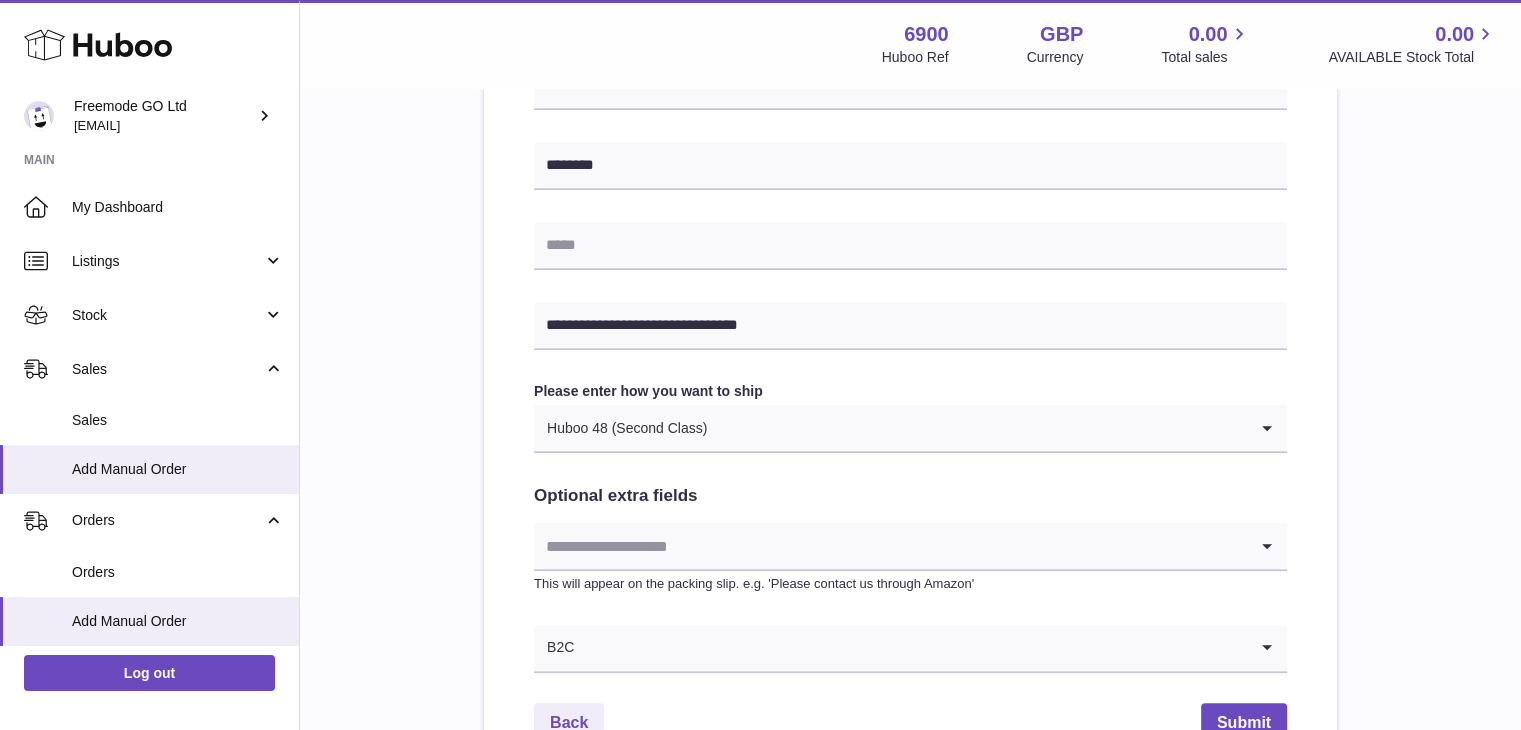 scroll, scrollTop: 967, scrollLeft: 0, axis: vertical 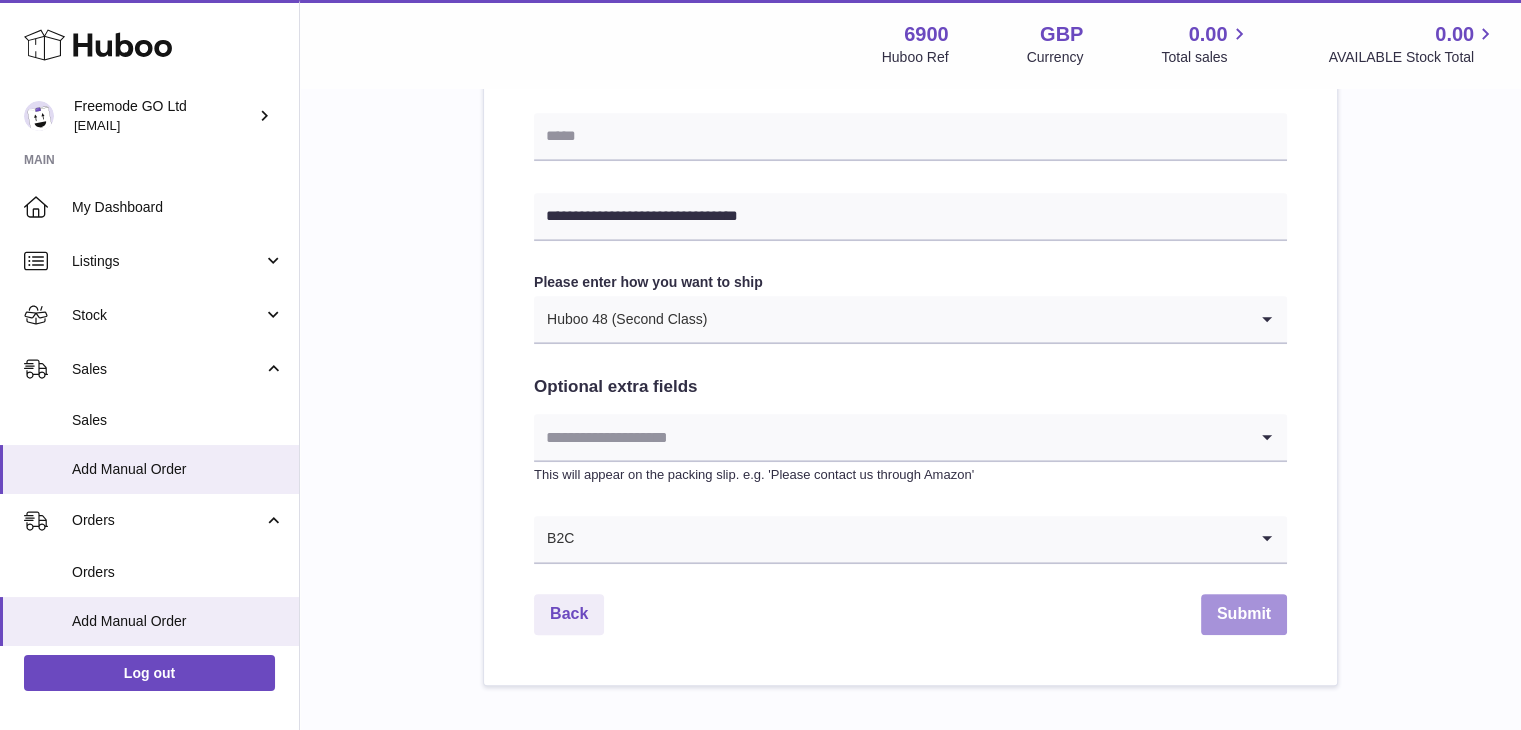 click on "Submit" at bounding box center (1244, 614) 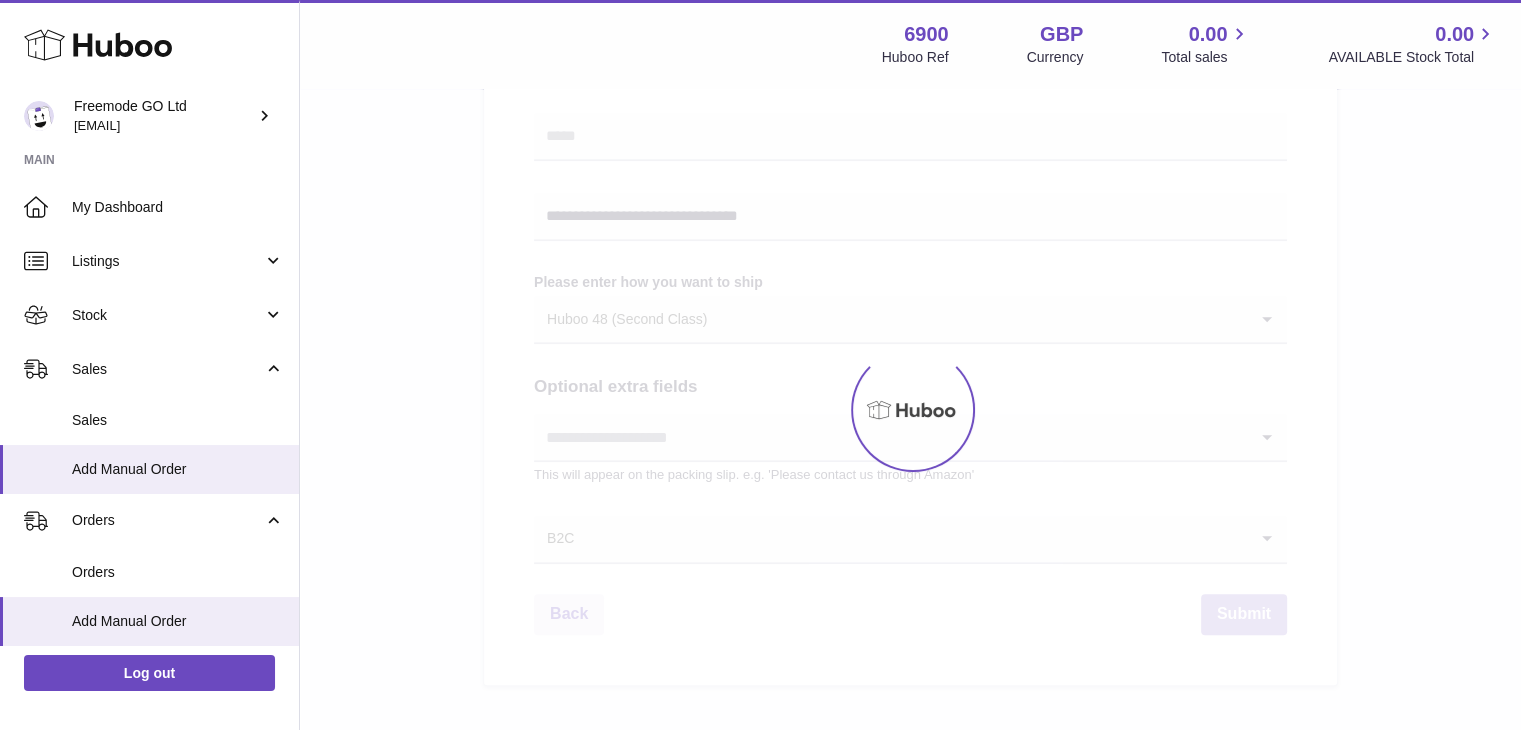 click at bounding box center (910, 410) 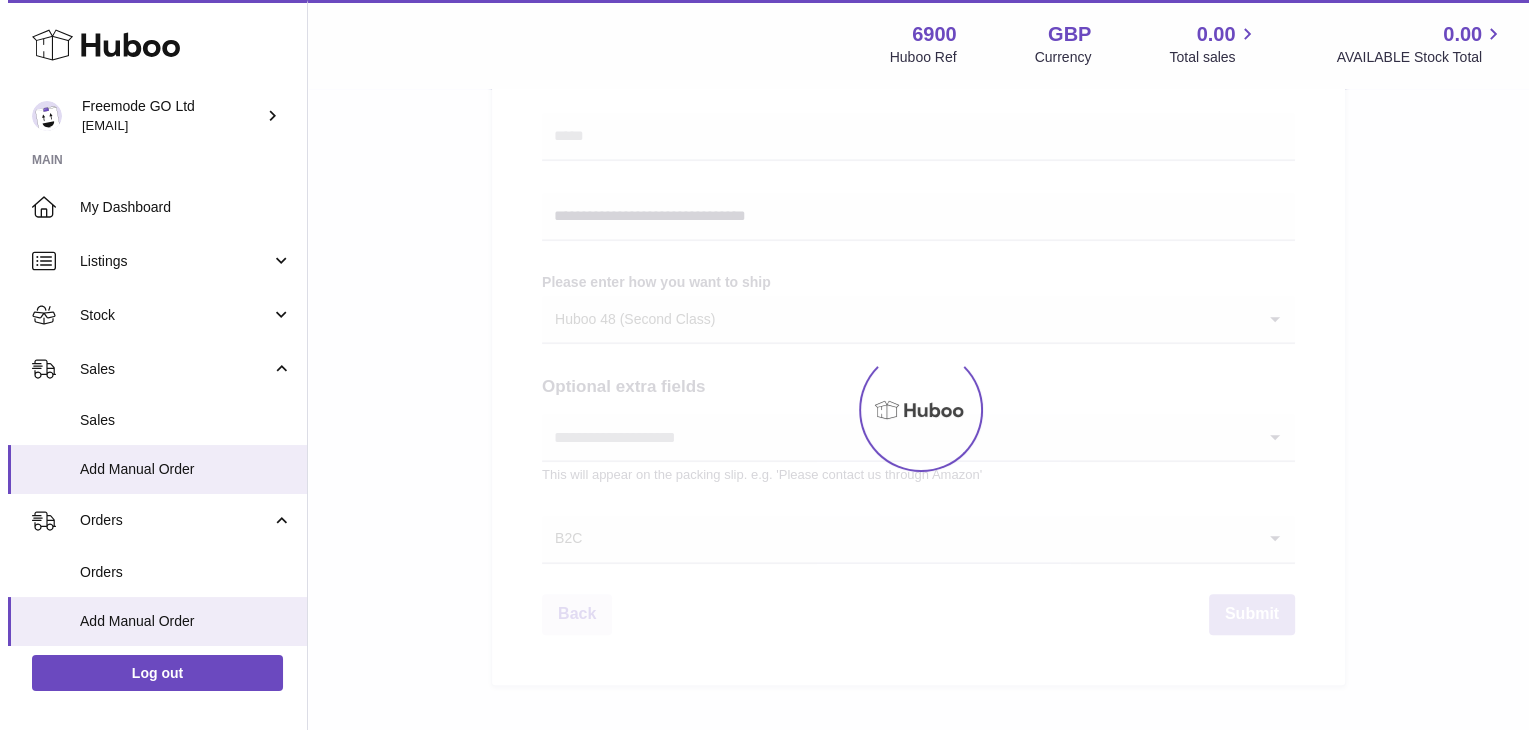 scroll, scrollTop: 0, scrollLeft: 0, axis: both 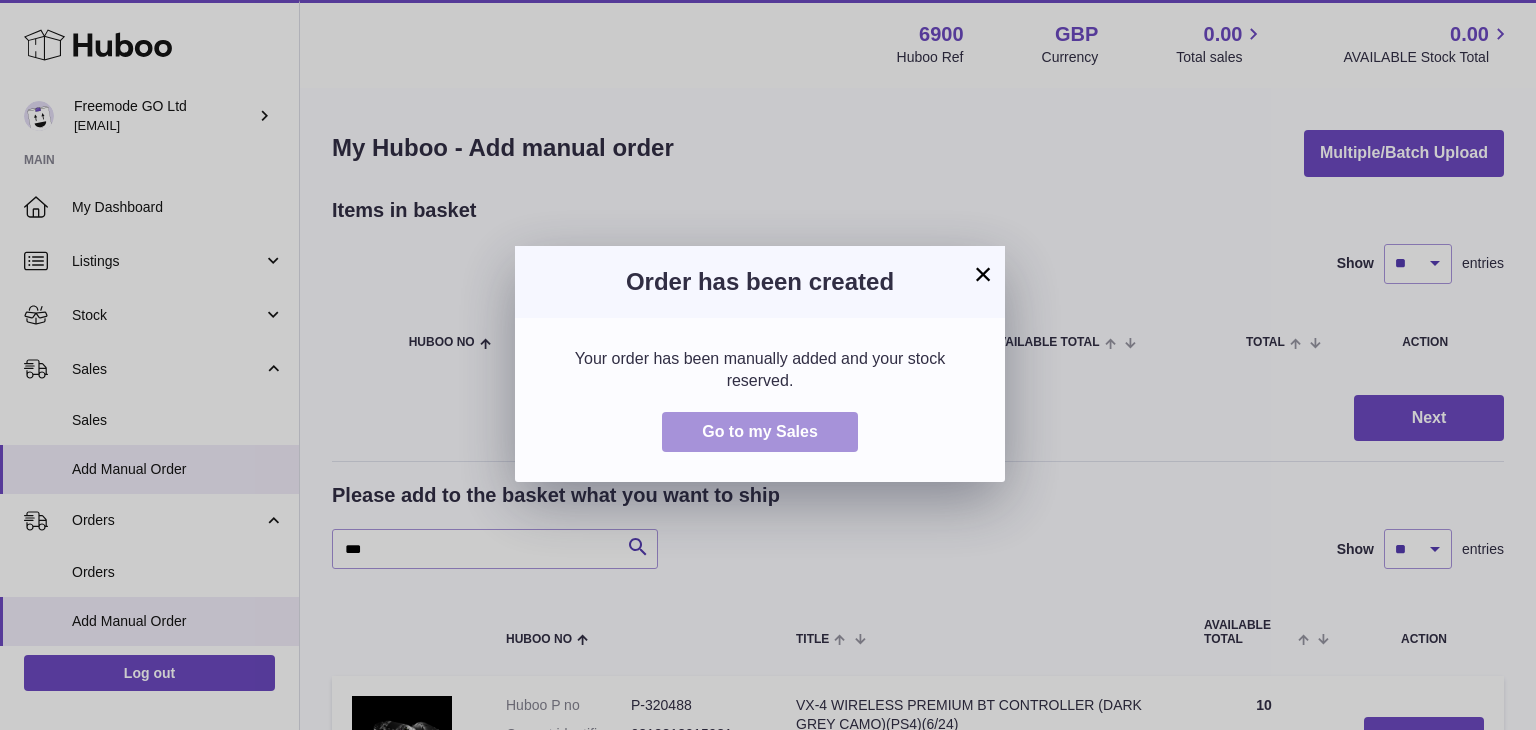 click on "Go to my Sales" at bounding box center (760, 431) 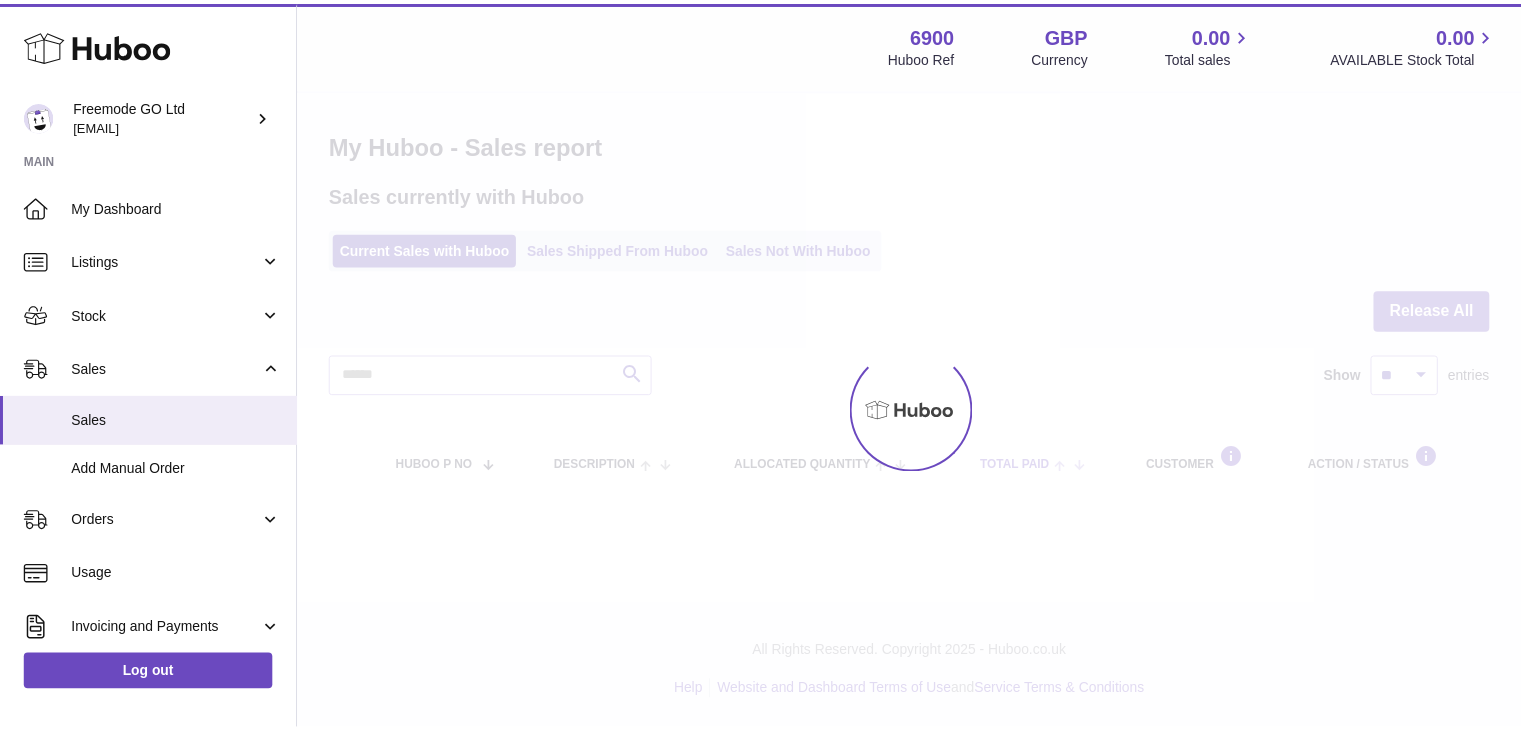 scroll, scrollTop: 0, scrollLeft: 0, axis: both 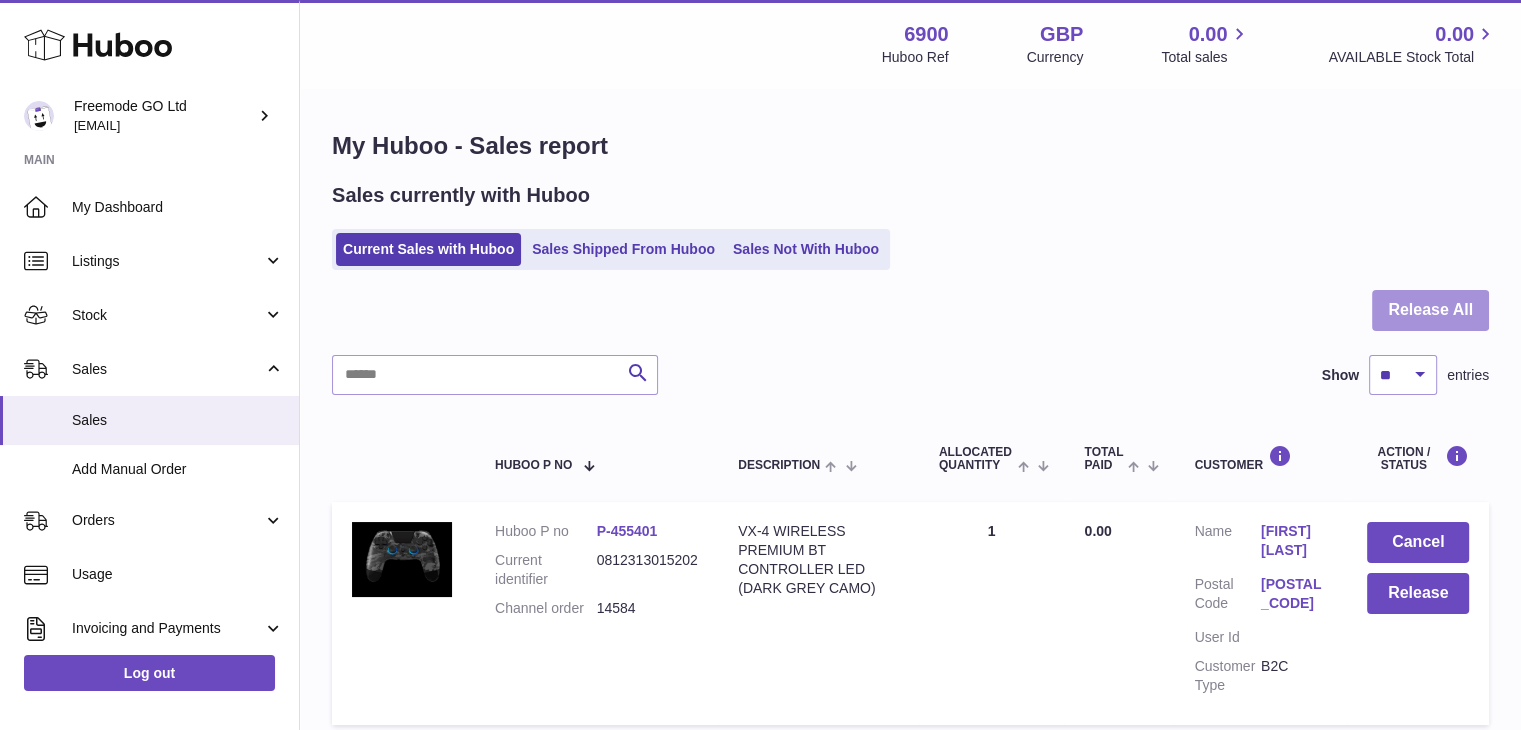 click on "Release All" at bounding box center (1430, 310) 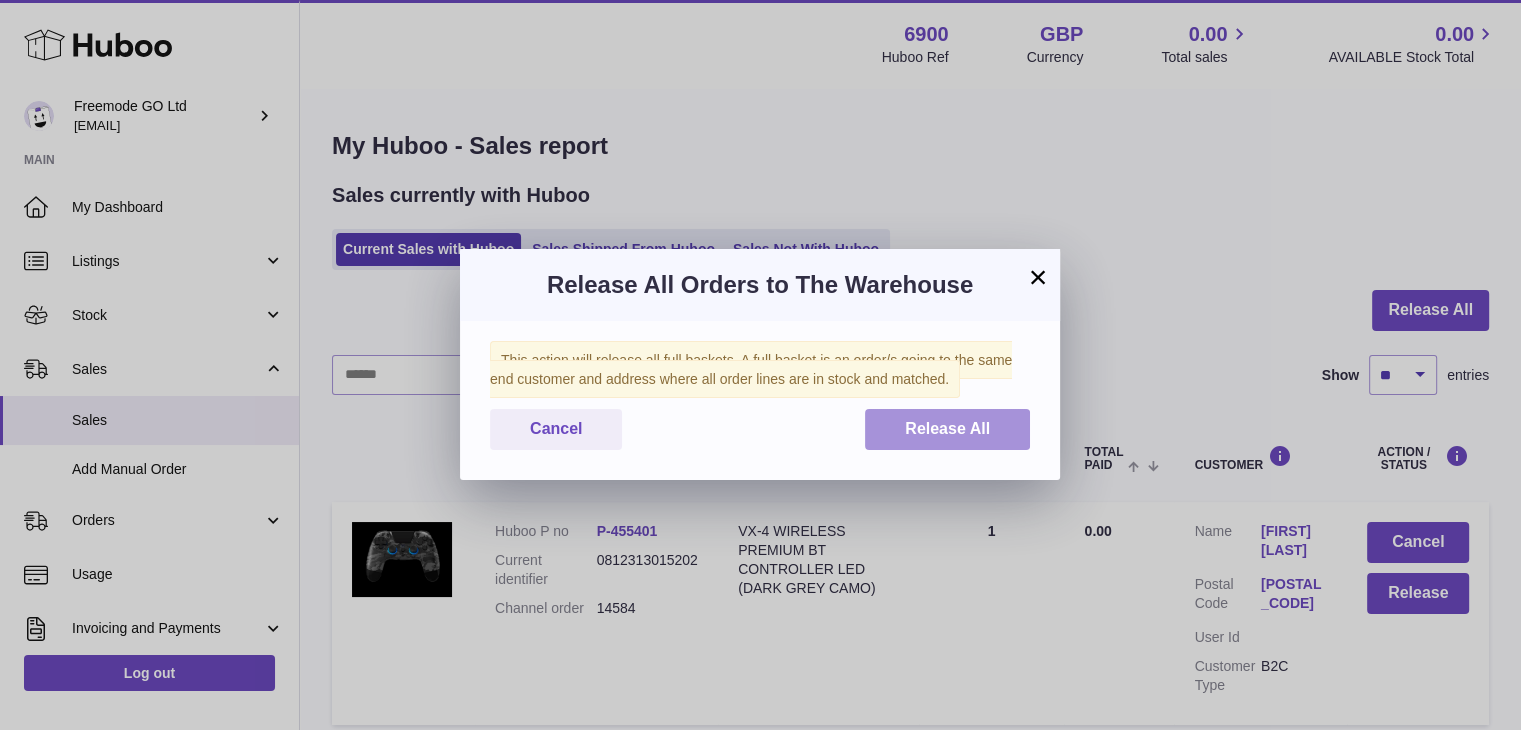 click on "Release All" at bounding box center [947, 429] 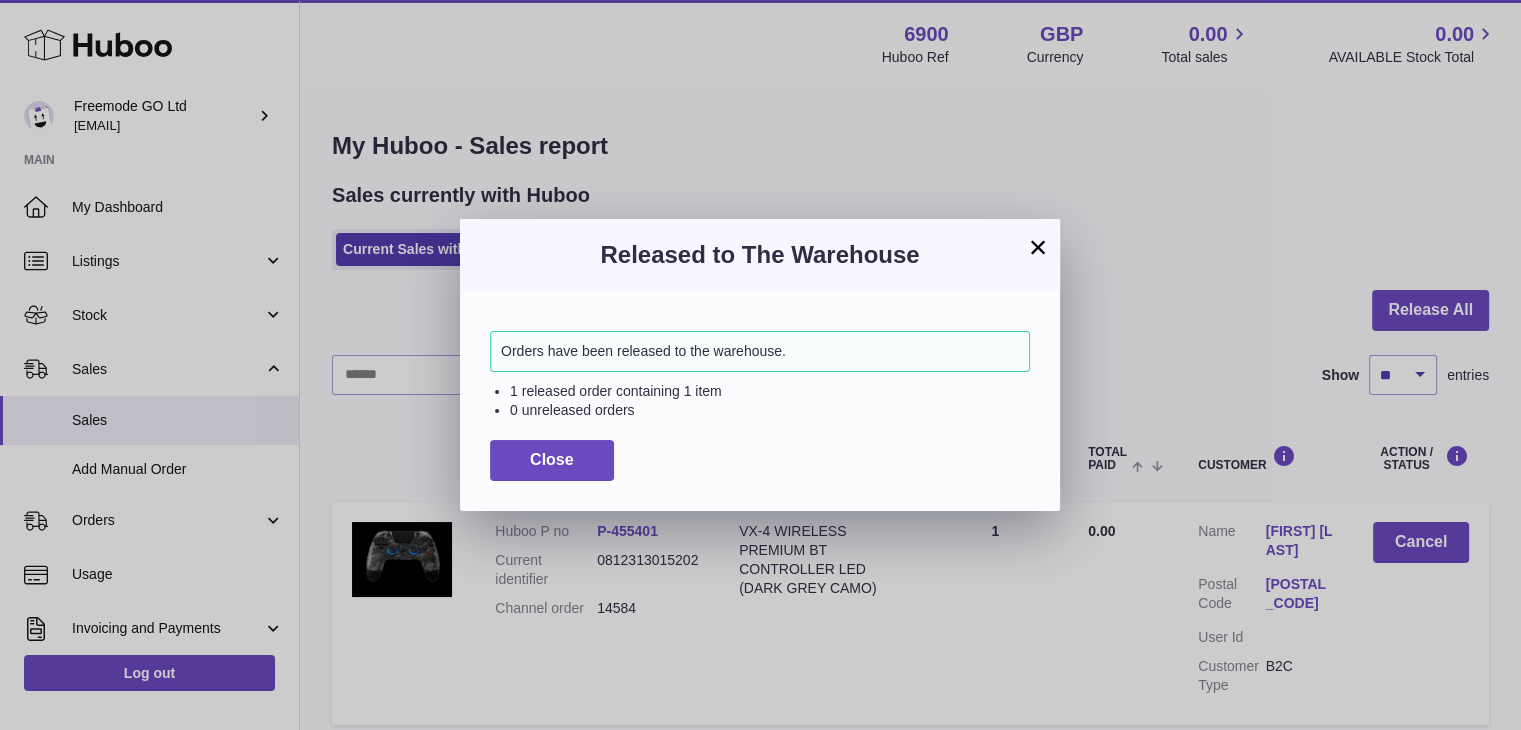 click on "Orders have been released to the warehouse.
1 released order
containing 1 item
0 unreleased orders
Close" at bounding box center (760, 400) 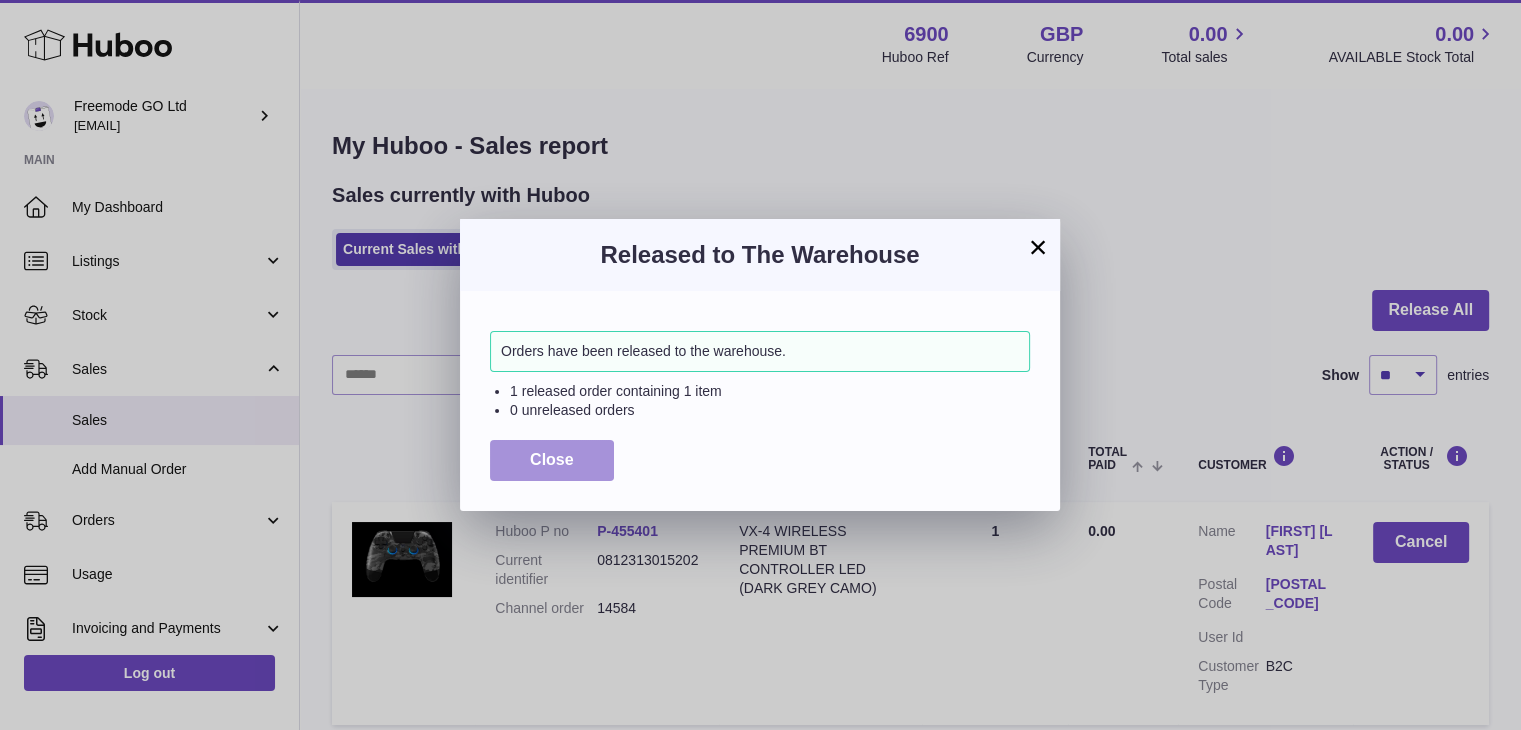 click on "Close" at bounding box center [552, 460] 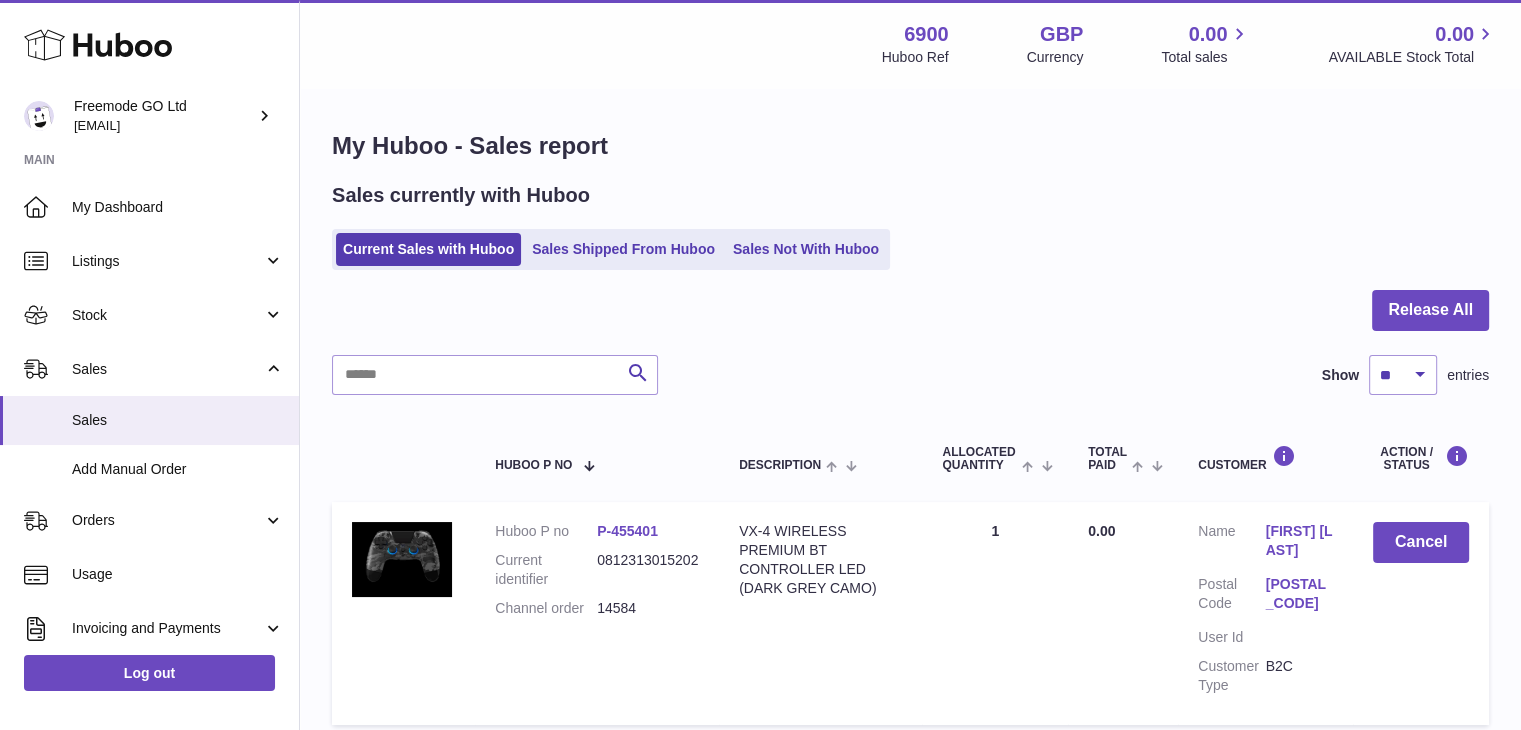 click on "P-455401" at bounding box center [627, 531] 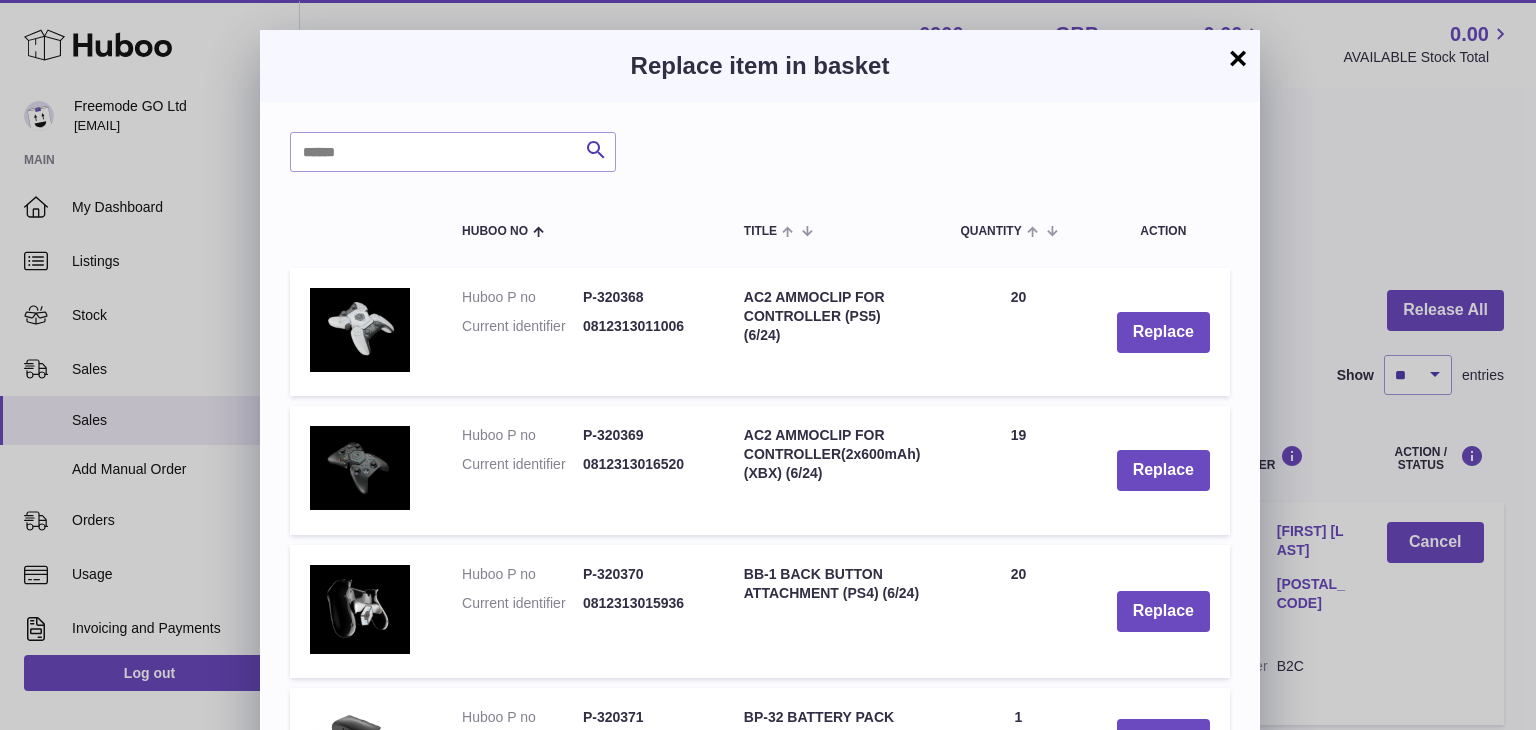 click on "×" at bounding box center [1238, 58] 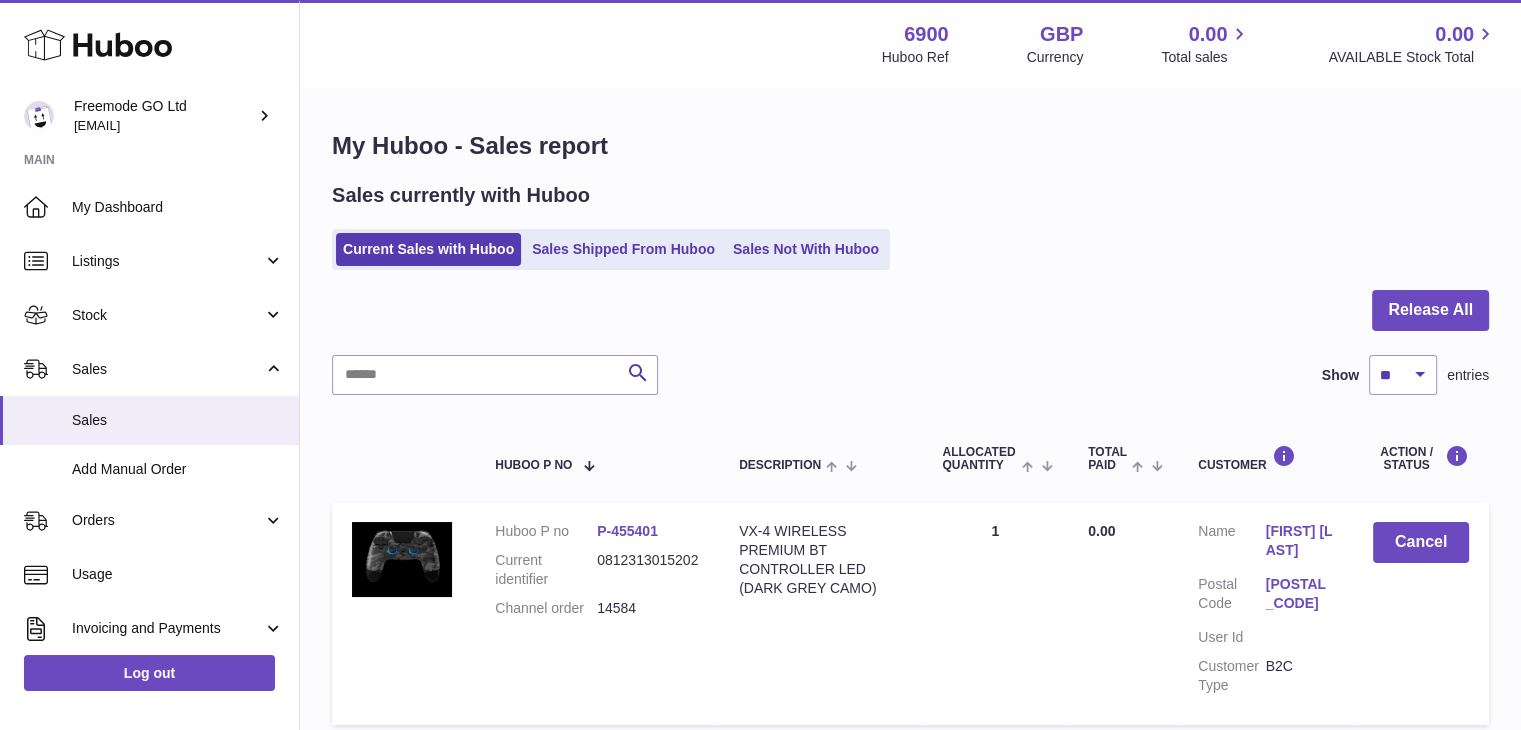 click 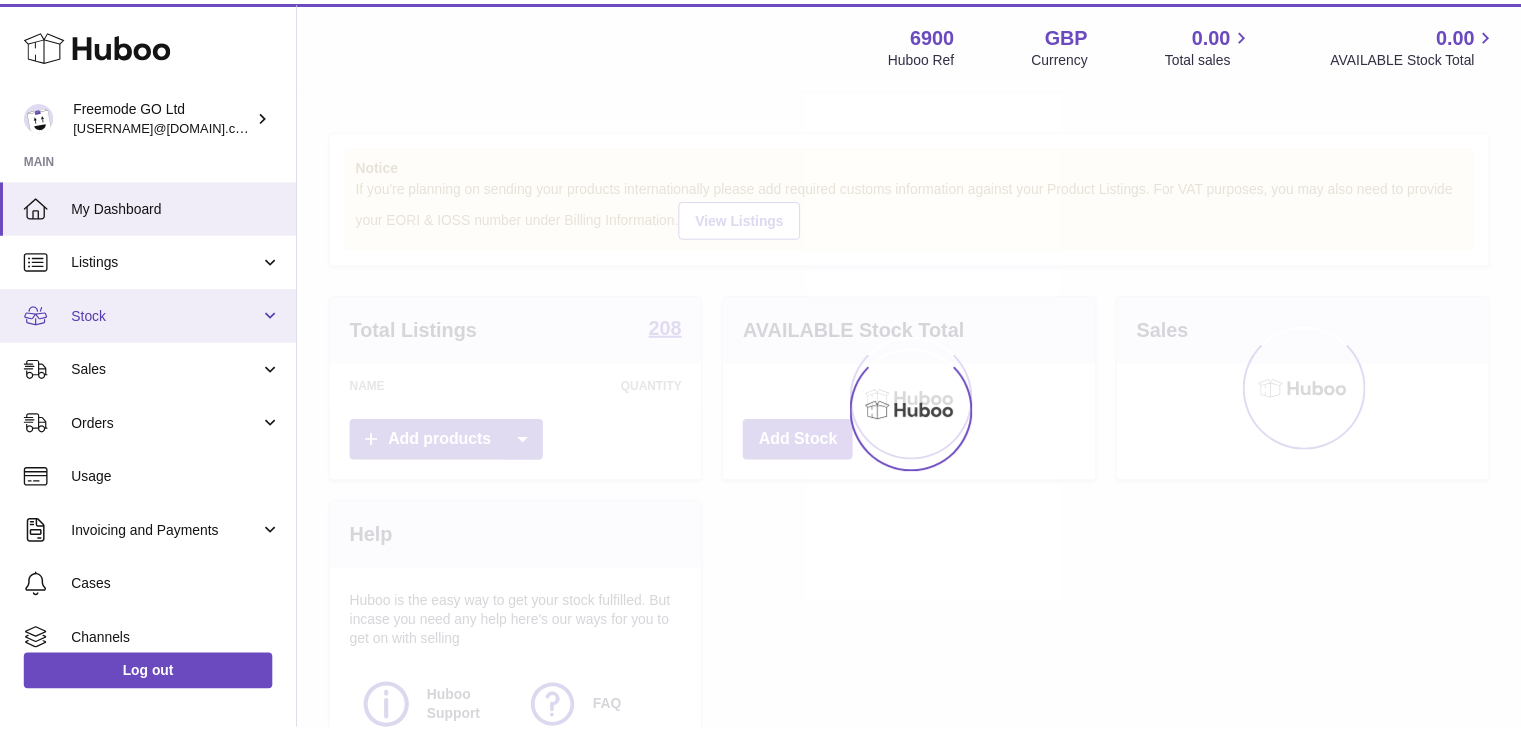 scroll, scrollTop: 0, scrollLeft: 0, axis: both 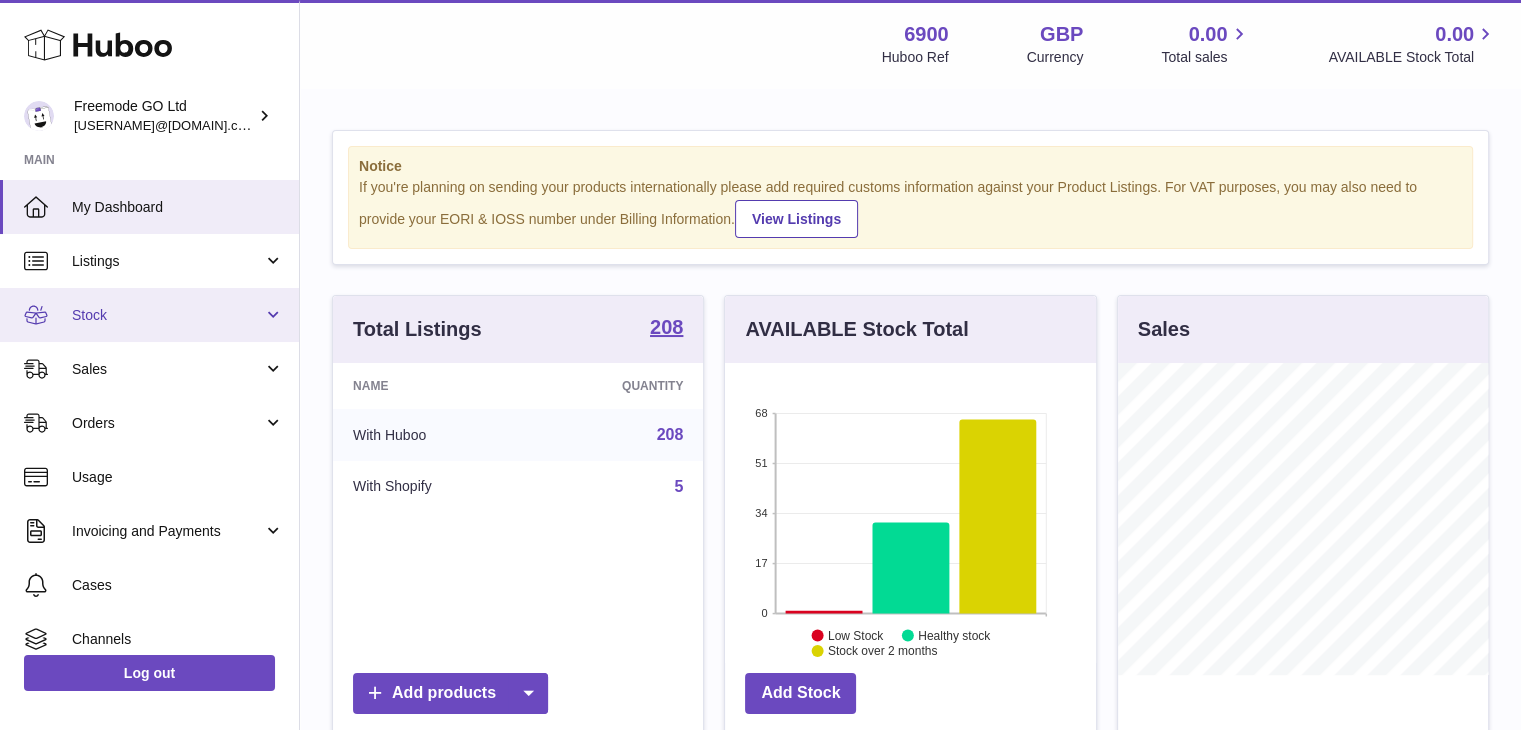 click on "Stock" at bounding box center [167, 315] 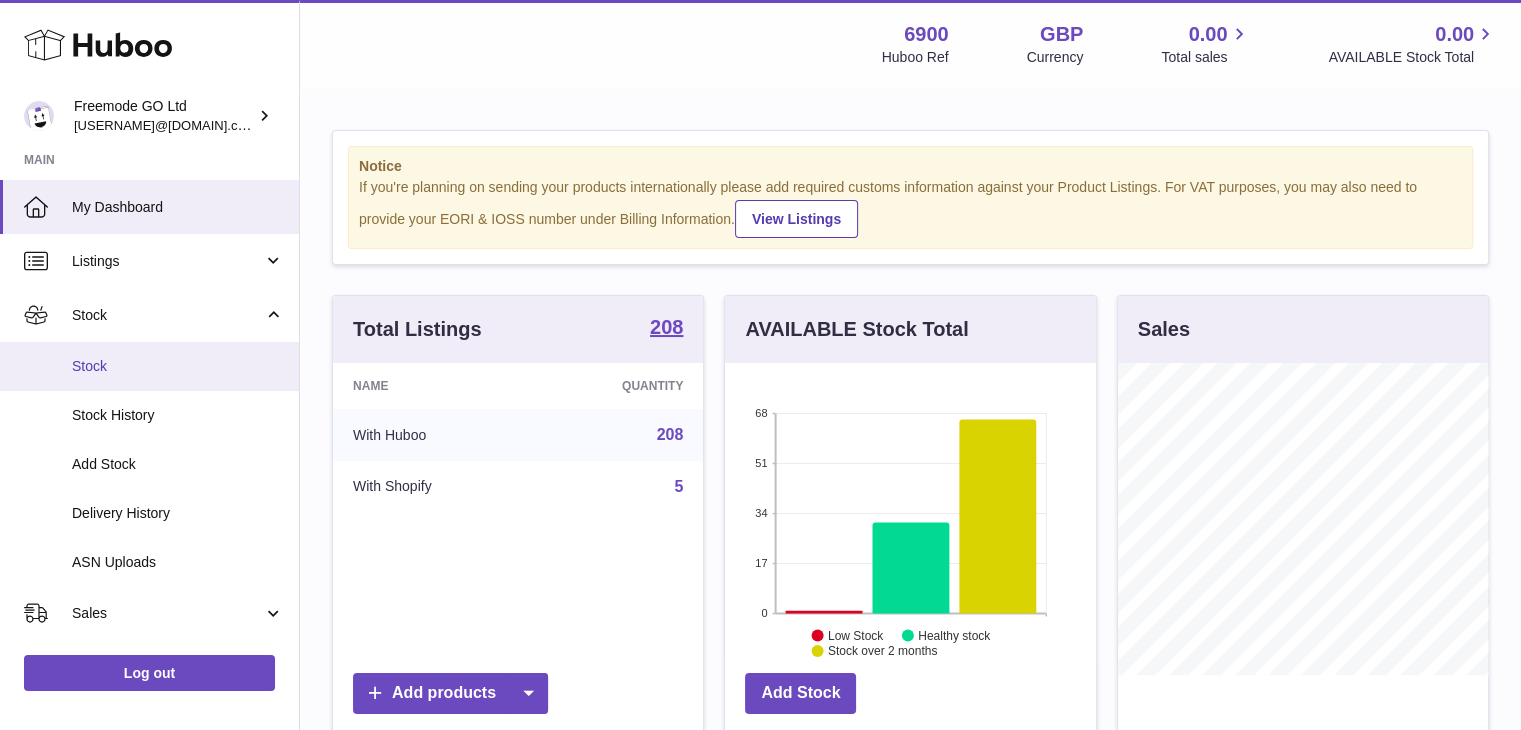 click on "Stock" at bounding box center (149, 366) 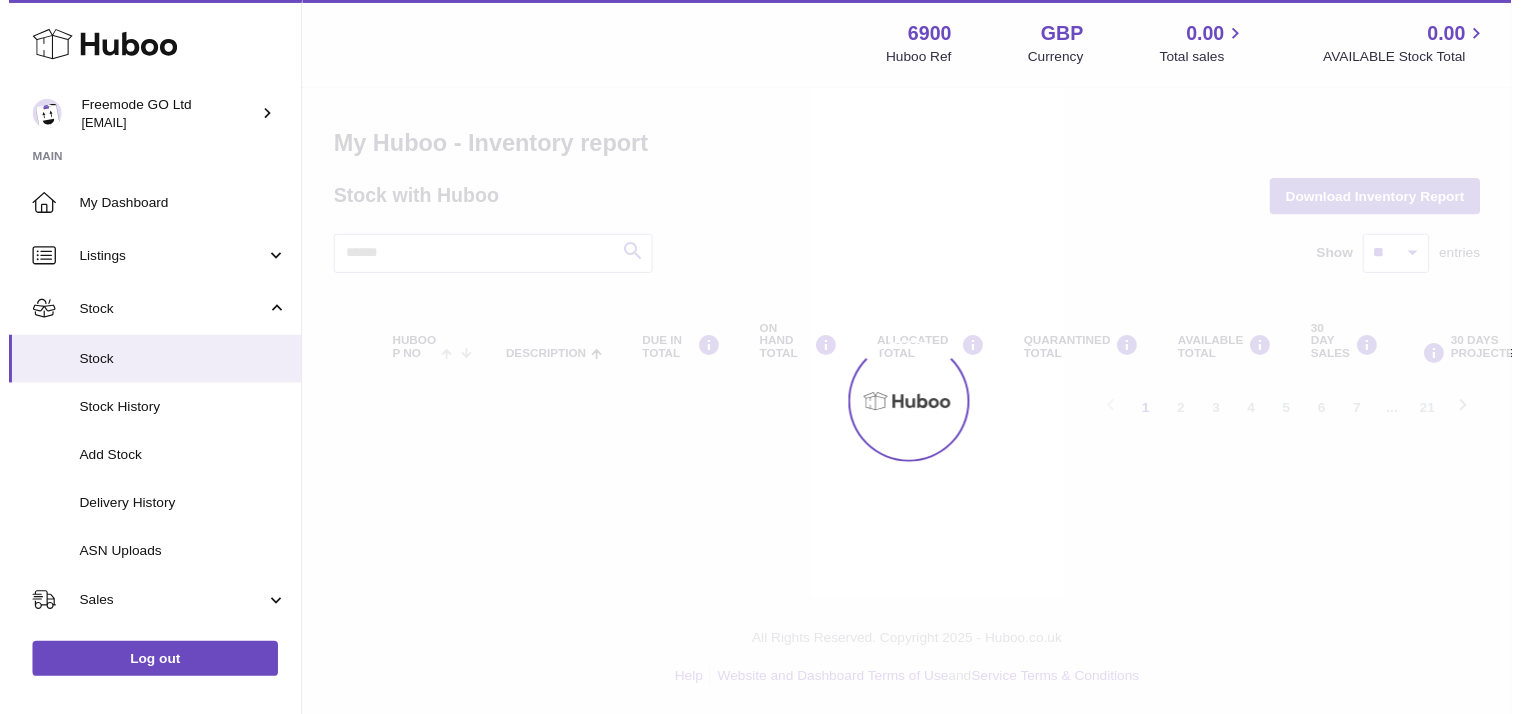 scroll, scrollTop: 0, scrollLeft: 0, axis: both 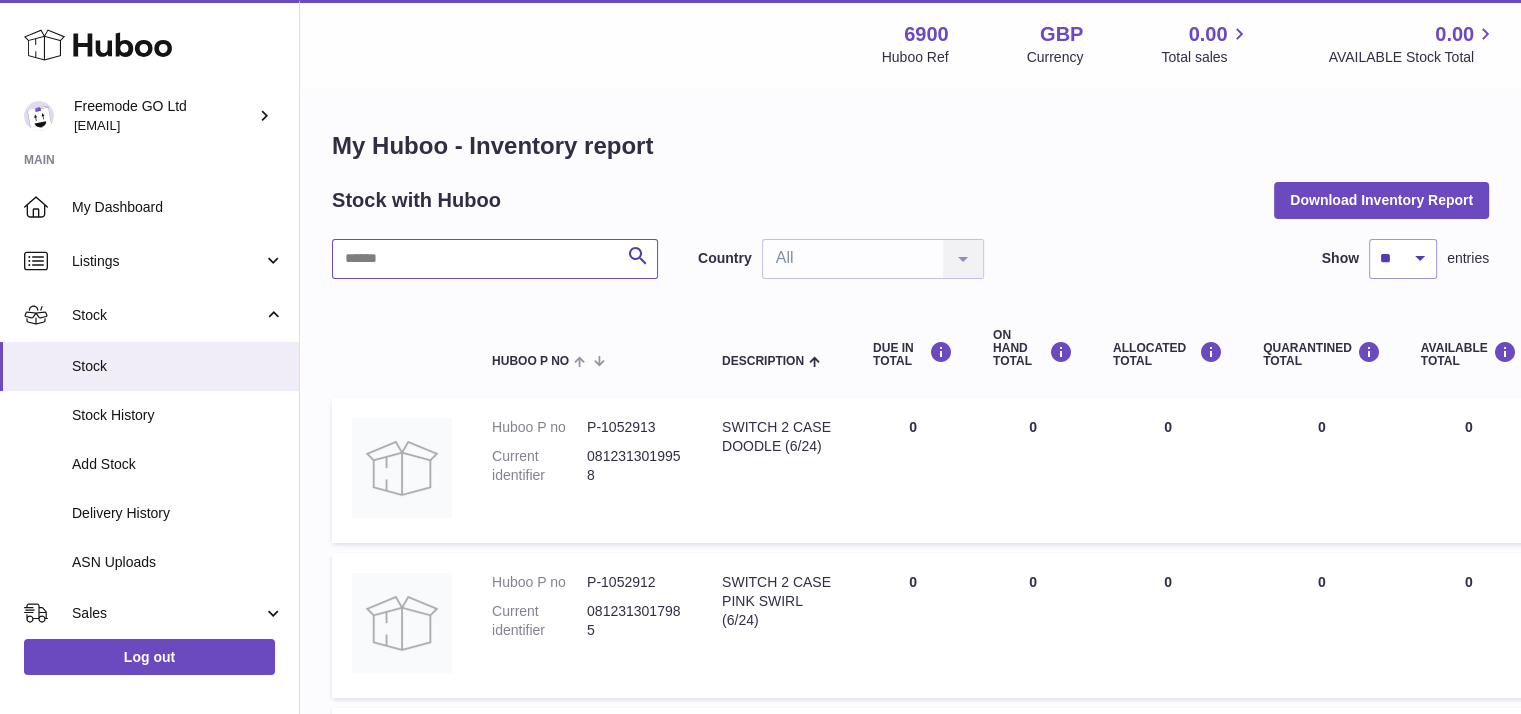 click at bounding box center [495, 259] 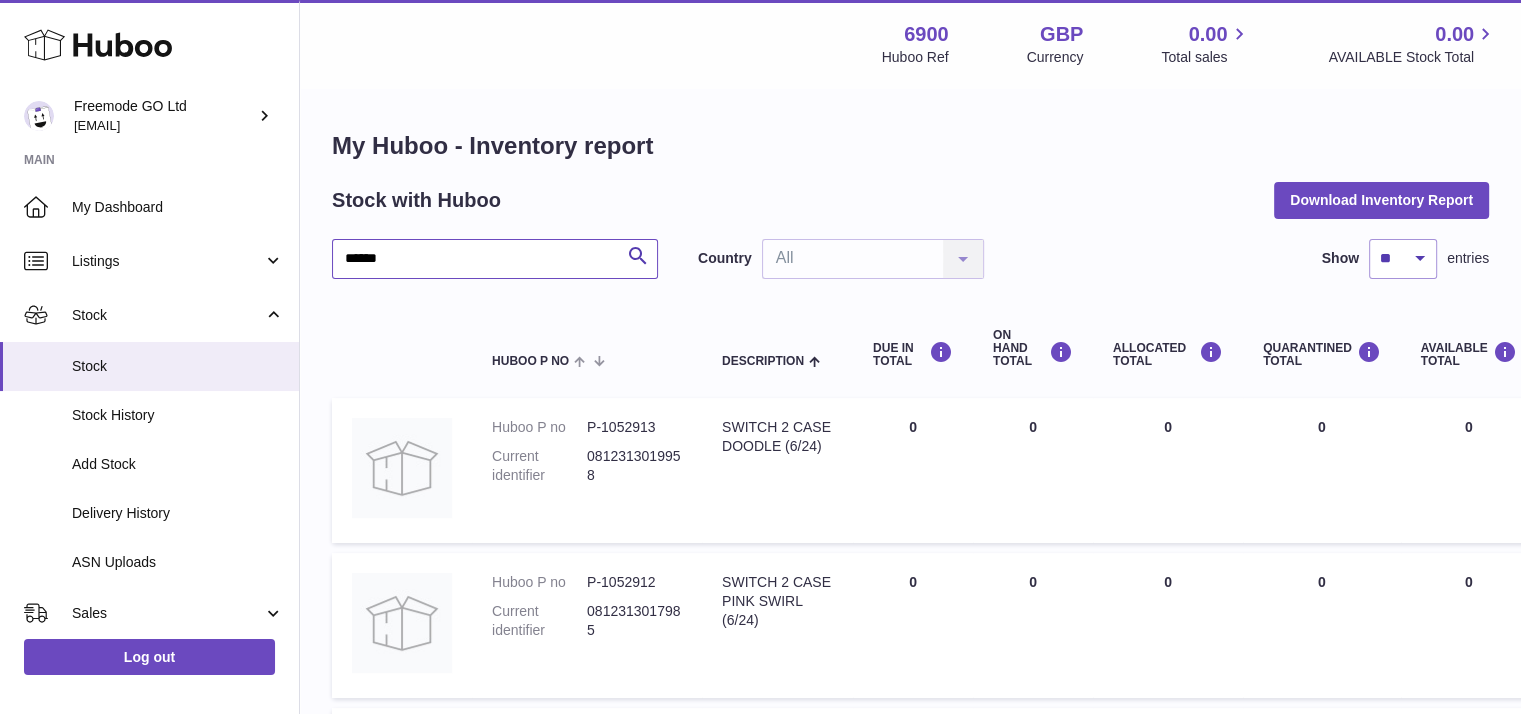 type on "******" 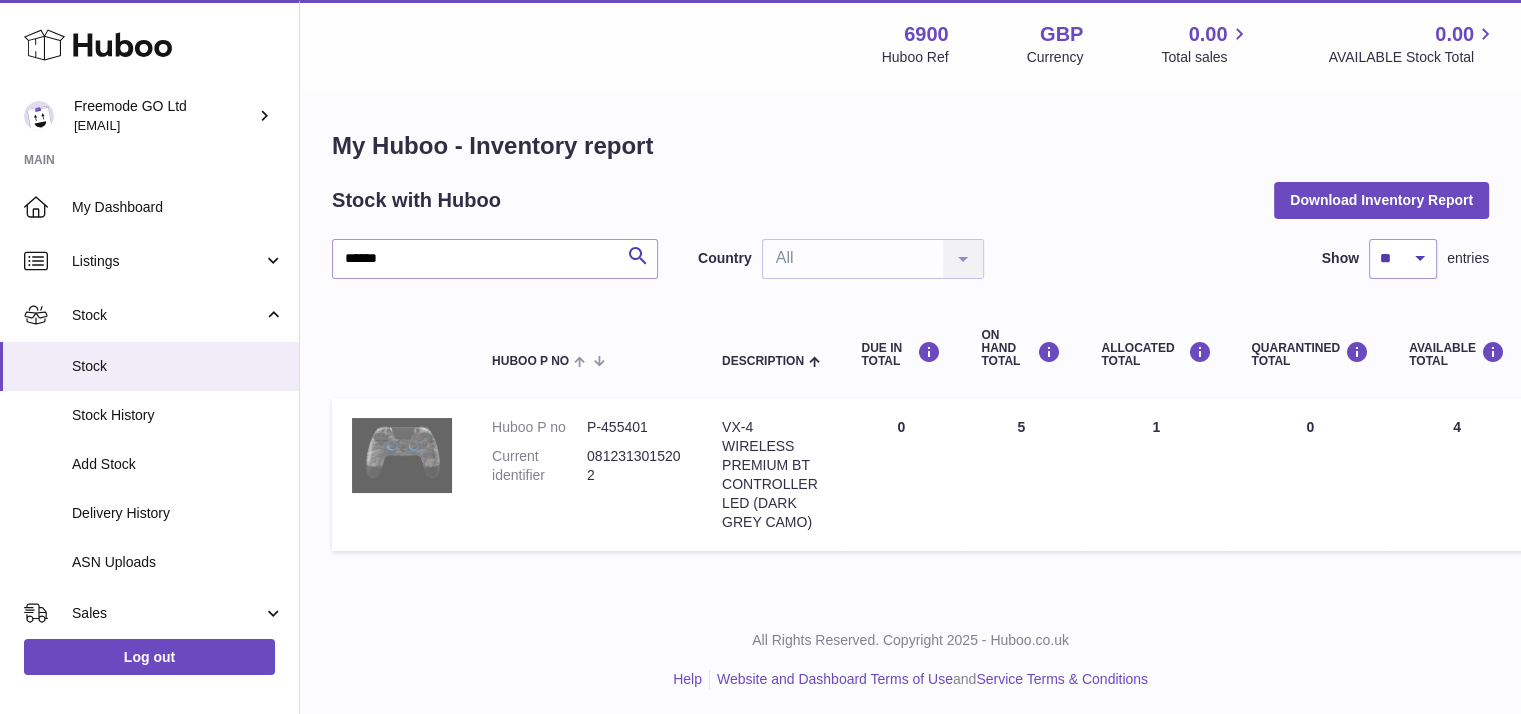 click at bounding box center [402, 455] 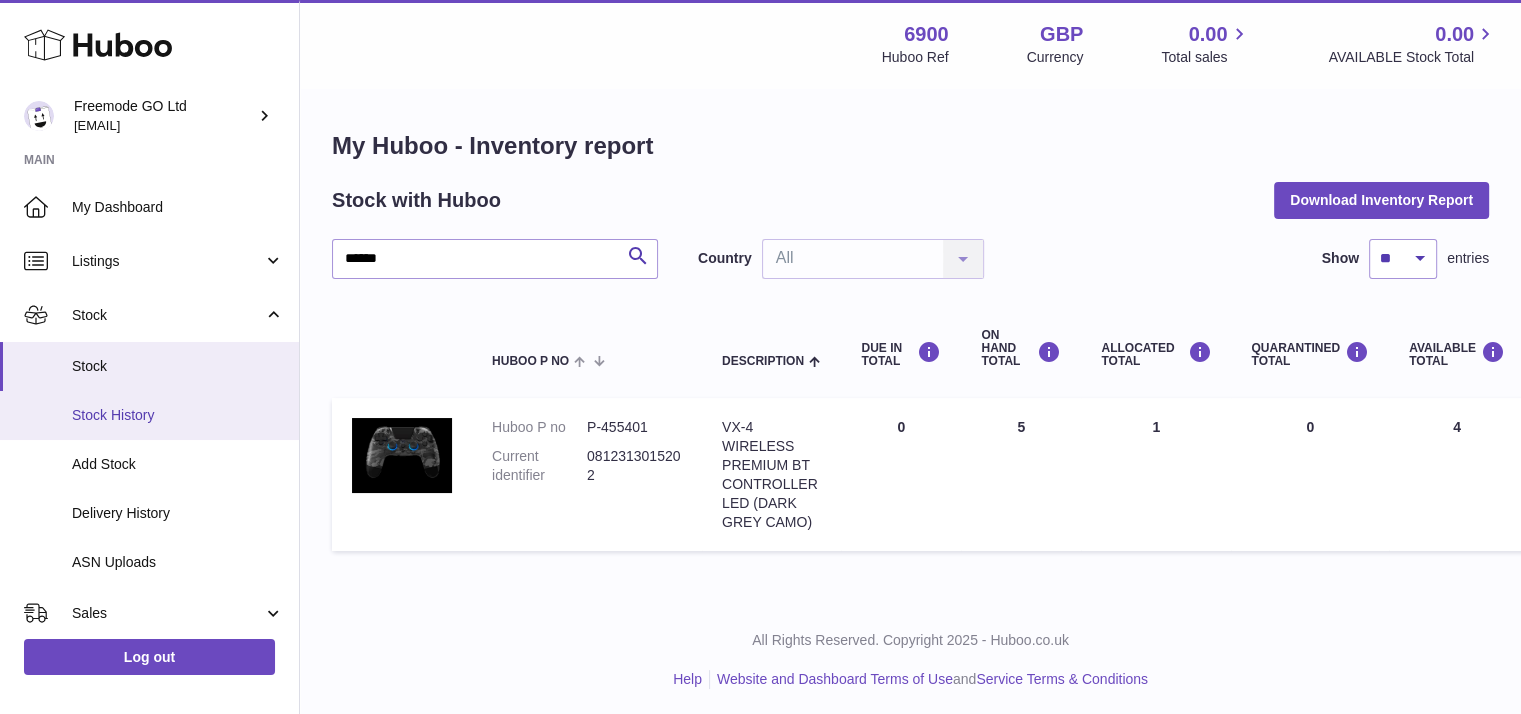 click on "Stock History" at bounding box center [178, 415] 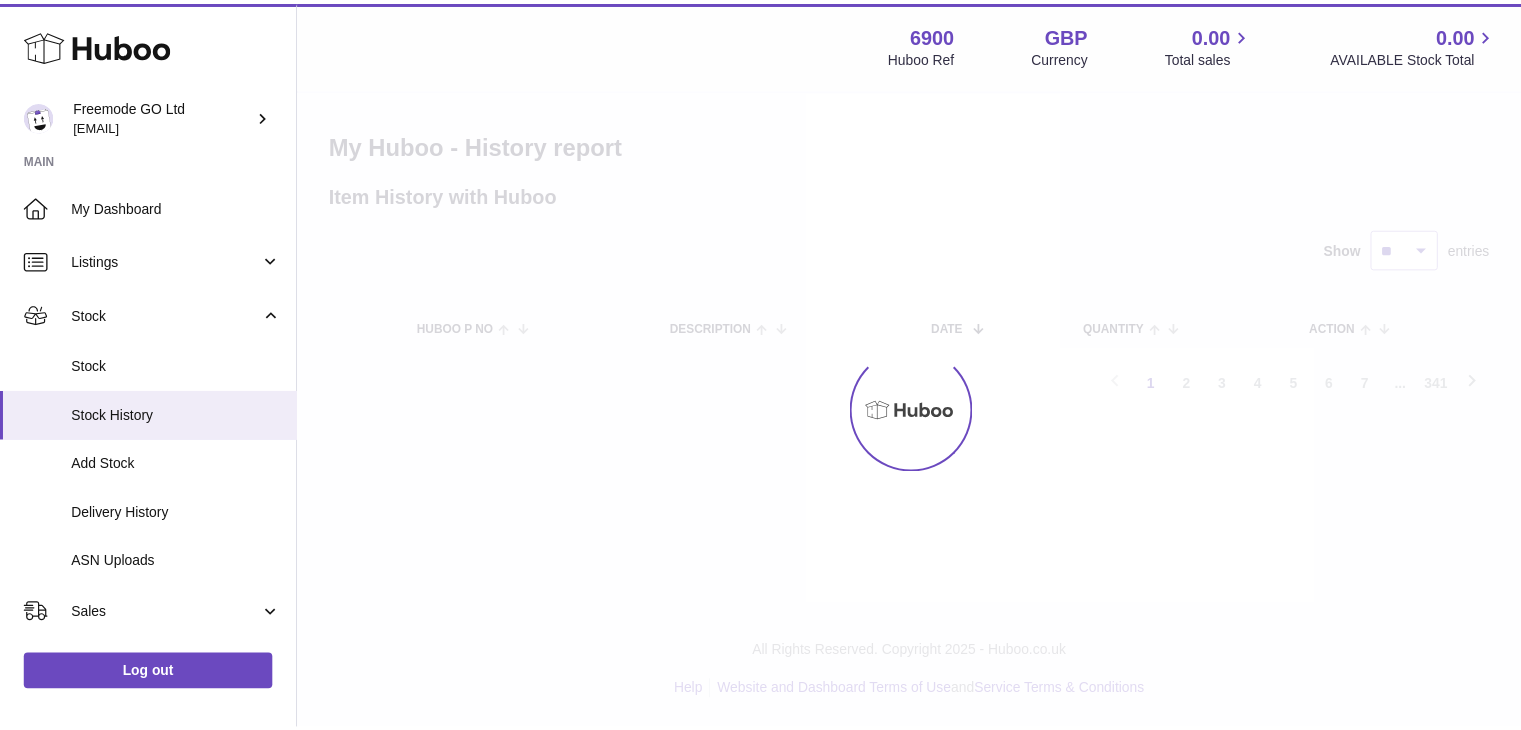 scroll, scrollTop: 0, scrollLeft: 0, axis: both 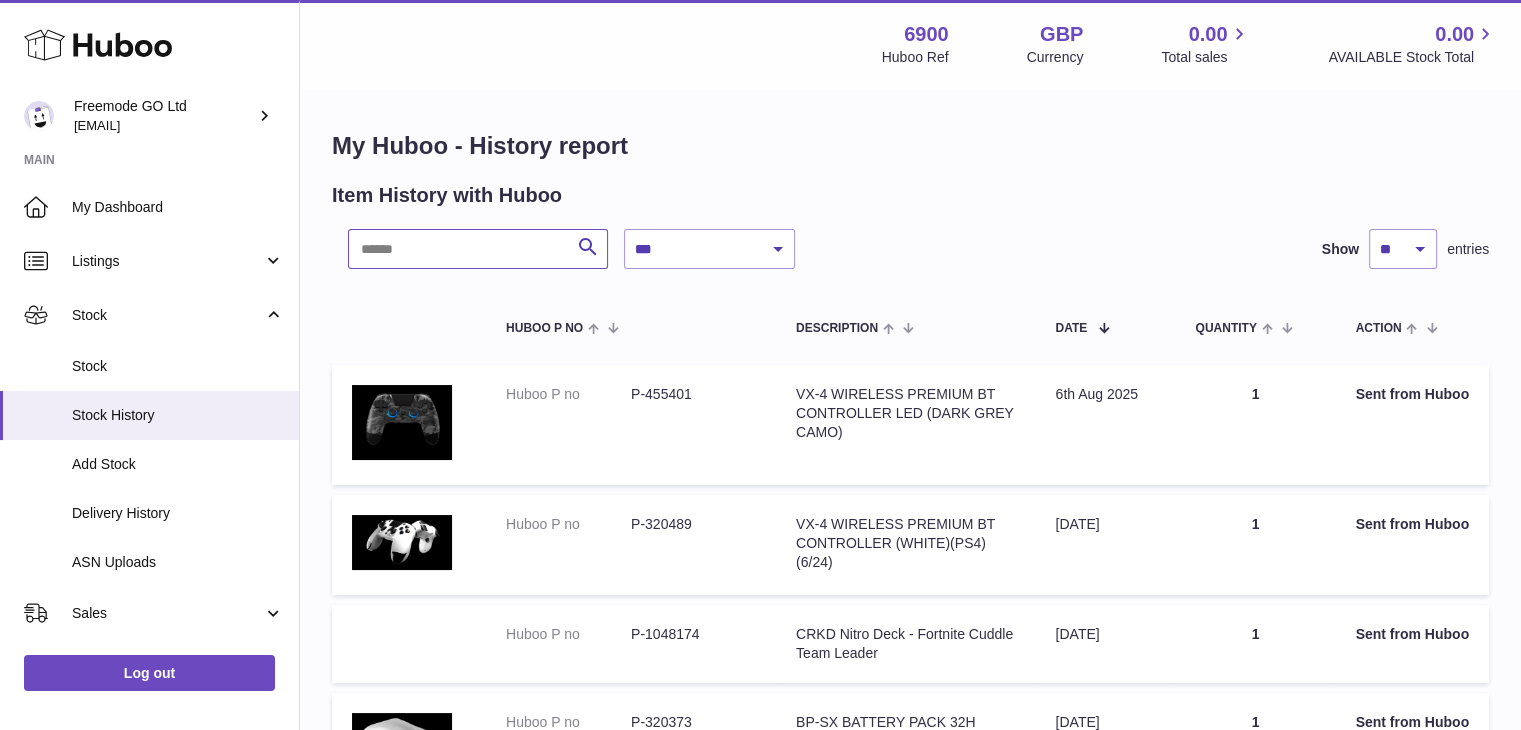 click at bounding box center [478, 249] 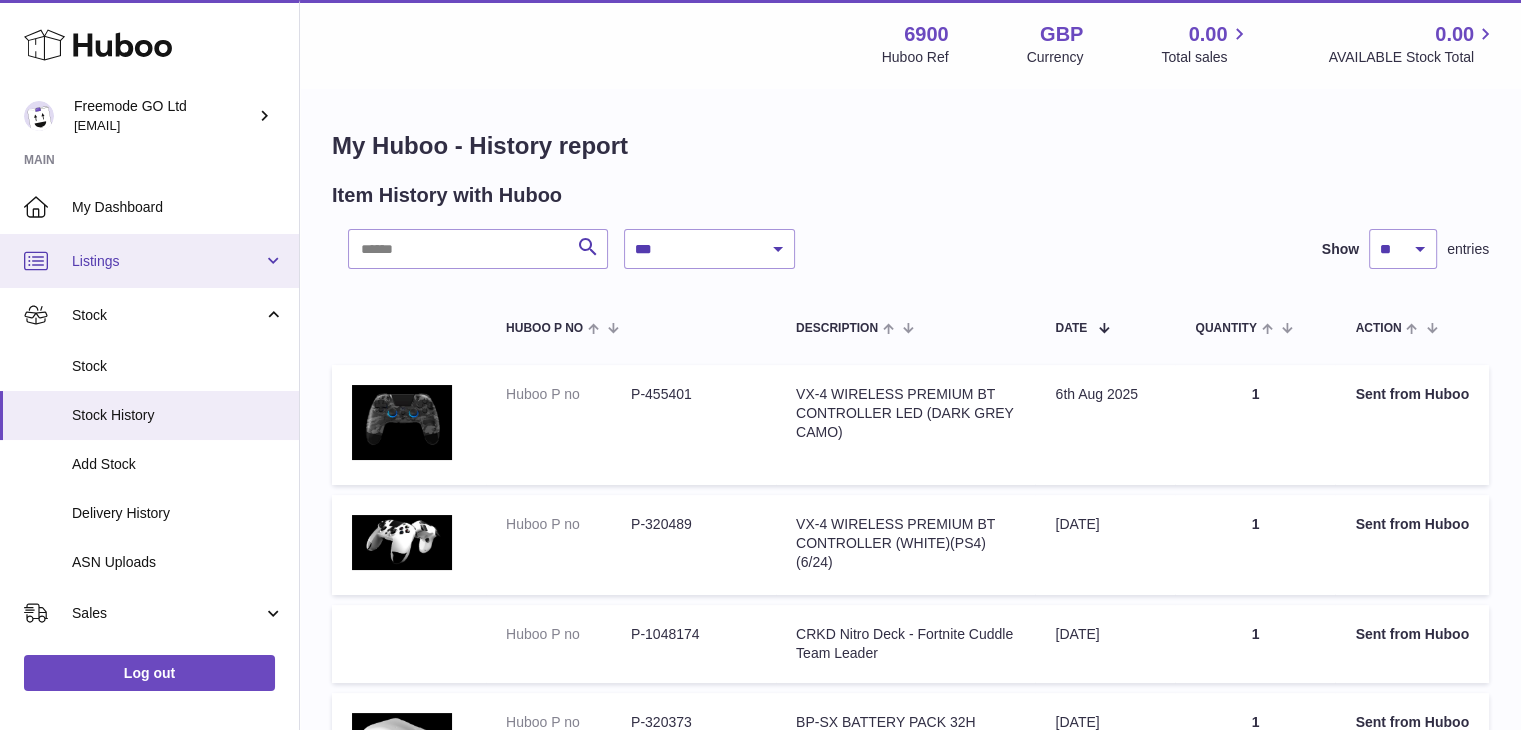 click on "Listings" at bounding box center (149, 261) 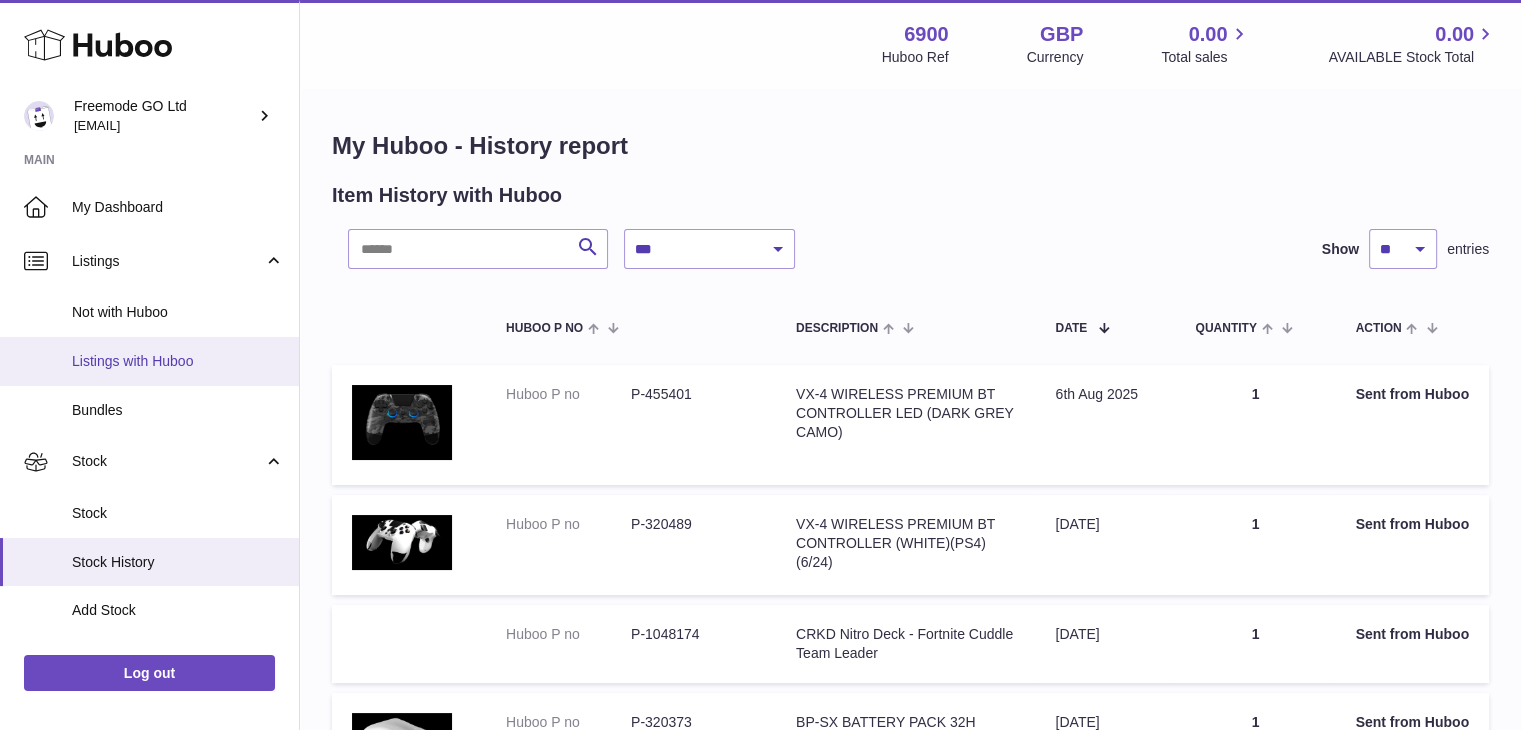 click on "Listings with Huboo" at bounding box center (178, 361) 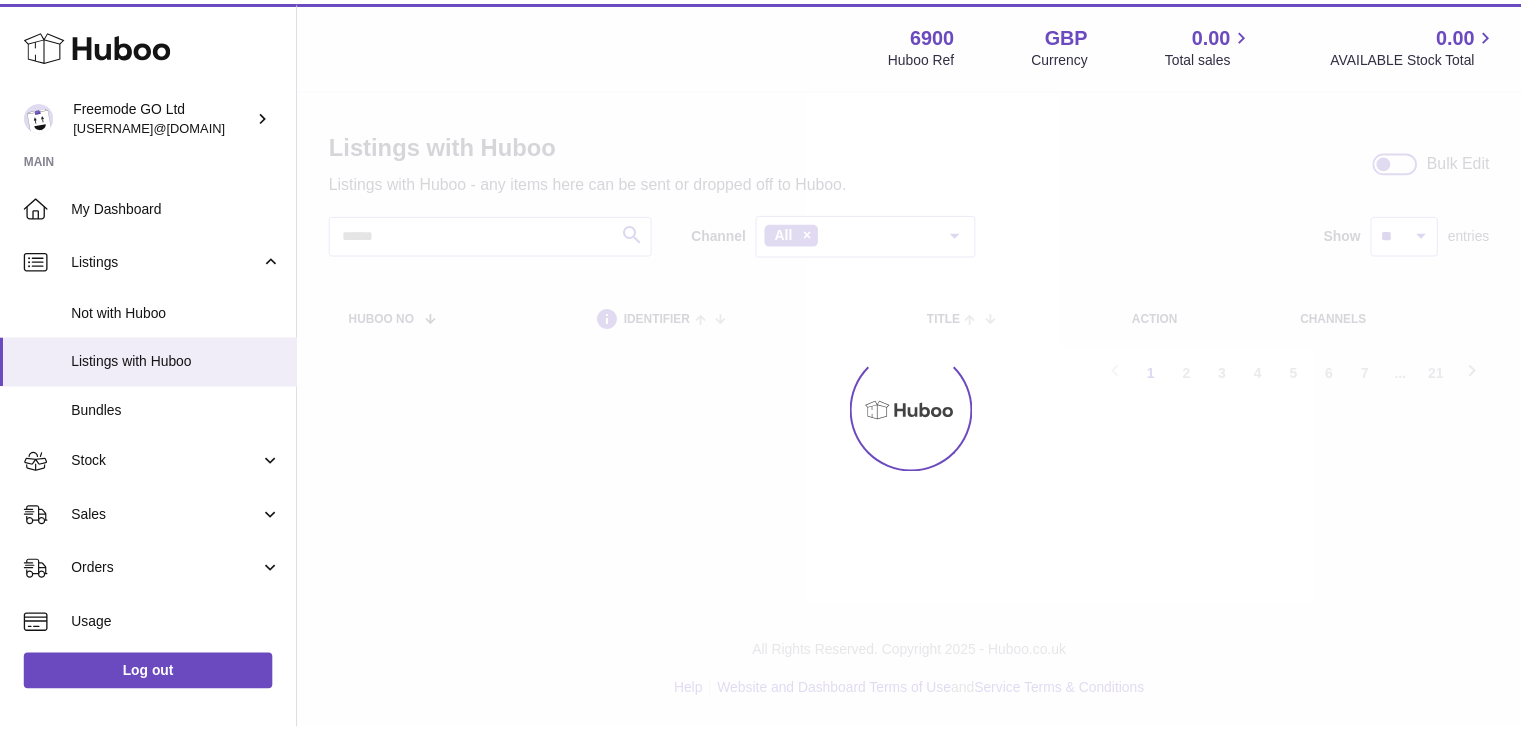 scroll, scrollTop: 0, scrollLeft: 0, axis: both 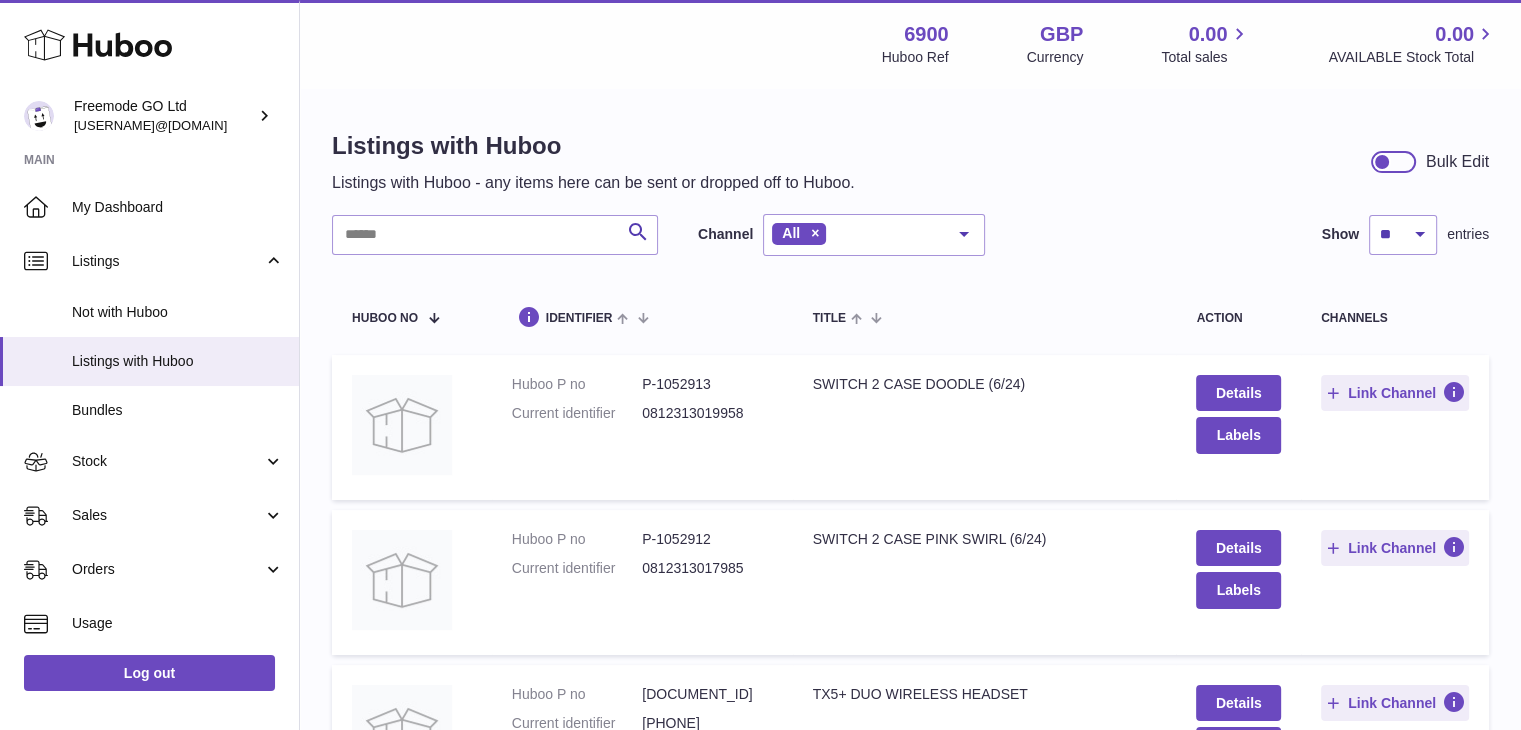 click on "Search
Channel
All                   All   eBay   Amazon   Shopify   Woocommerce   Etsy     No elements found. Consider changing the search query.   List is empty." at bounding box center (658, 235) 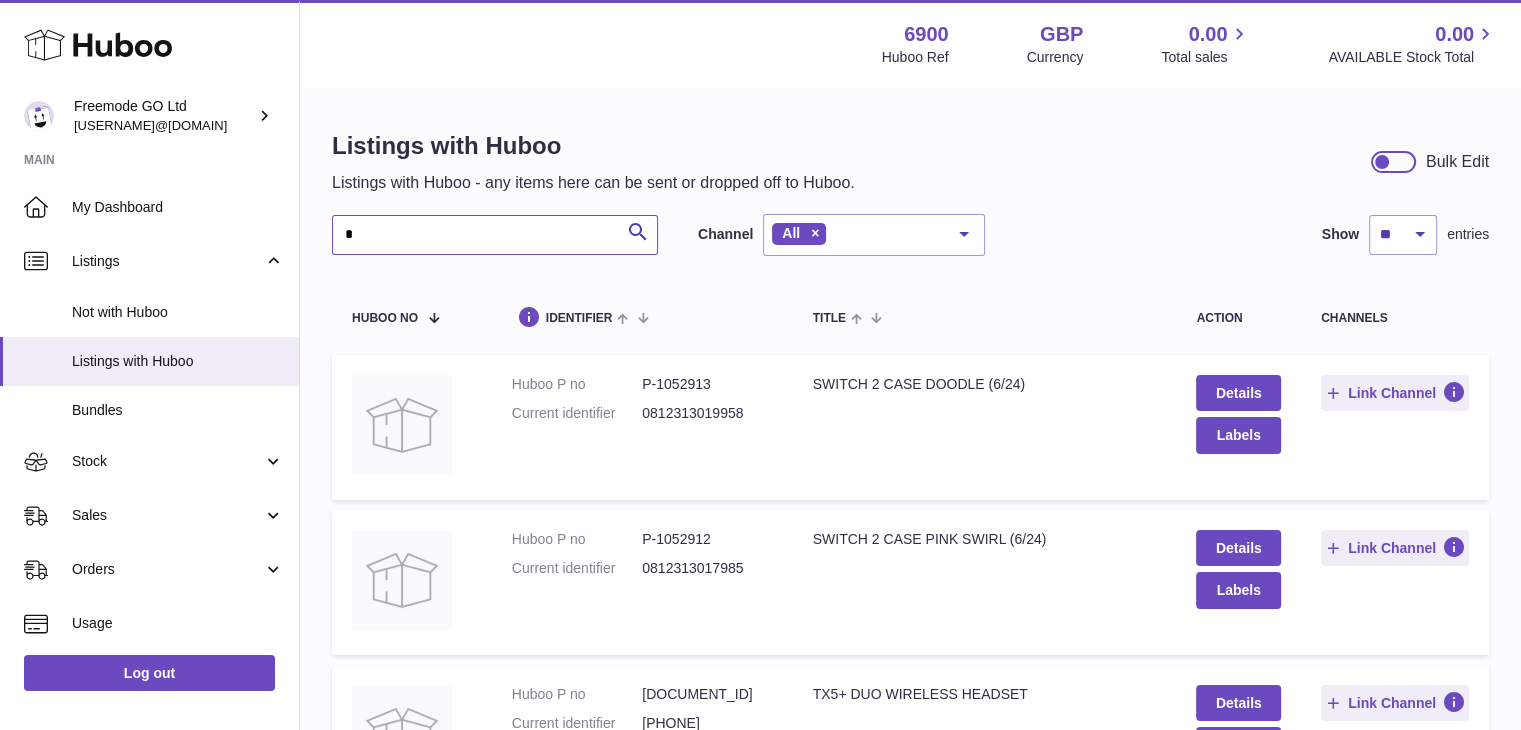click on "*" at bounding box center [495, 235] 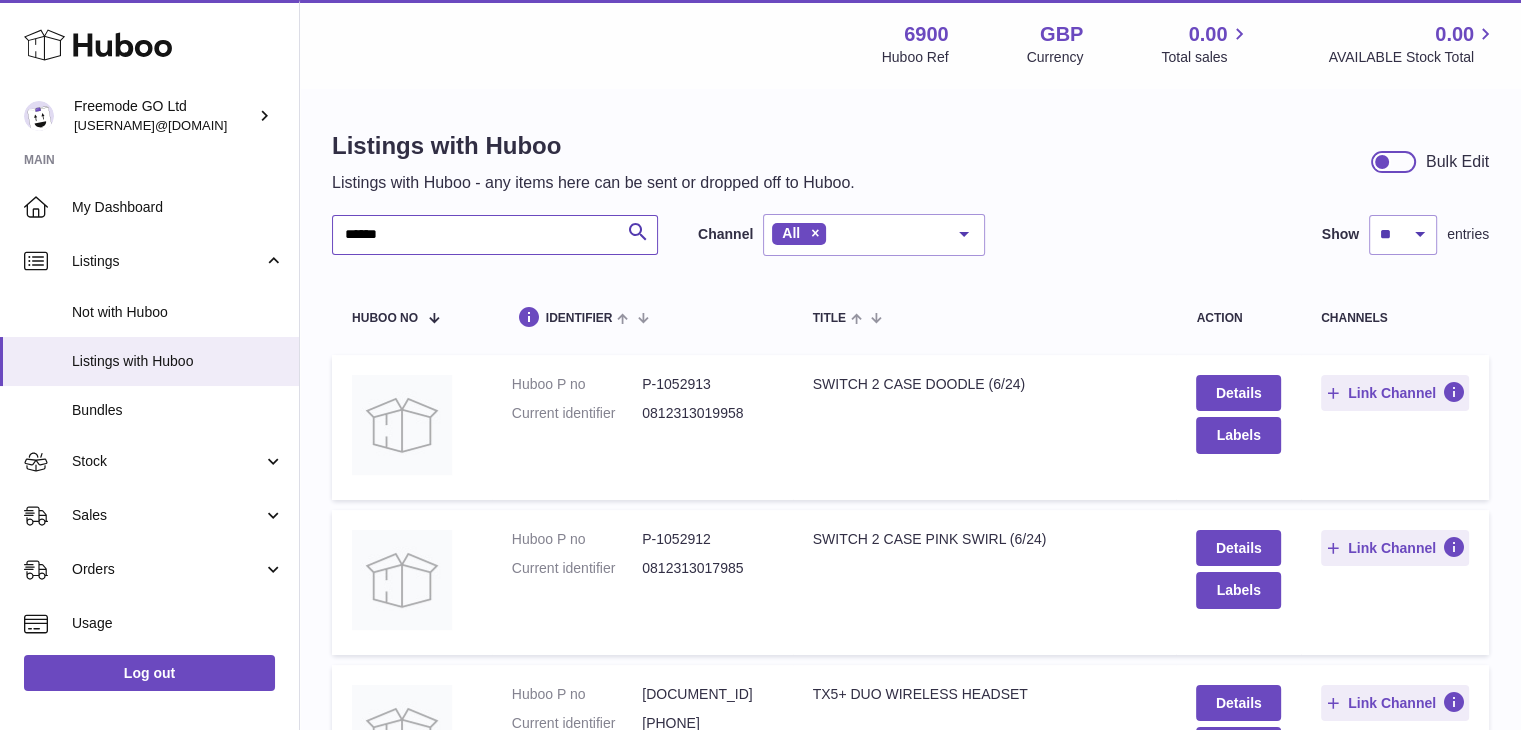 type on "******" 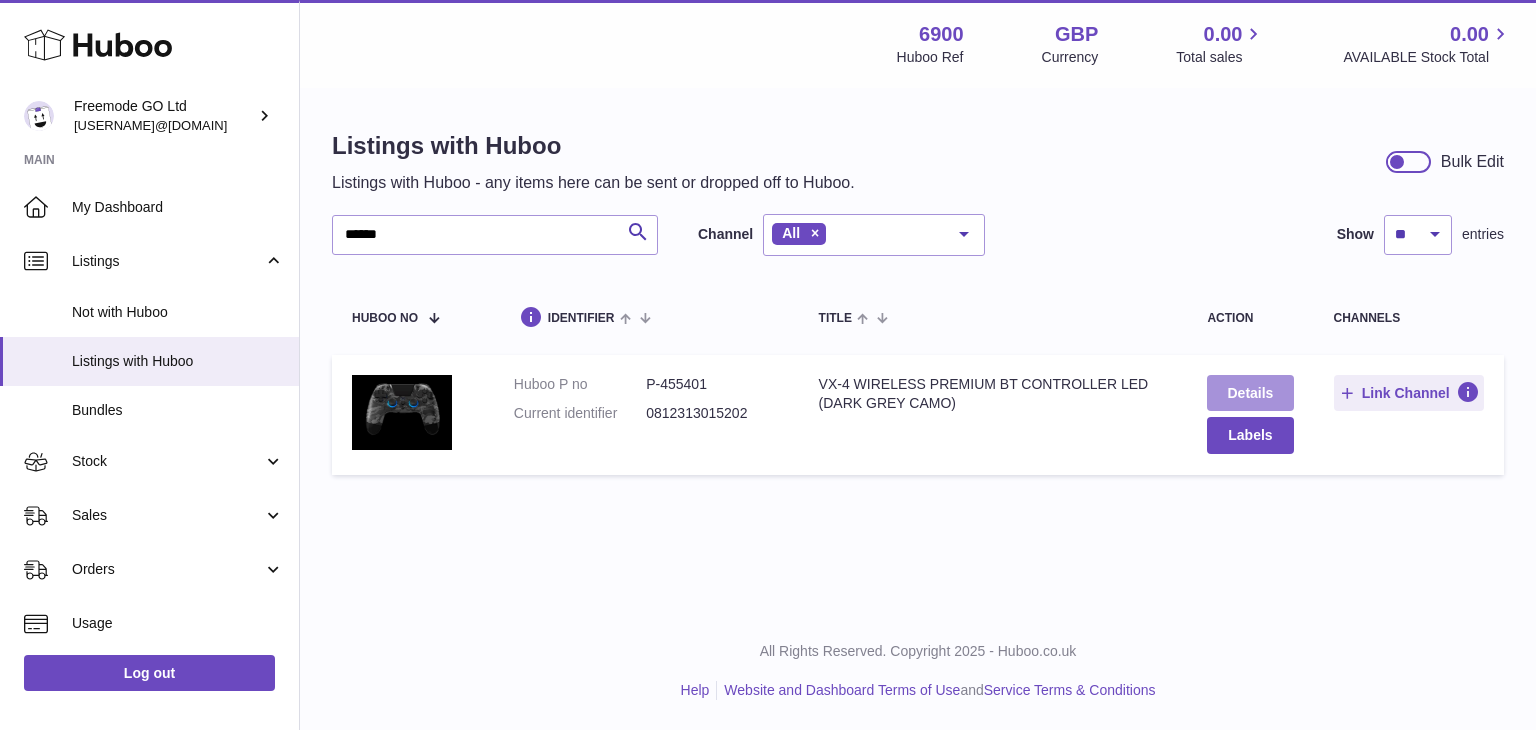 click on "Details" at bounding box center [1250, 393] 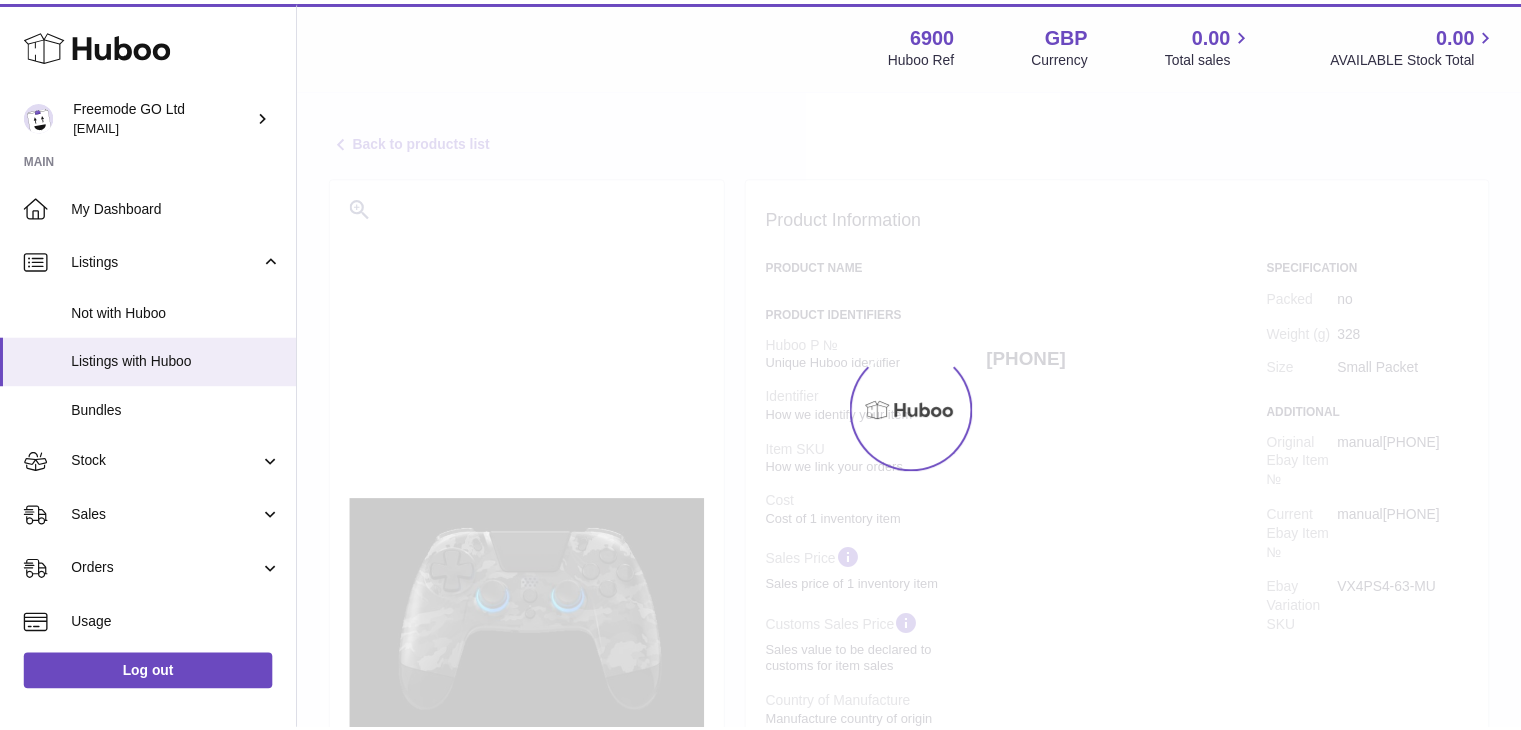 scroll, scrollTop: 0, scrollLeft: 0, axis: both 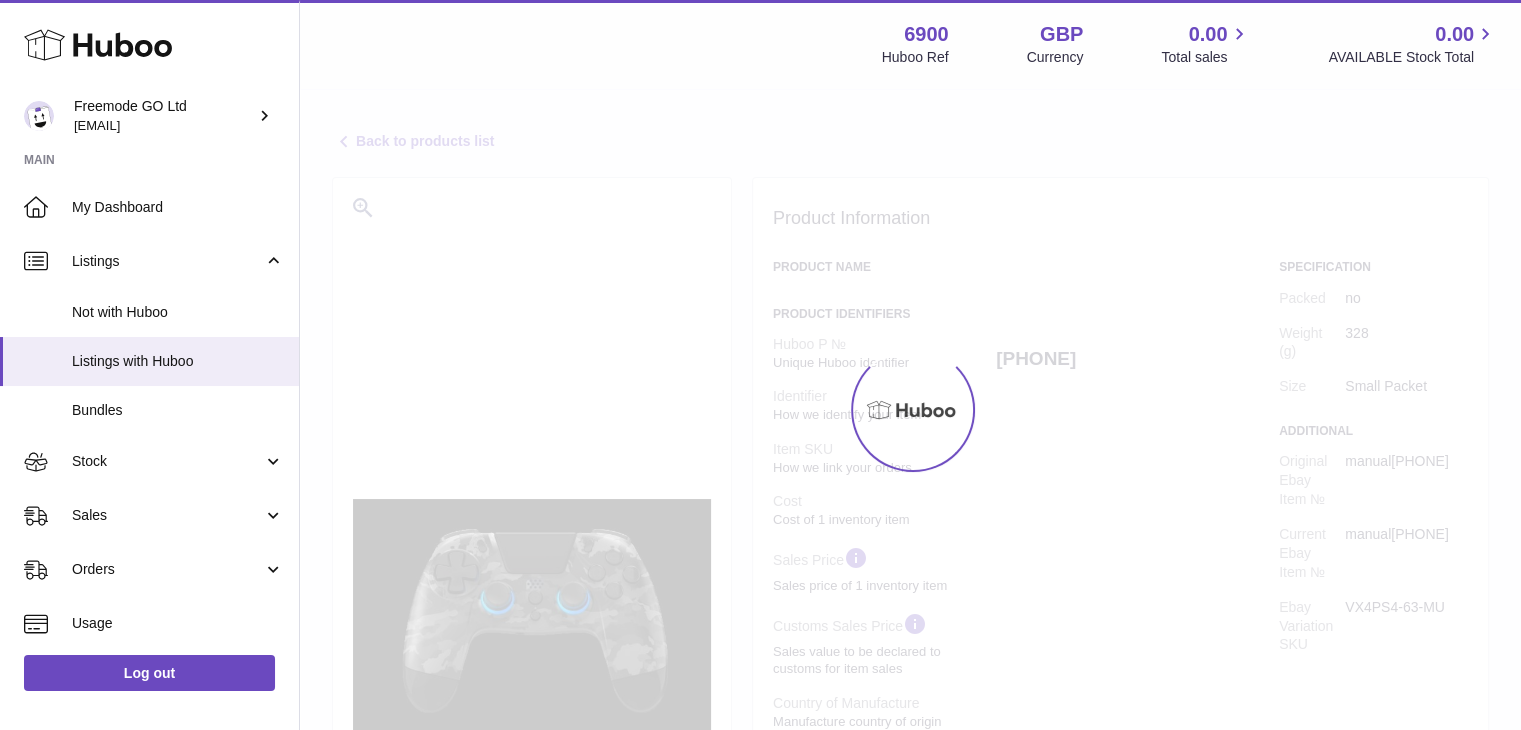 select on "**" 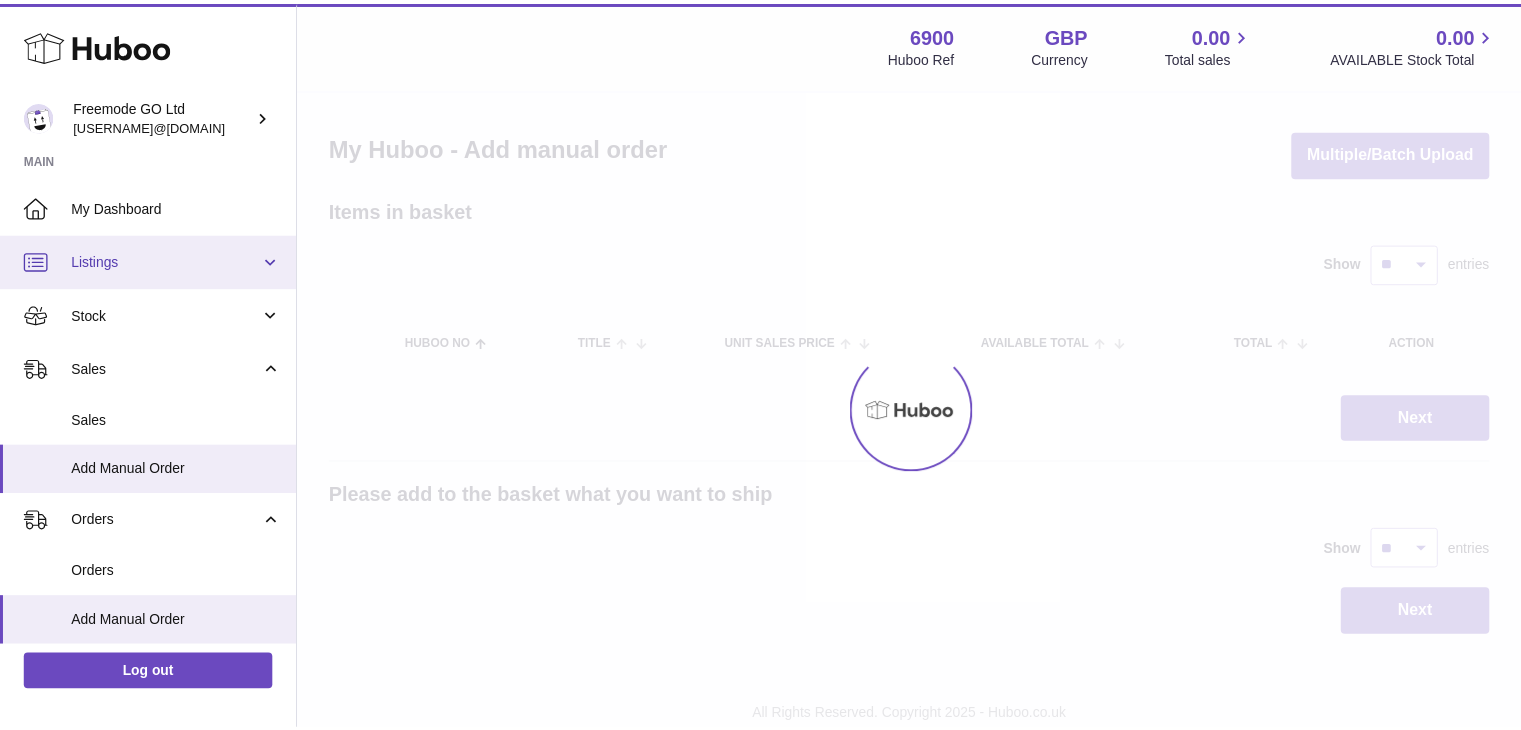 scroll, scrollTop: 0, scrollLeft: 0, axis: both 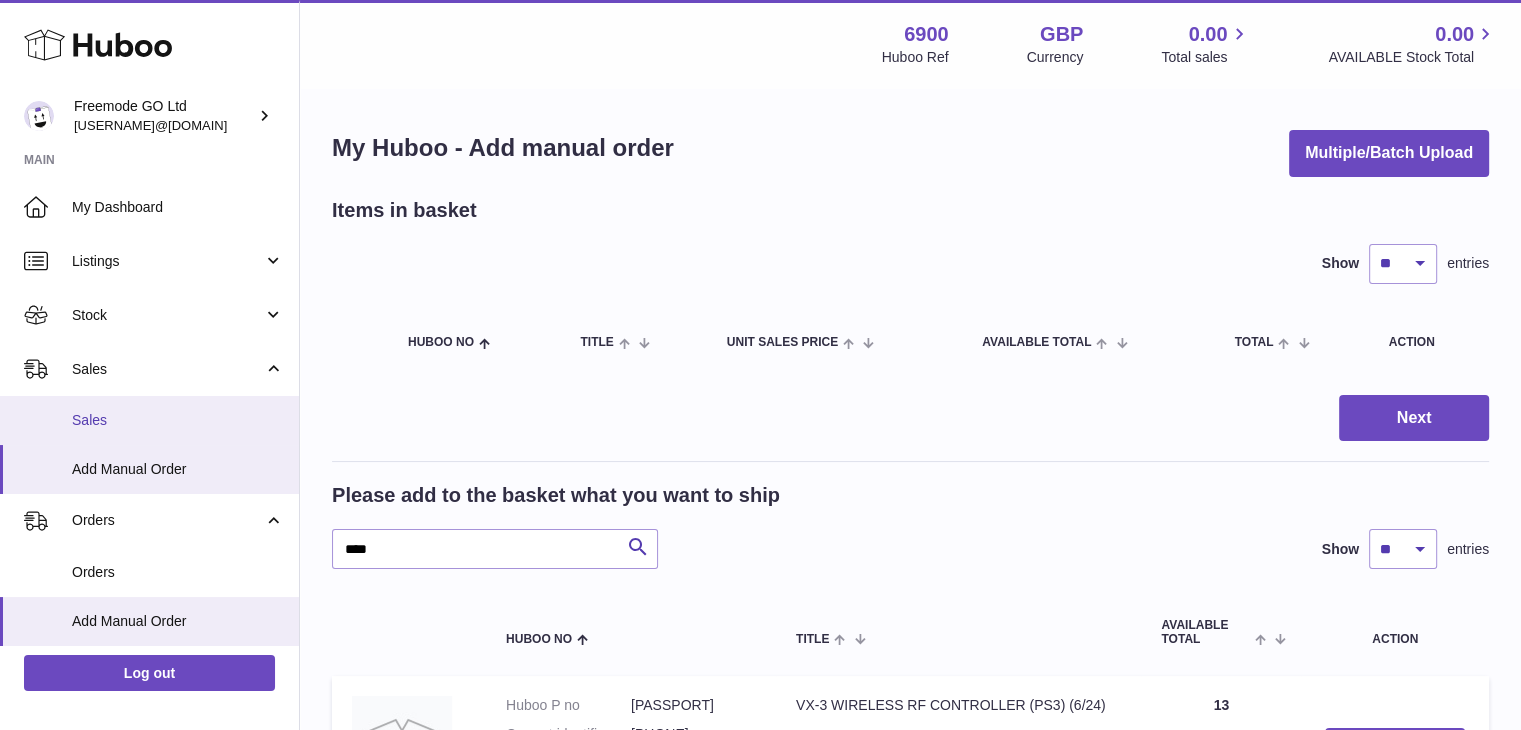 click on "Sales" at bounding box center (178, 420) 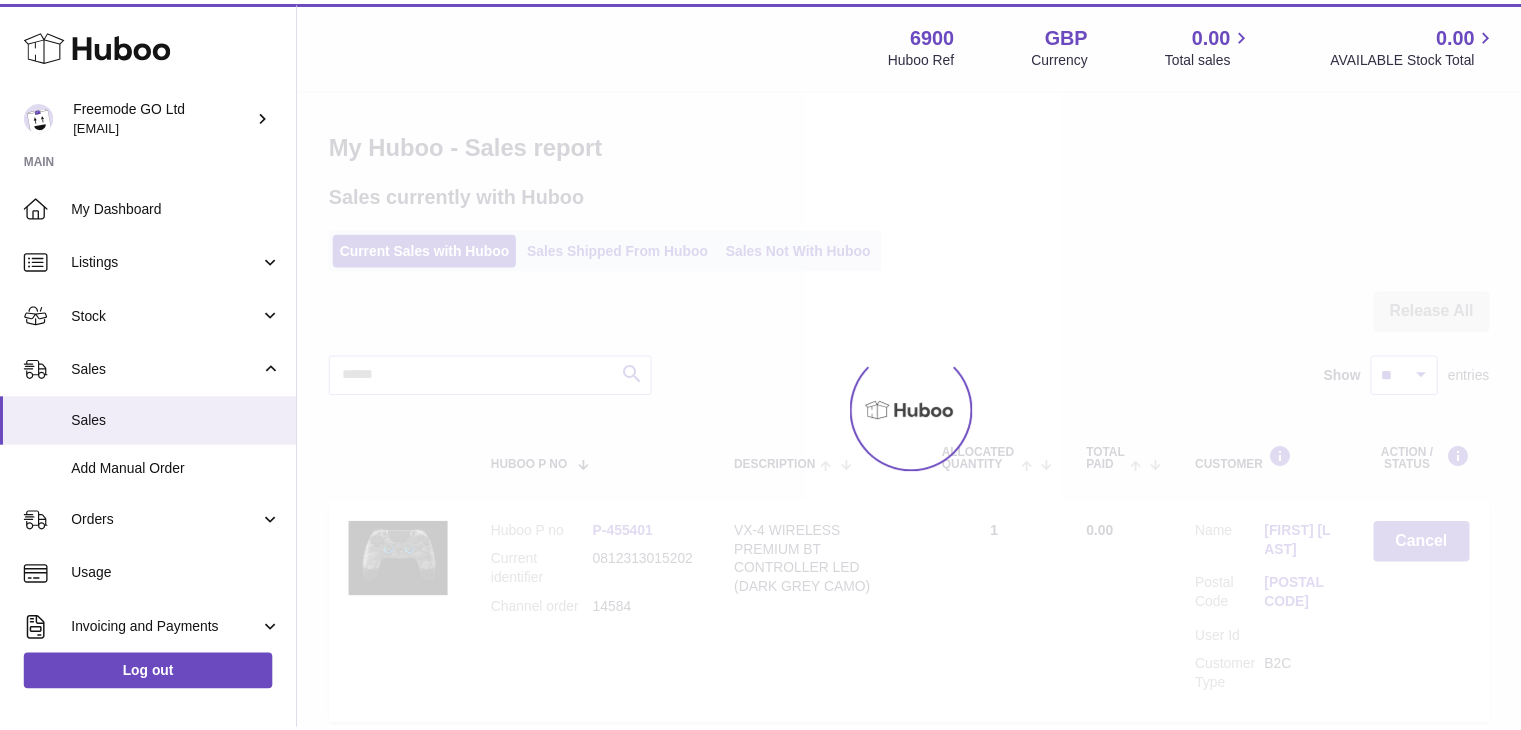 scroll, scrollTop: 0, scrollLeft: 0, axis: both 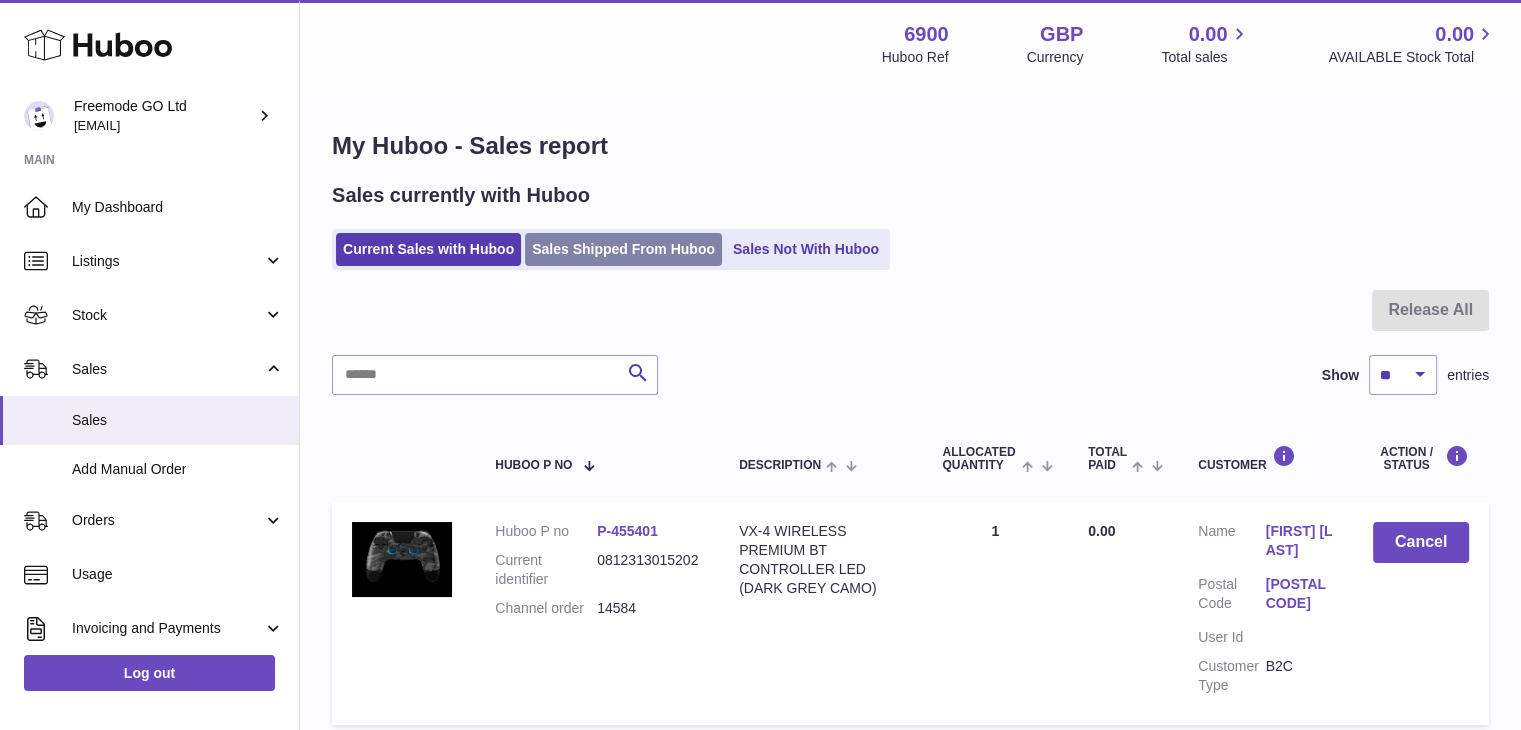 click on "Sales Shipped From Huboo" at bounding box center (623, 249) 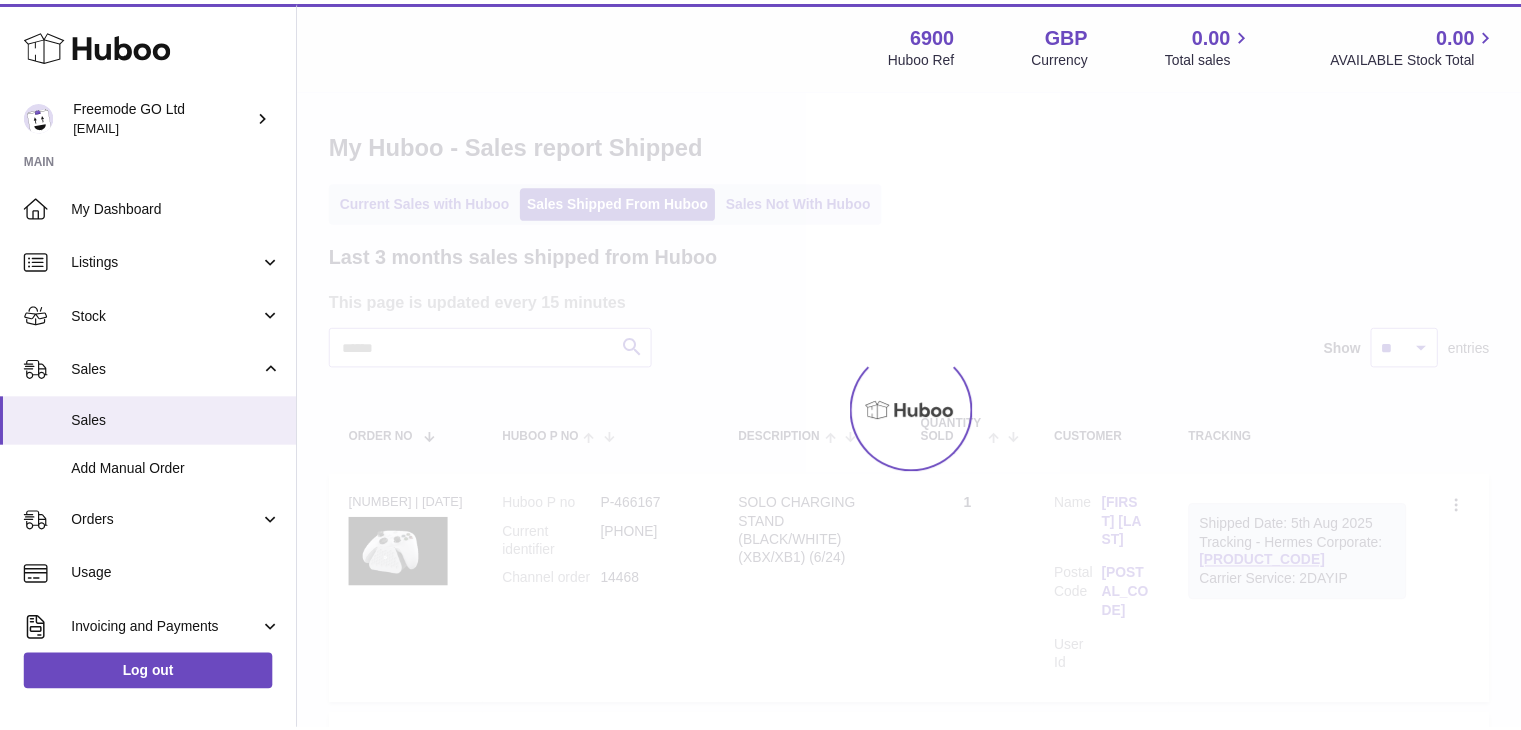 scroll, scrollTop: 0, scrollLeft: 0, axis: both 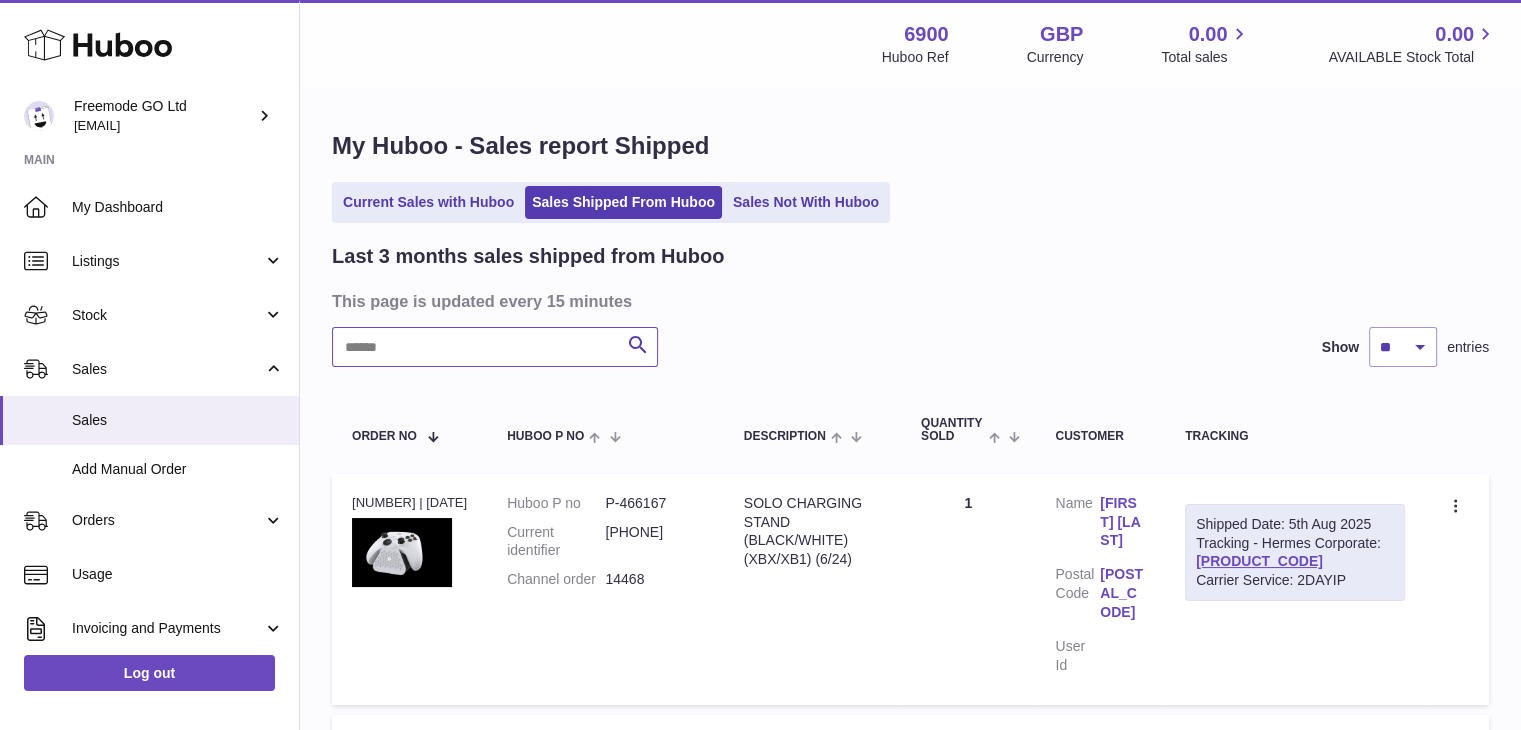 click at bounding box center [495, 347] 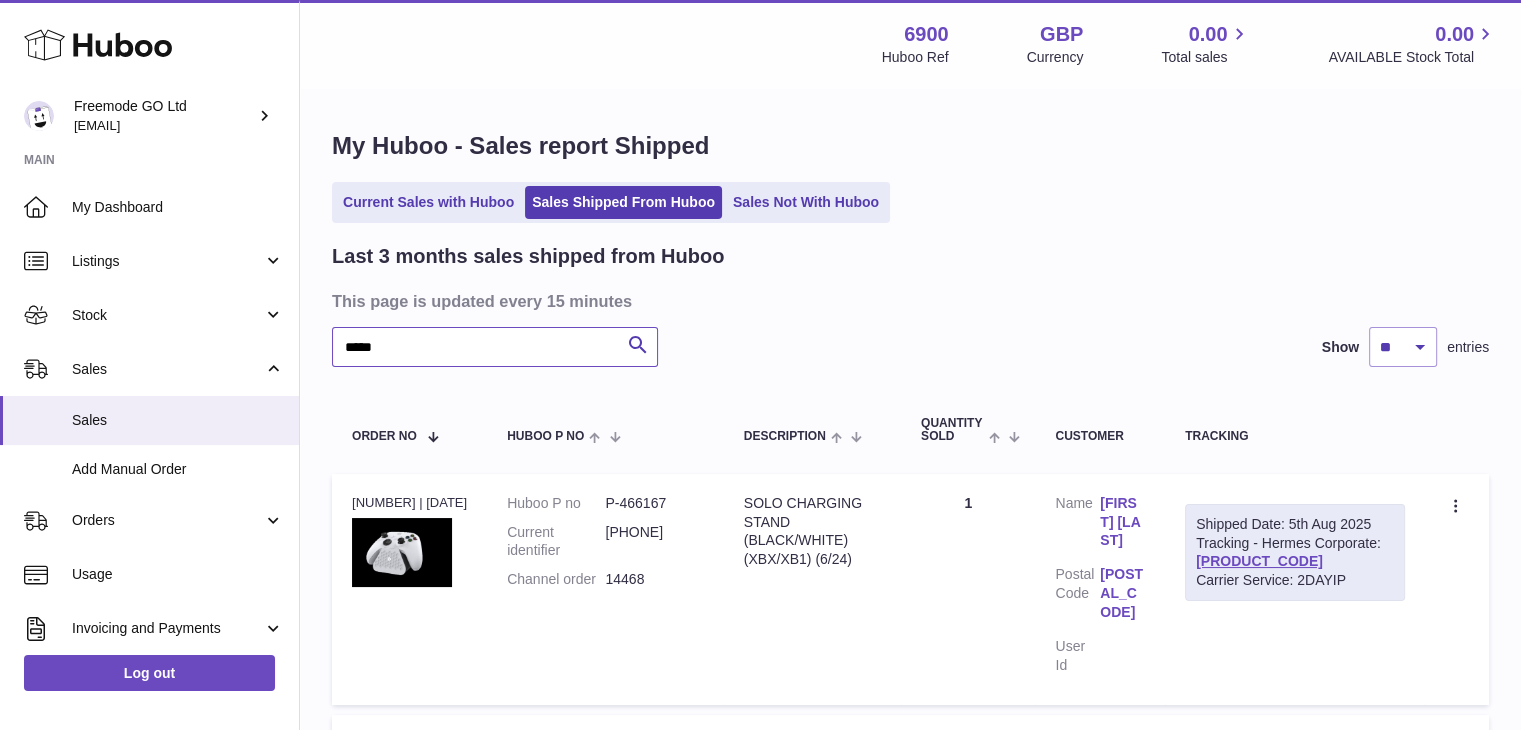 type on "*****" 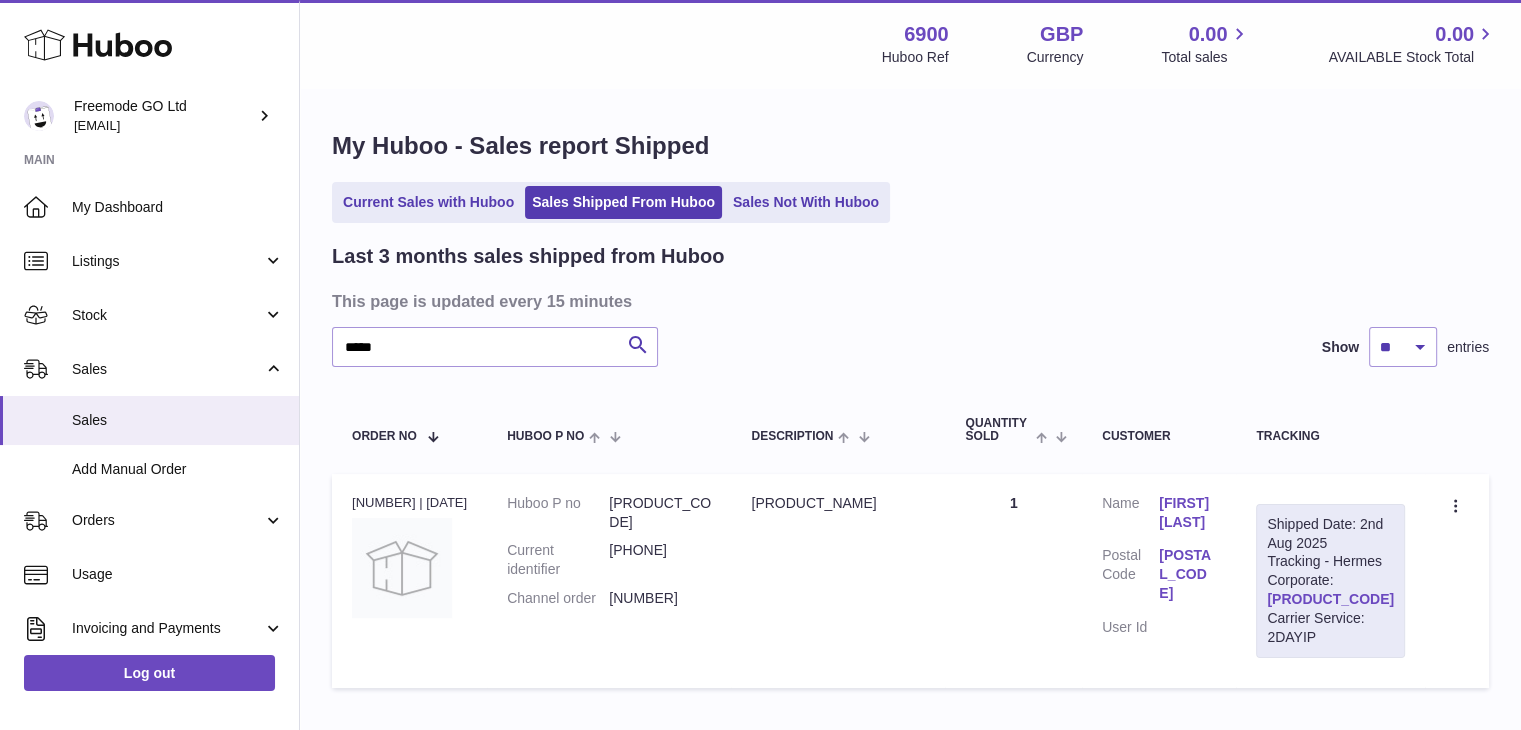 click on "H01HYA0050907132" at bounding box center [1330, 599] 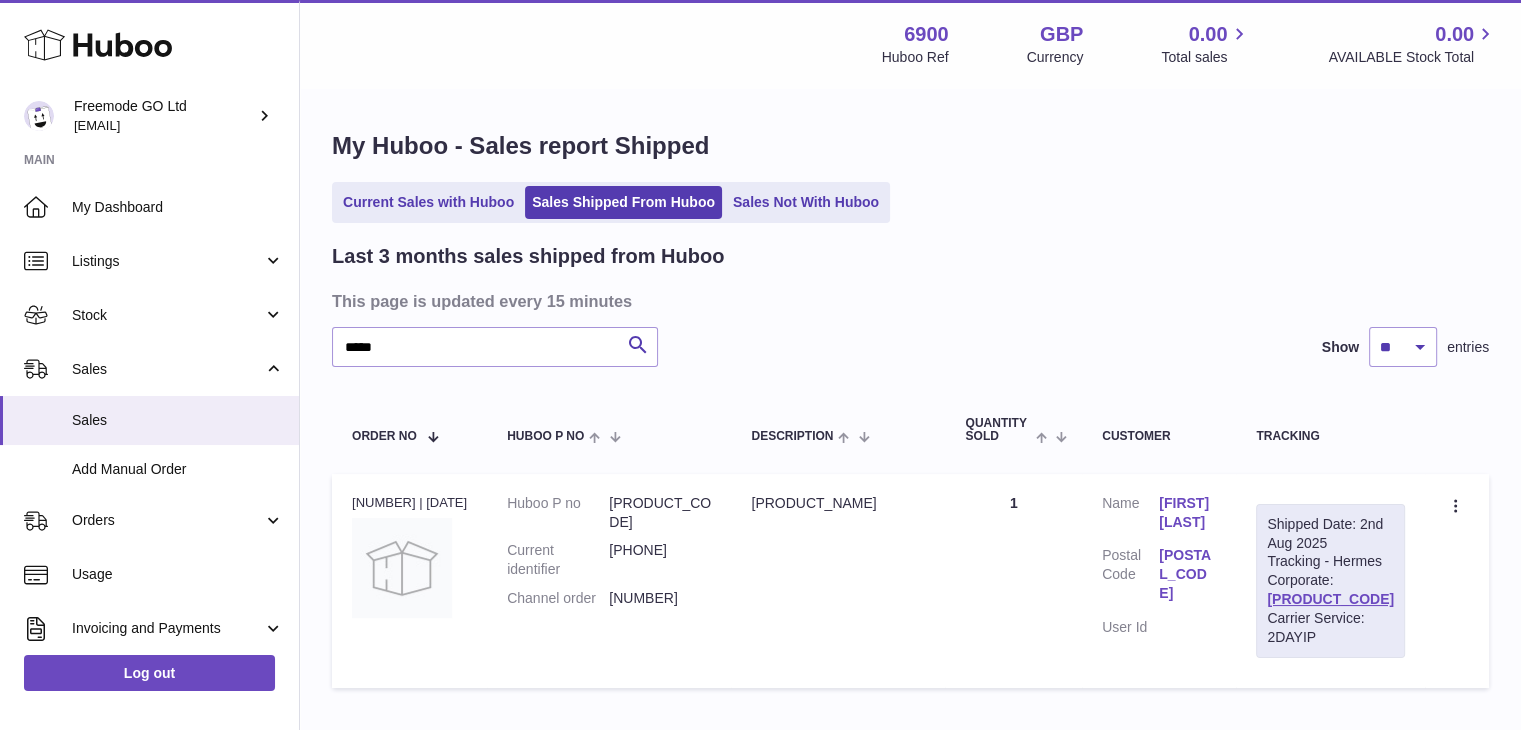 drag, startPoint x: 1397, startPoint y: 597, endPoint x: 1260, endPoint y: 597, distance: 137 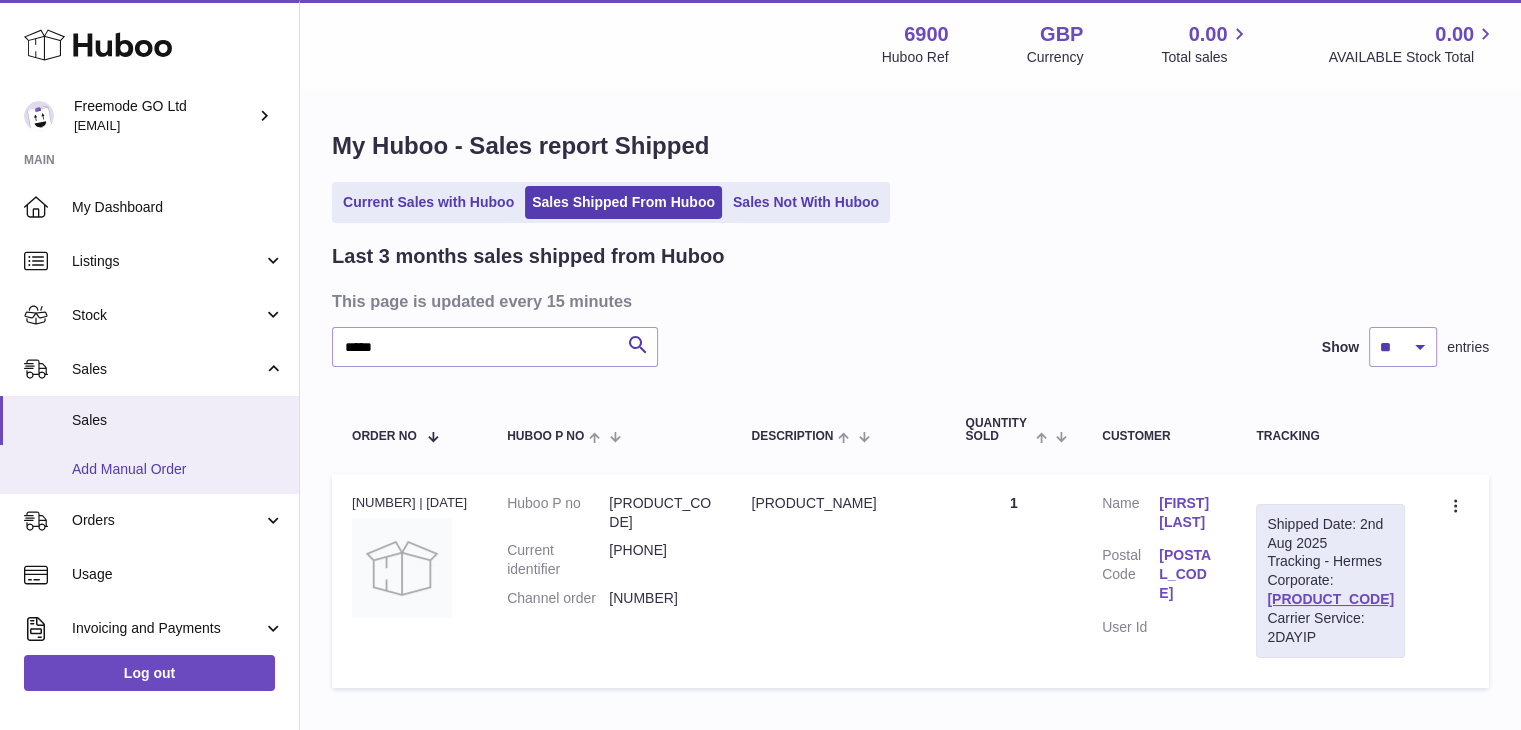 click on "Add Manual Order" at bounding box center [178, 469] 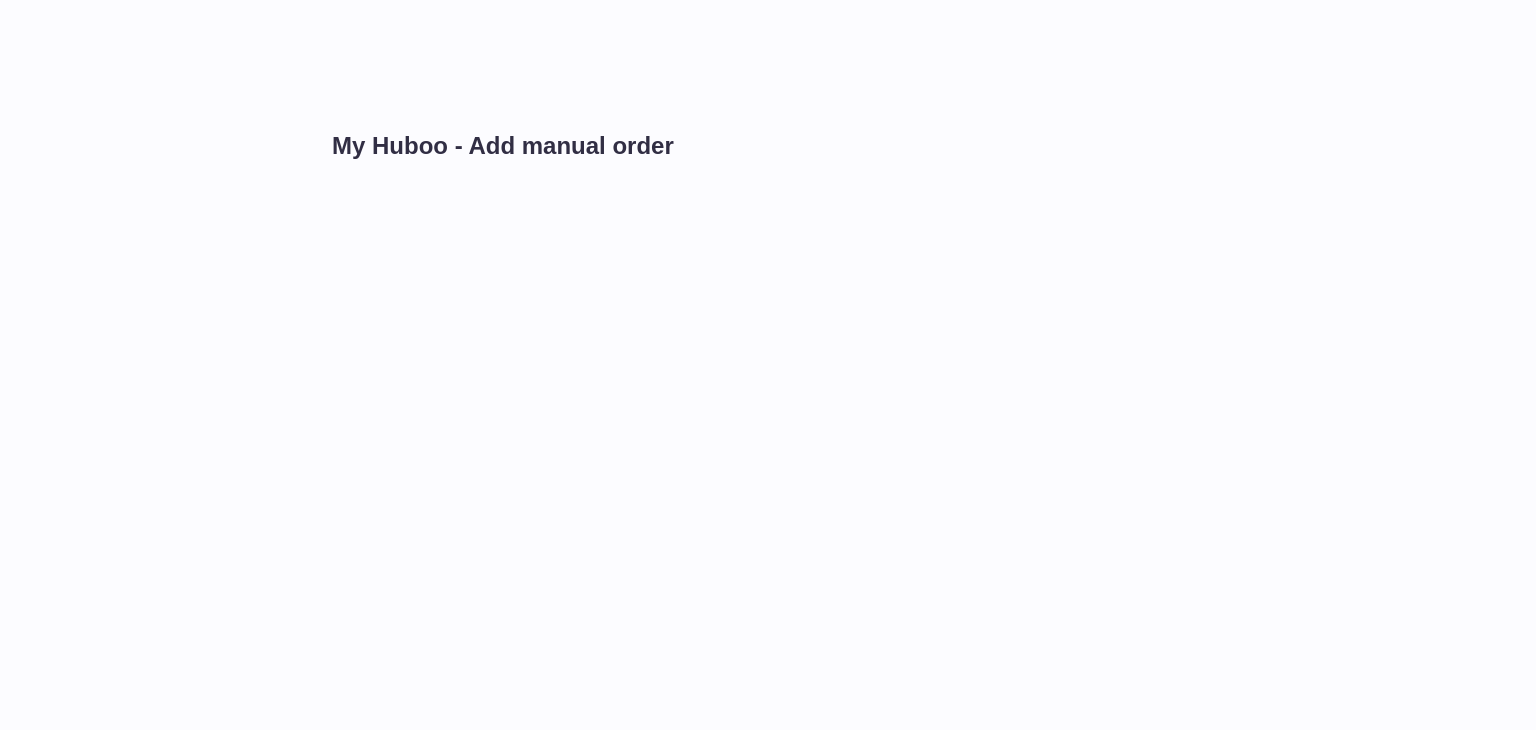 scroll, scrollTop: 0, scrollLeft: 0, axis: both 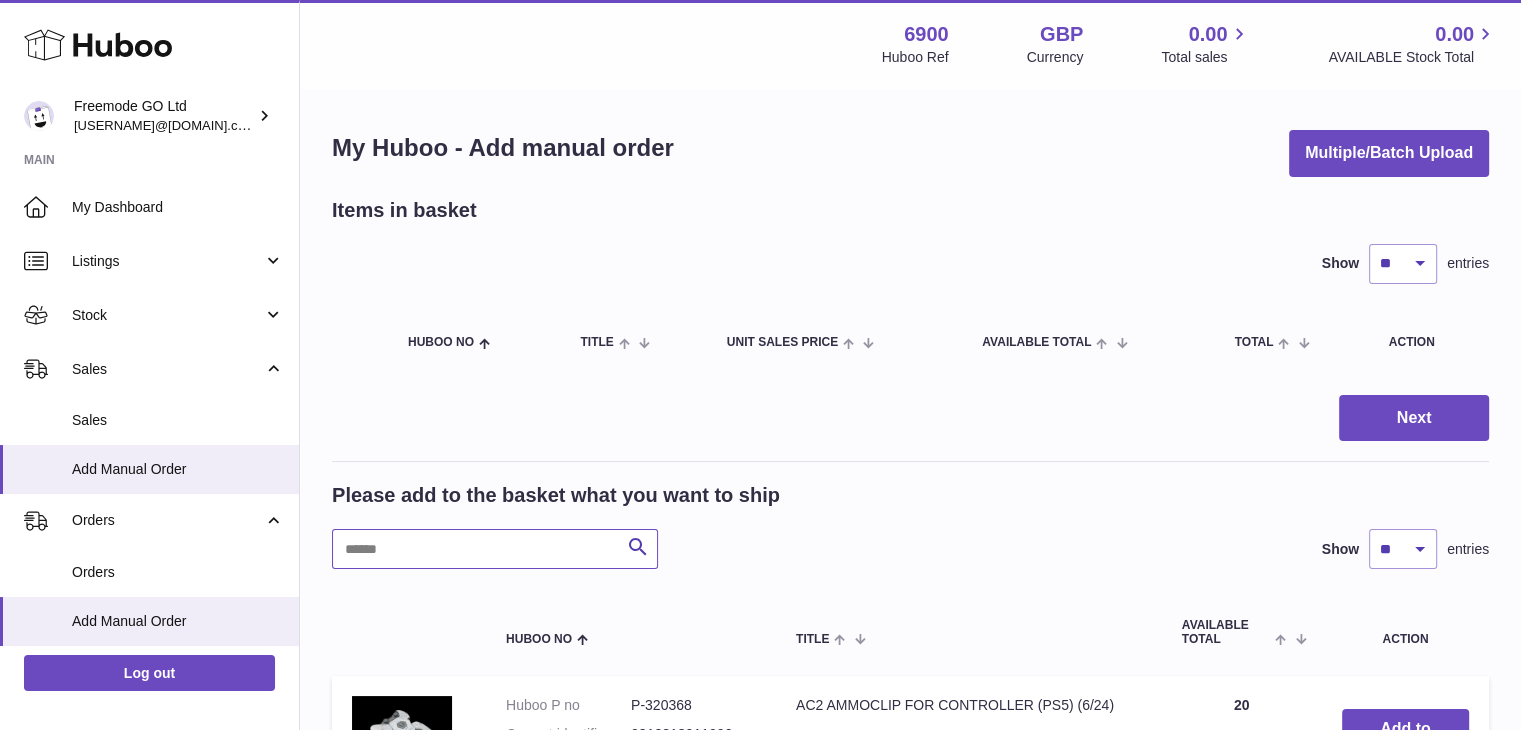 click at bounding box center [495, 549] 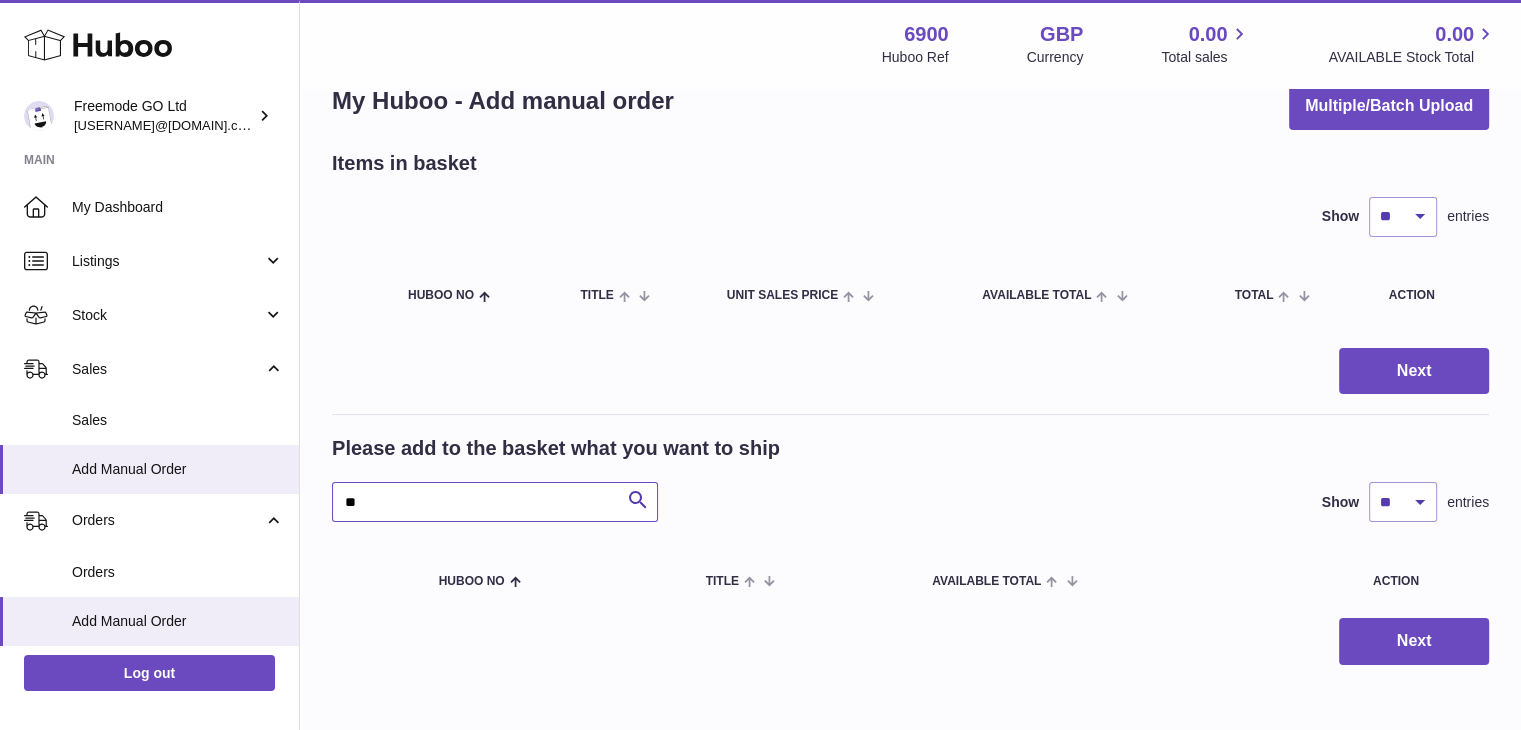 scroll, scrollTop: 138, scrollLeft: 0, axis: vertical 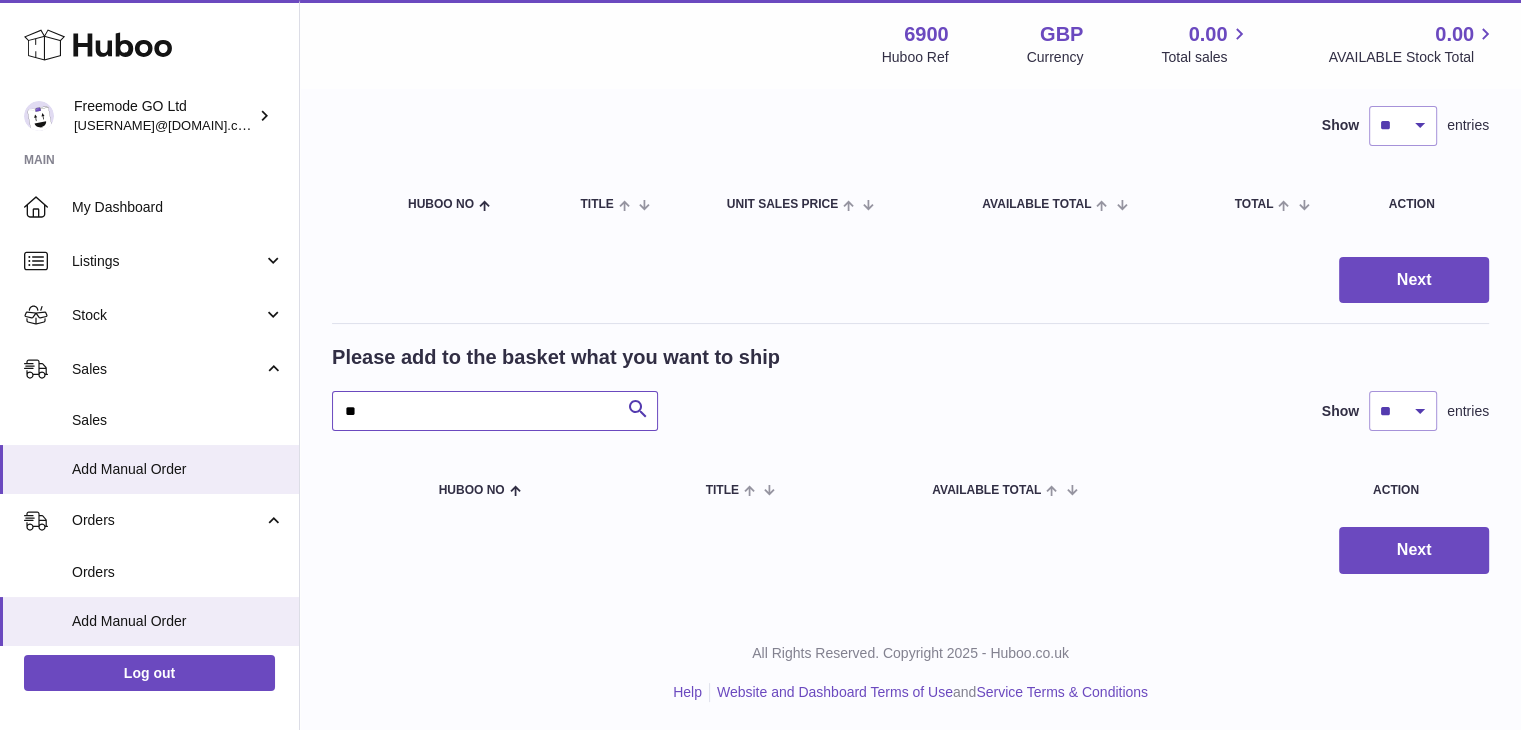 type on "**" 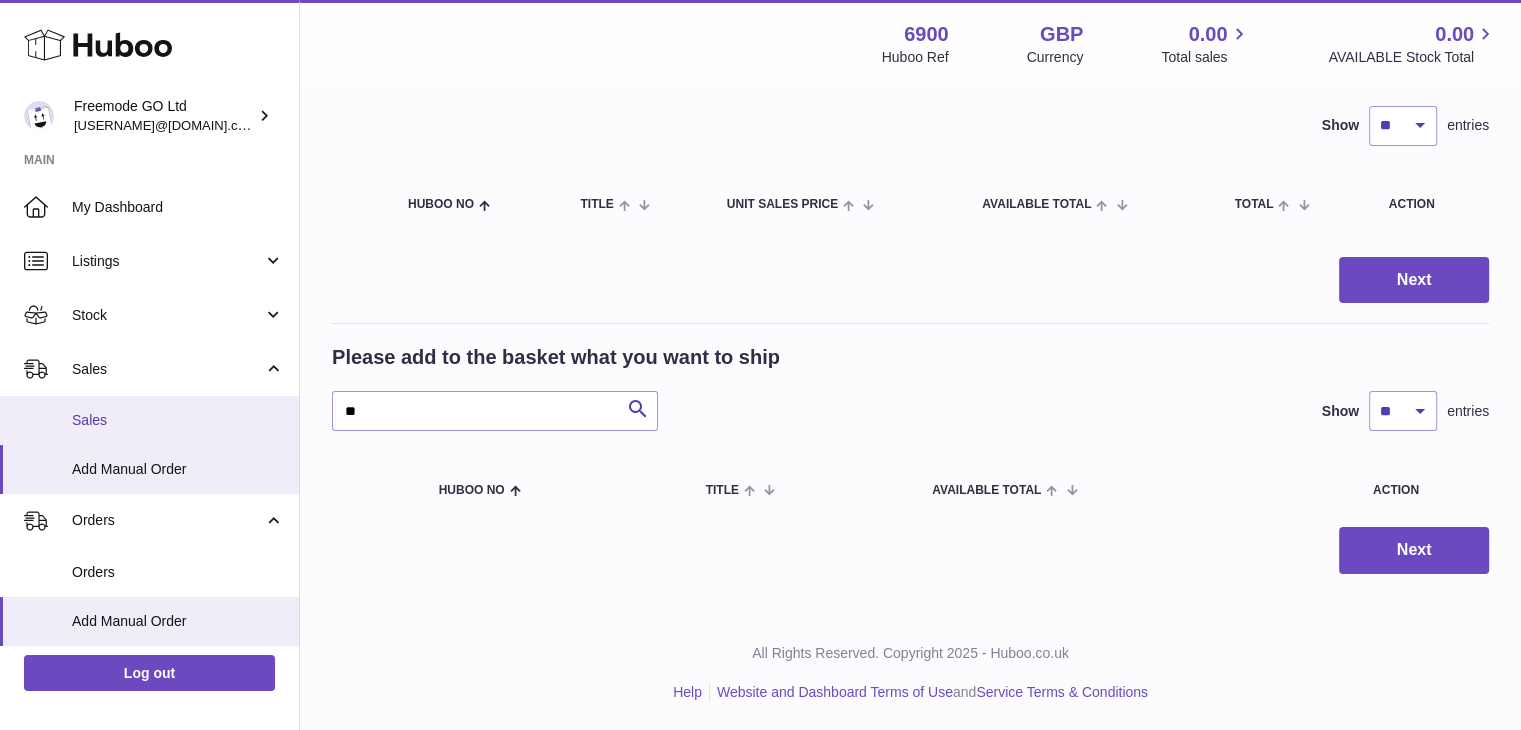 click on "Sales" at bounding box center (178, 420) 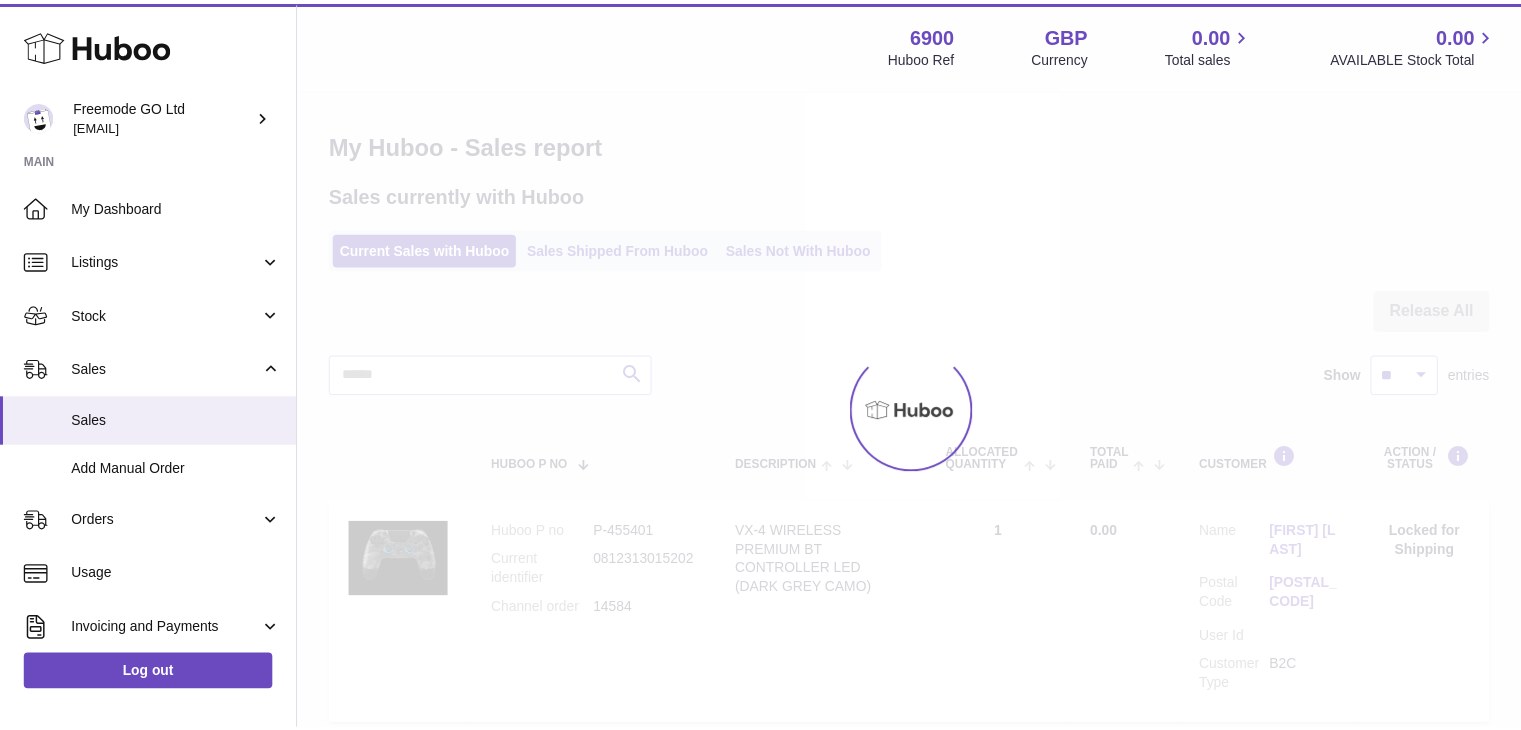 scroll, scrollTop: 0, scrollLeft: 0, axis: both 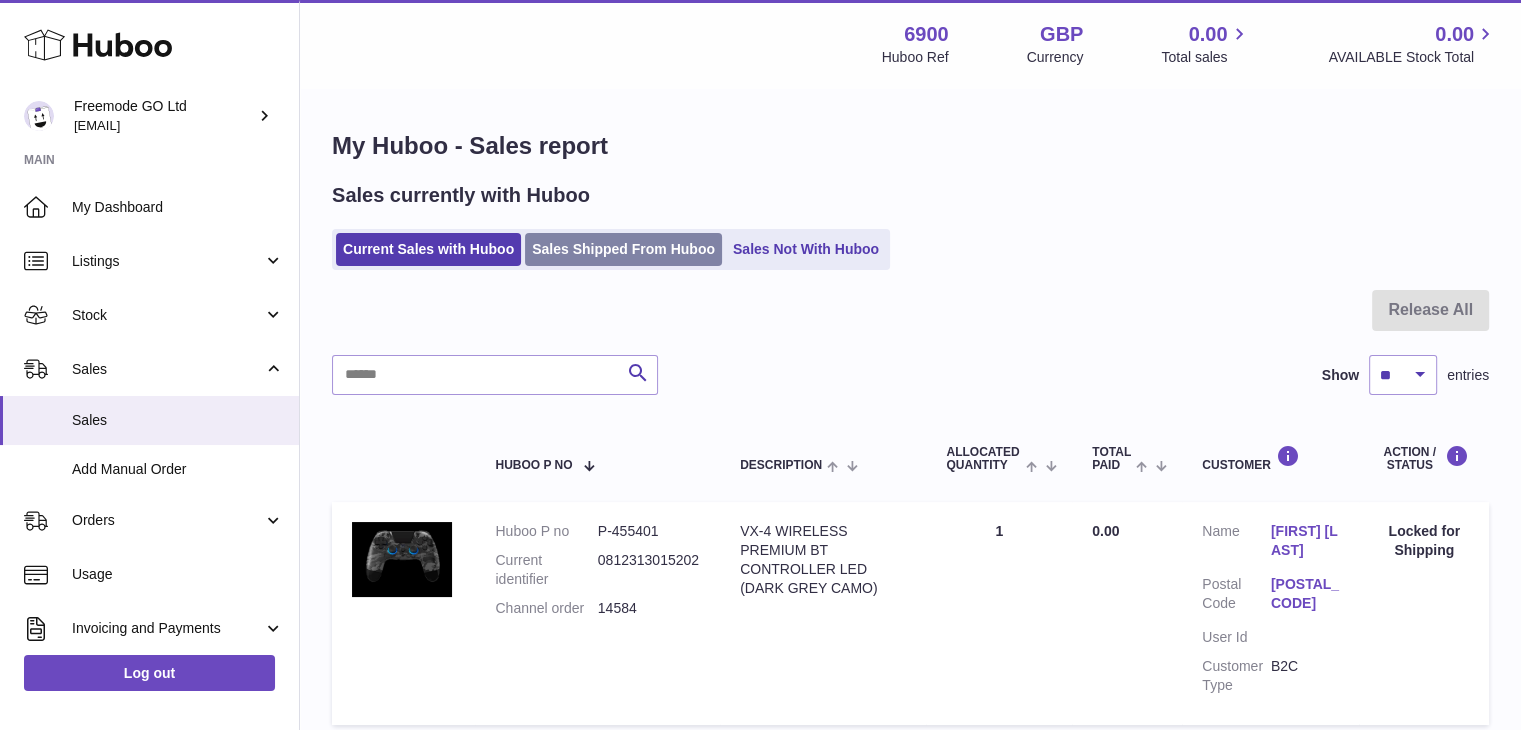 click on "Sales Shipped From Huboo" at bounding box center [623, 249] 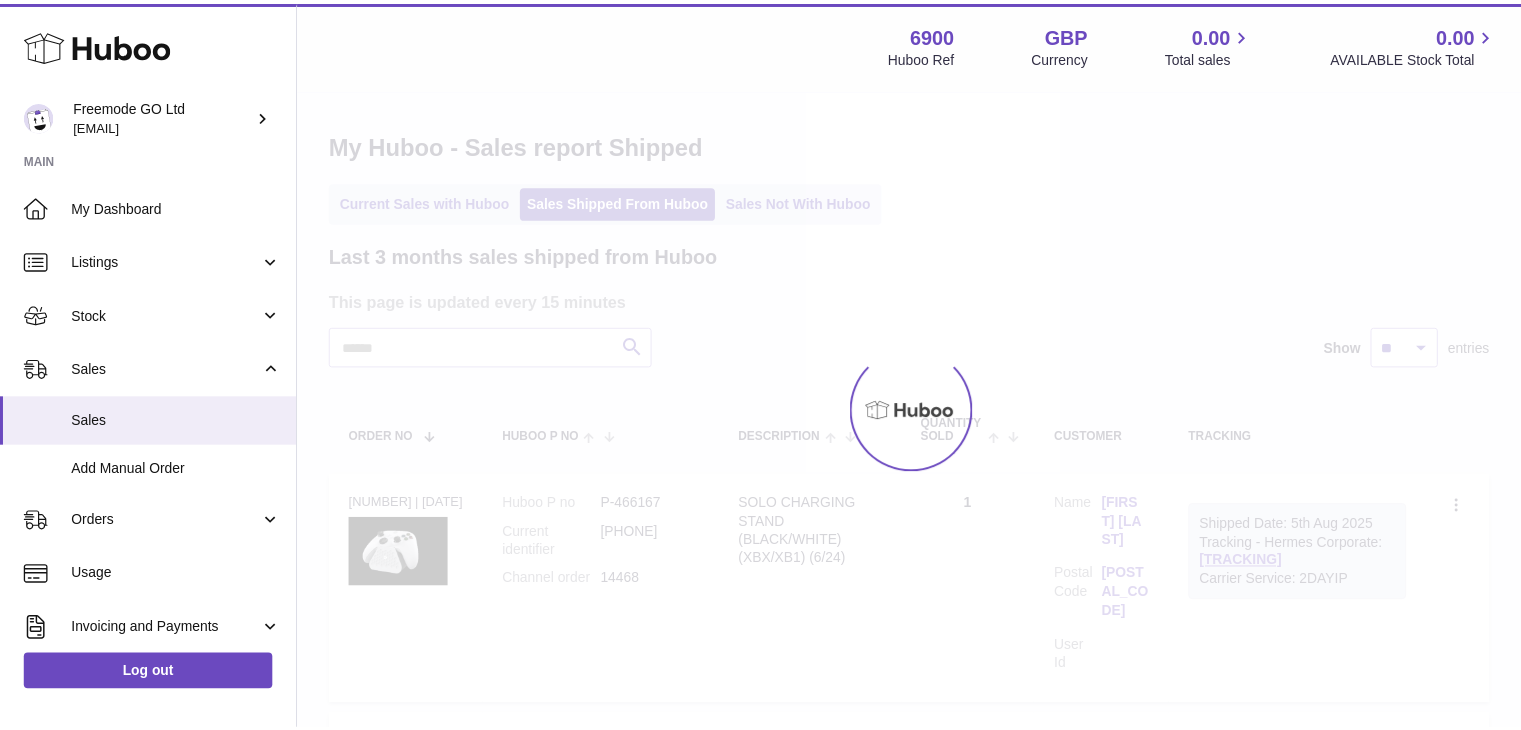 scroll, scrollTop: 0, scrollLeft: 0, axis: both 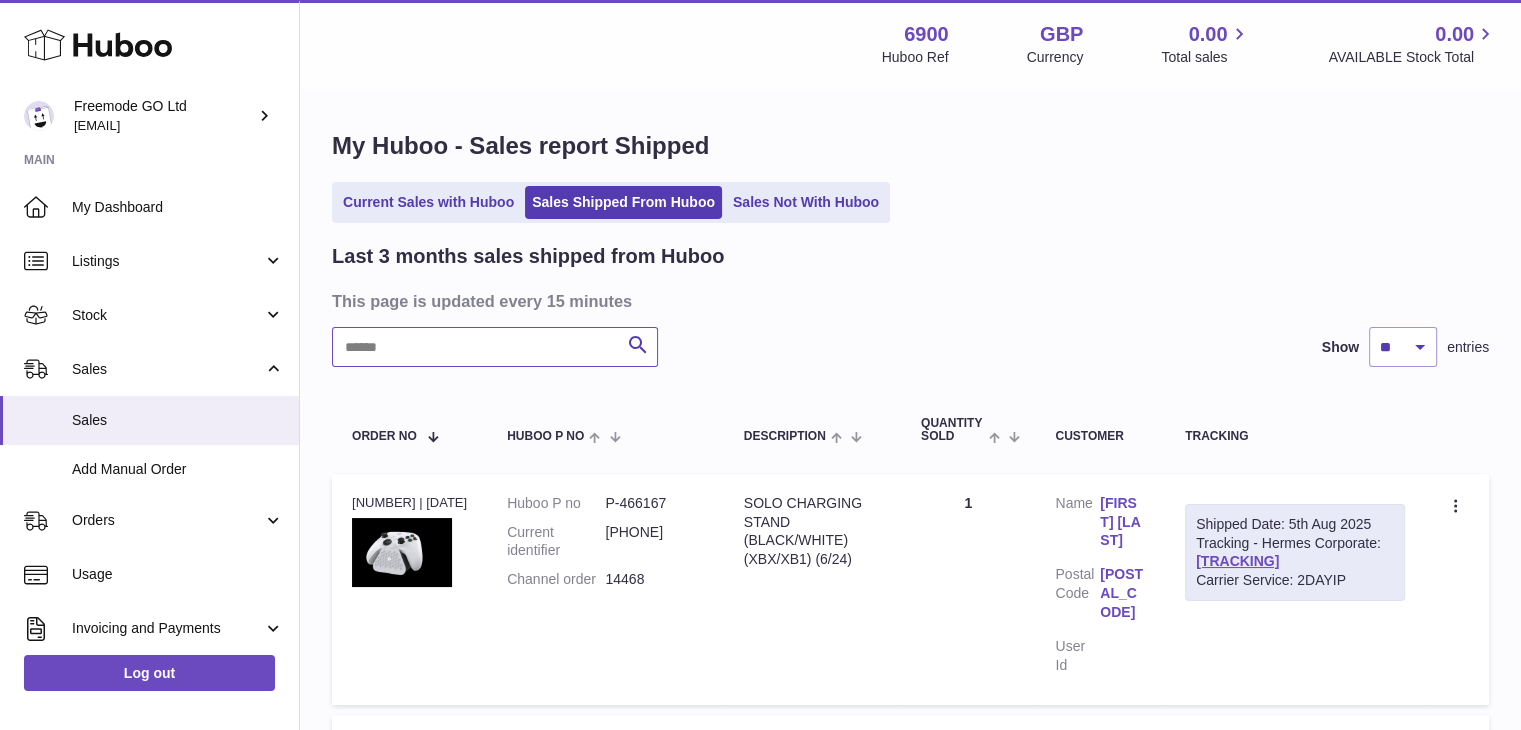click at bounding box center [495, 347] 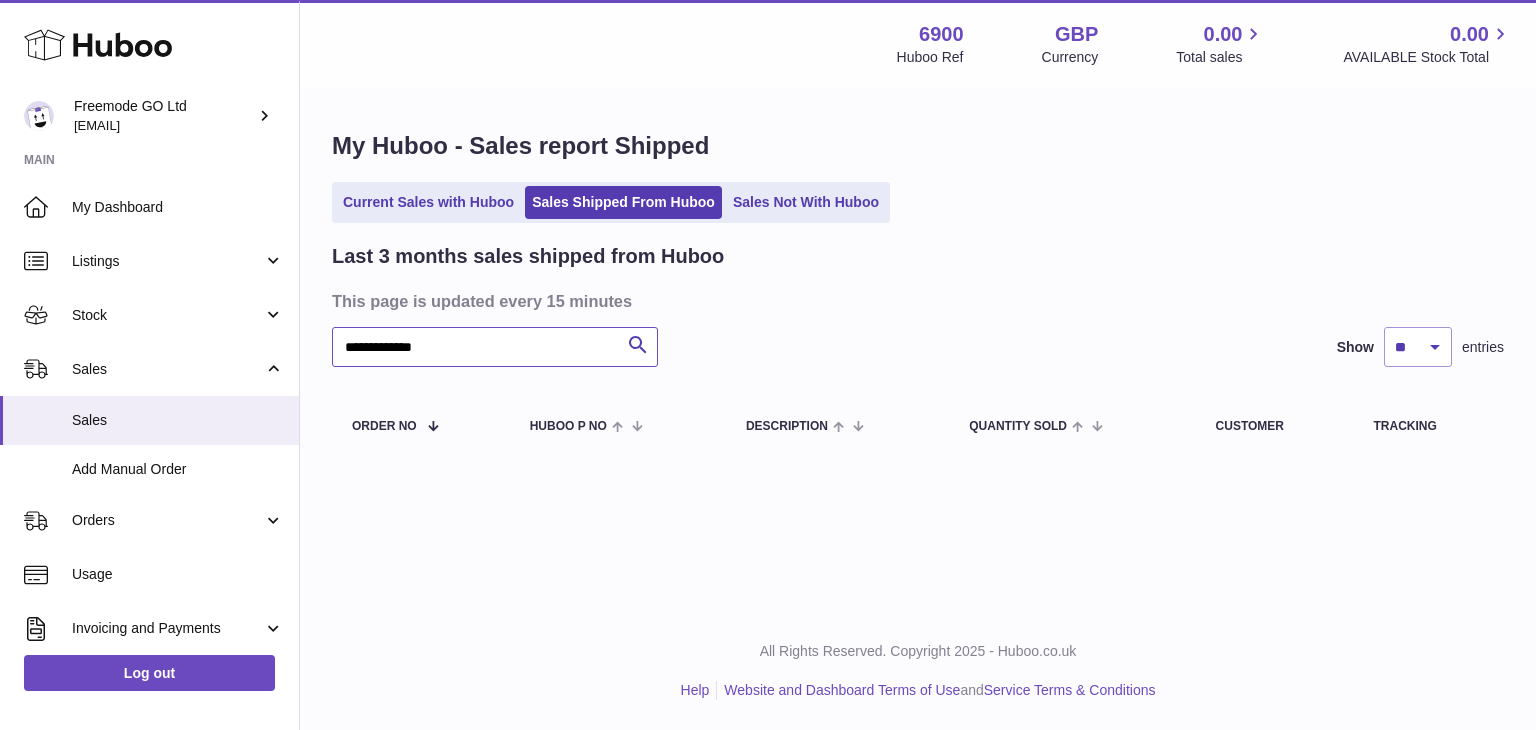 click on "**********" at bounding box center [495, 347] 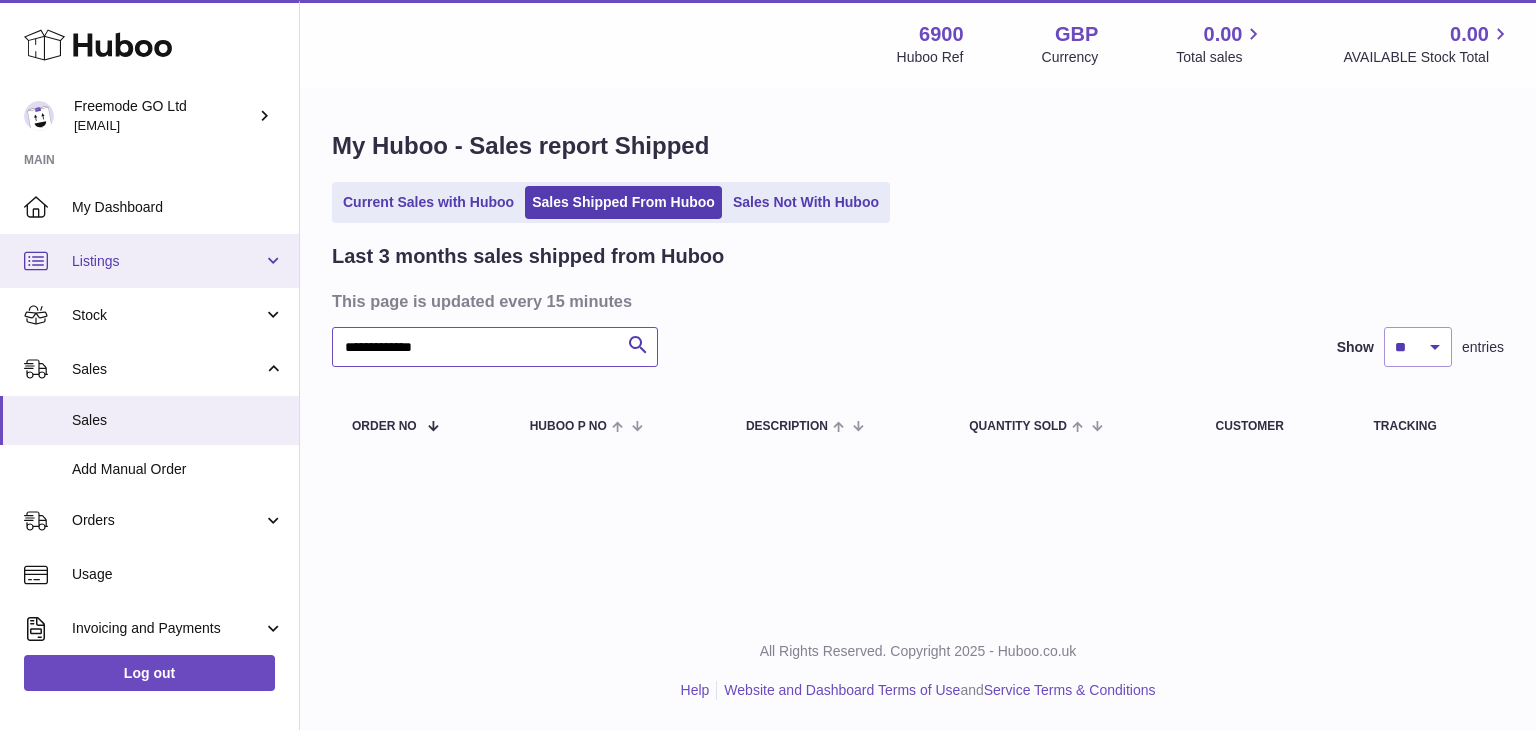 drag, startPoint x: 492, startPoint y: 345, endPoint x: 211, endPoint y: 277, distance: 289.11072 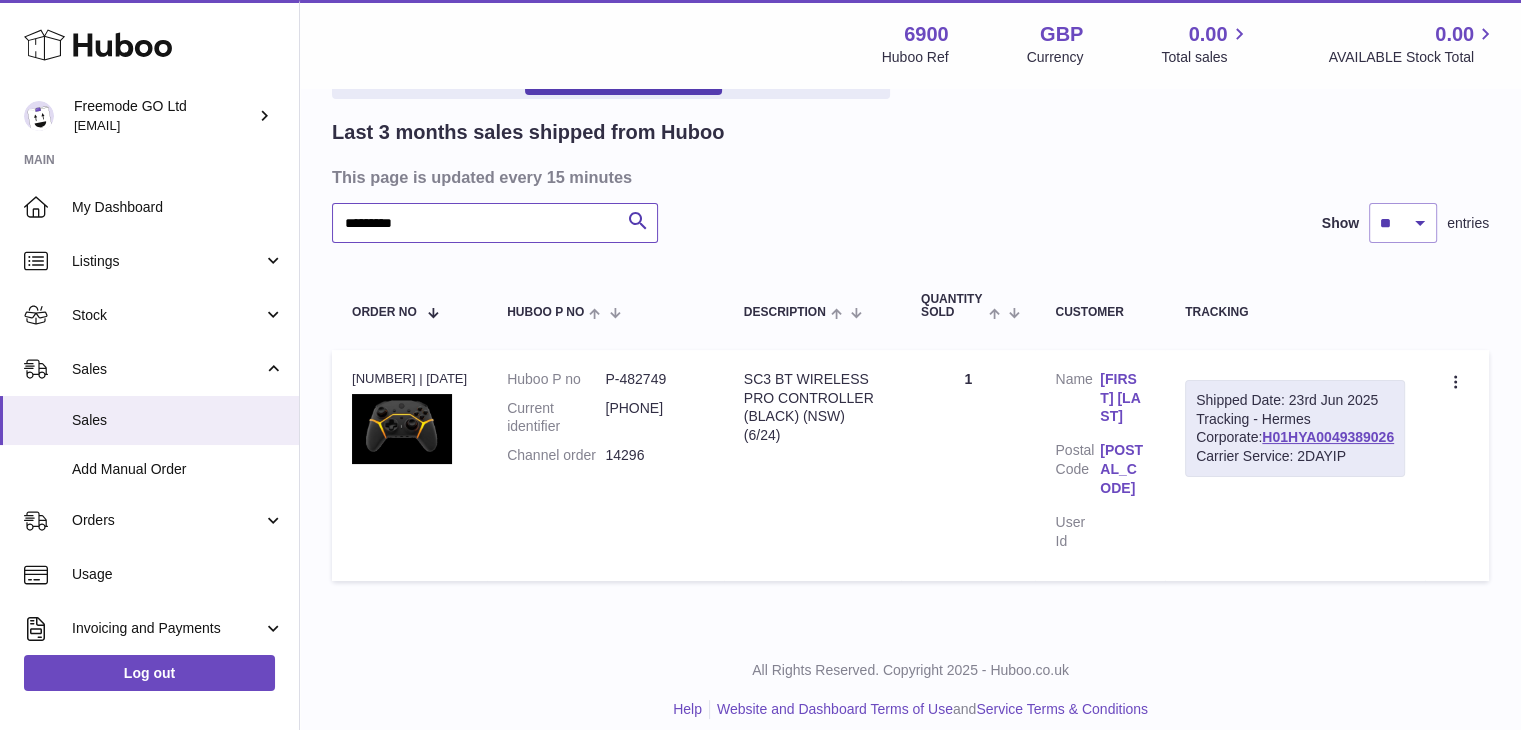 scroll, scrollTop: 0, scrollLeft: 0, axis: both 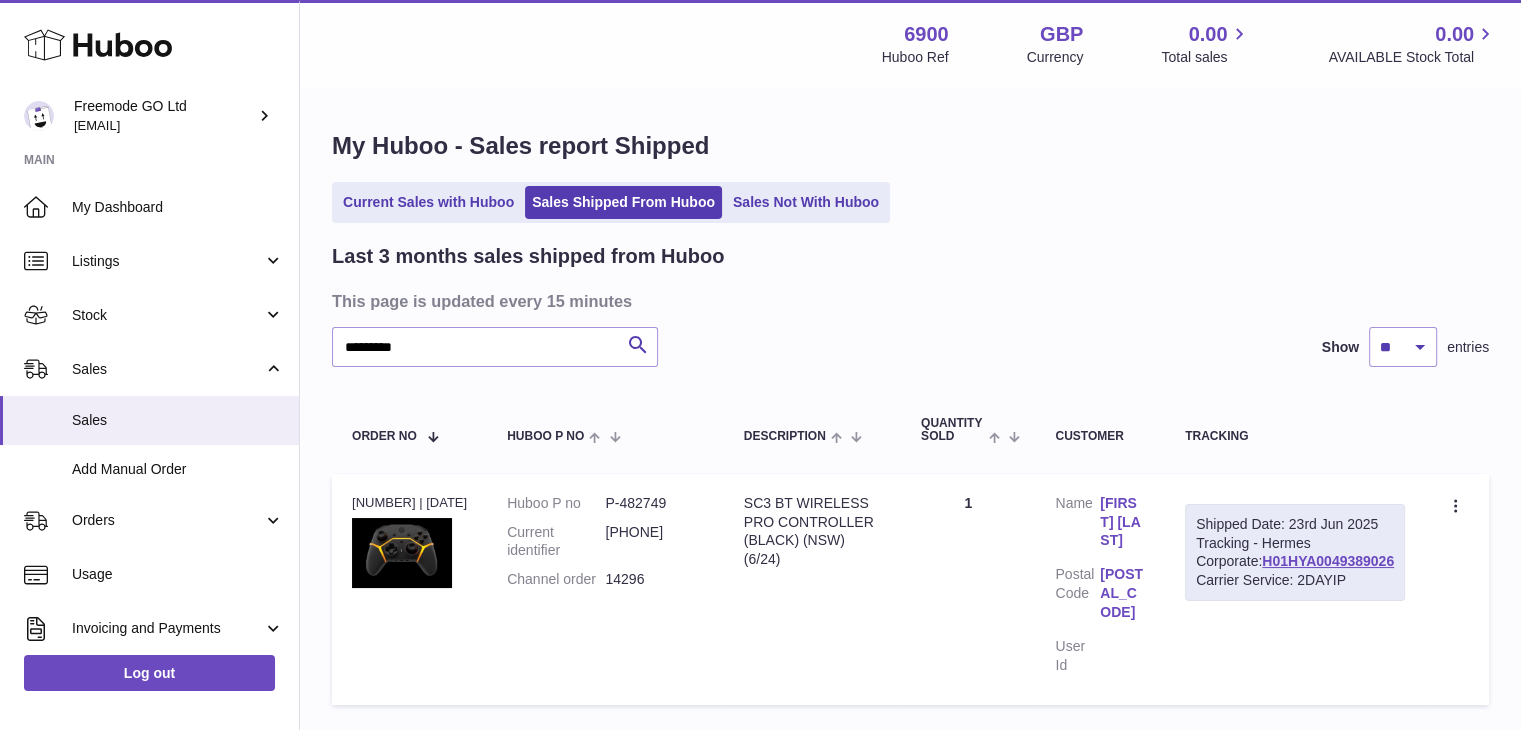click on "Last 3 months sales shipped from Huboo     This page is updated every 15 minutes   *****     Search
Show
** ** **
entries
Order No       Huboo P no       Description       Quantity Sold
Customer
Tracking
Order no
[NUMBER] | [DATE]
Huboo P no   P-482749   Current identifier   [PHONE]
Channel order
14296     Description
SC3 BT WIRELESS PRO CONTROLLER (BLACK) (NSW) (6/24)
Quantity
1
Customer  Name   [FIRST] [LAST]   Postal Code   [POSTAL_CODE]   User Id
Shipped Date: [DATE] [YEAR]
Tracking - Hermes Corporate:
[TRACKING]
Carrier Service: 2DAYIP
Create a ticket" at bounding box center (910, 479) 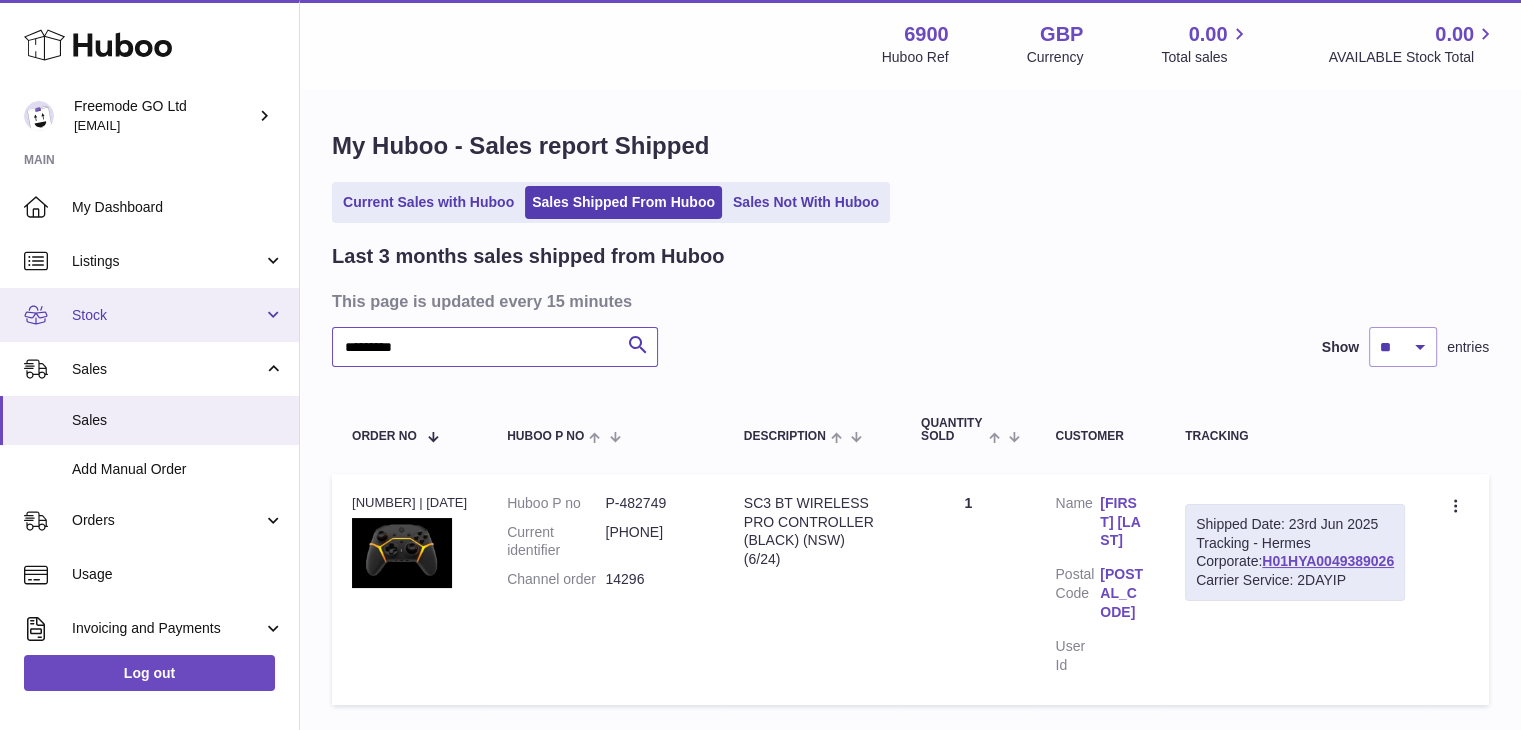 drag, startPoint x: 416, startPoint y: 348, endPoint x: 160, endPoint y: 322, distance: 257.31693 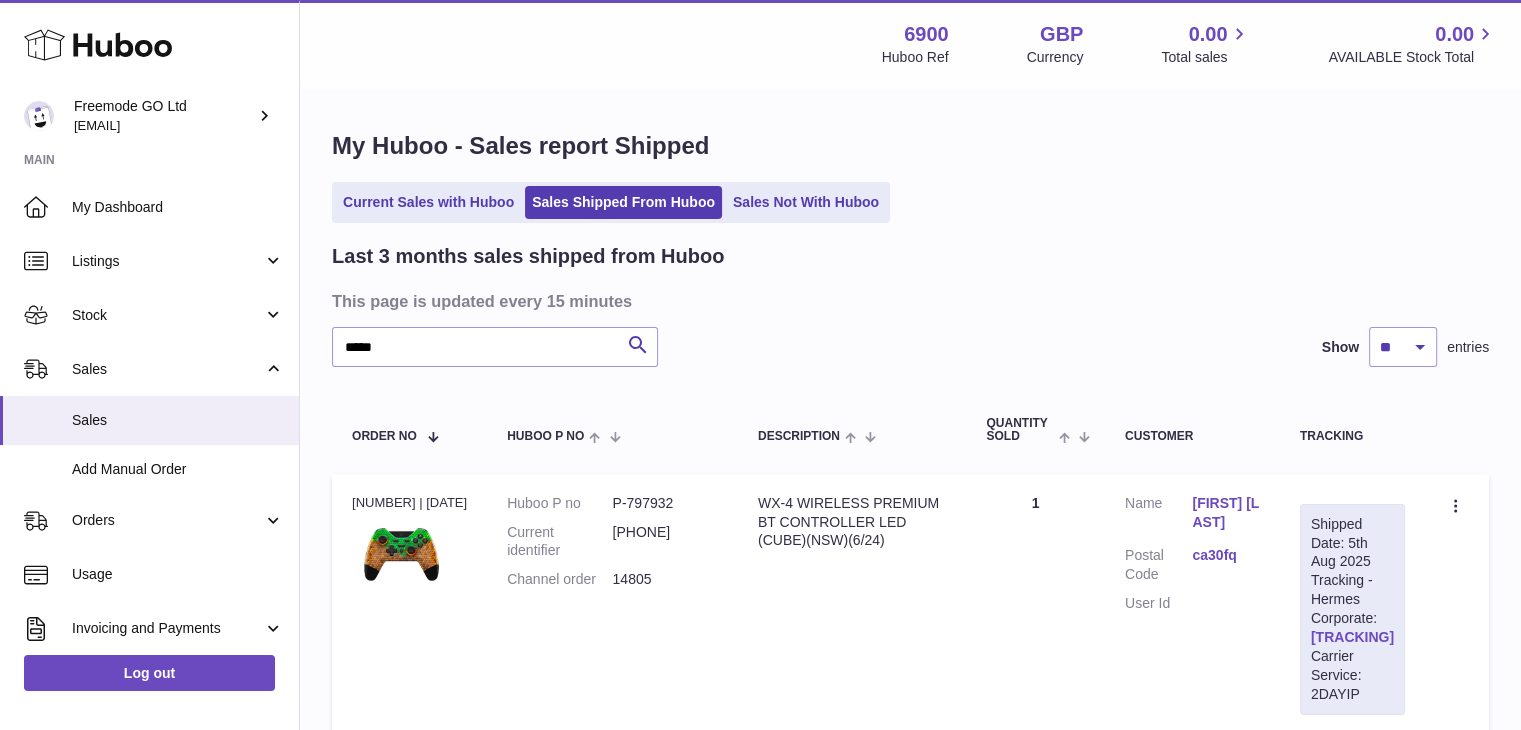 drag, startPoint x: 1411, startPoint y: 590, endPoint x: 1266, endPoint y: 597, distance: 145.16887 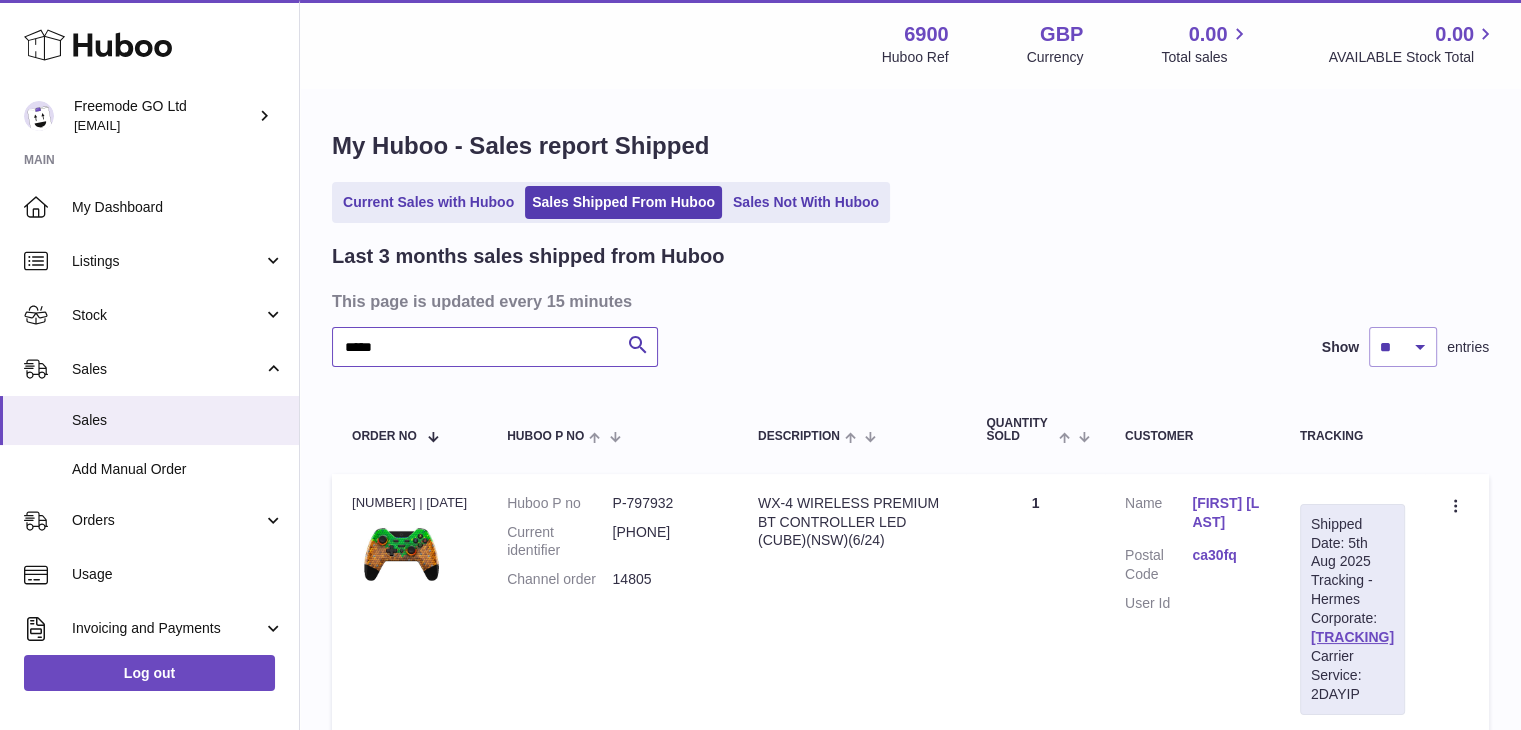 drag, startPoint x: 468, startPoint y: 349, endPoint x: 370, endPoint y: 333, distance: 99.29753 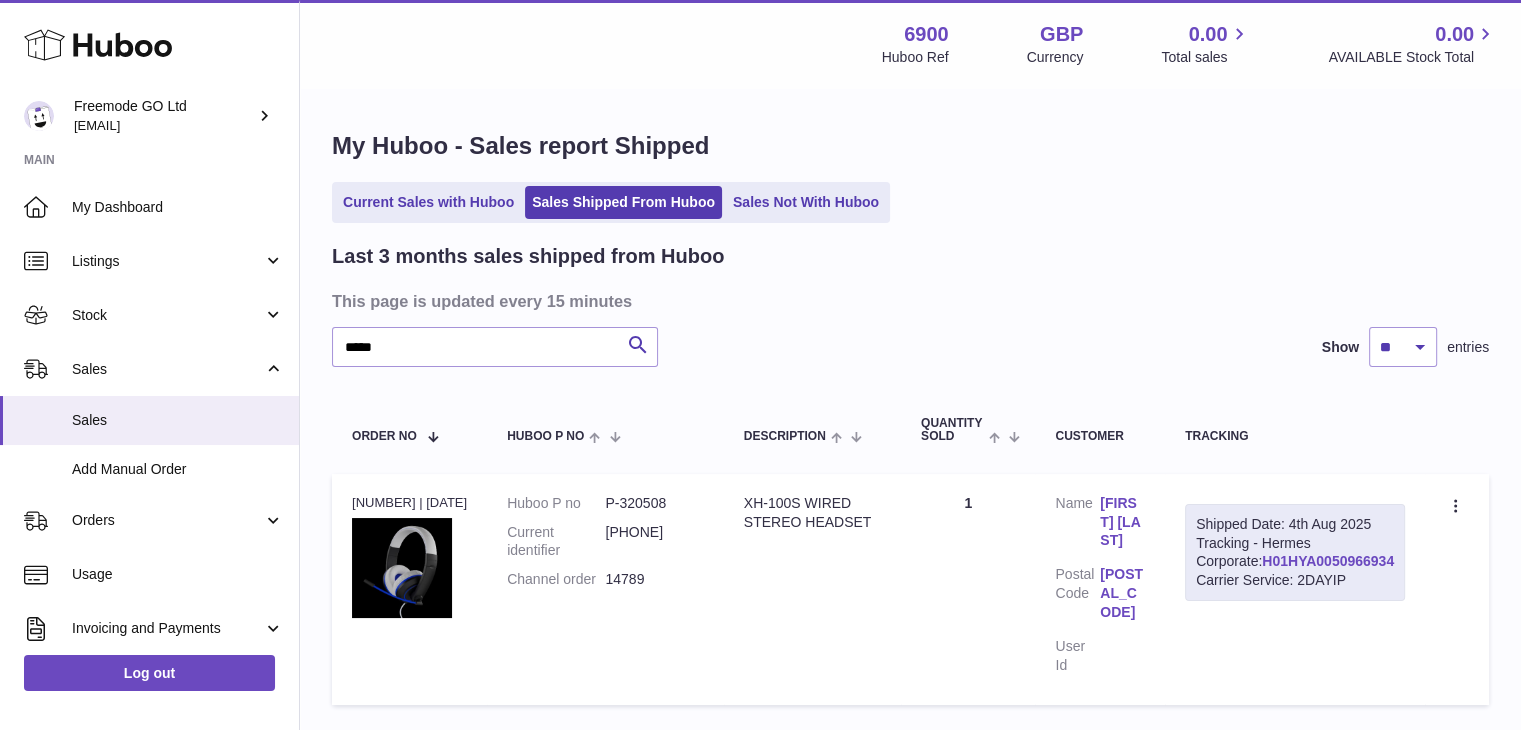 drag, startPoint x: 1404, startPoint y: 597, endPoint x: 1265, endPoint y: 595, distance: 139.01439 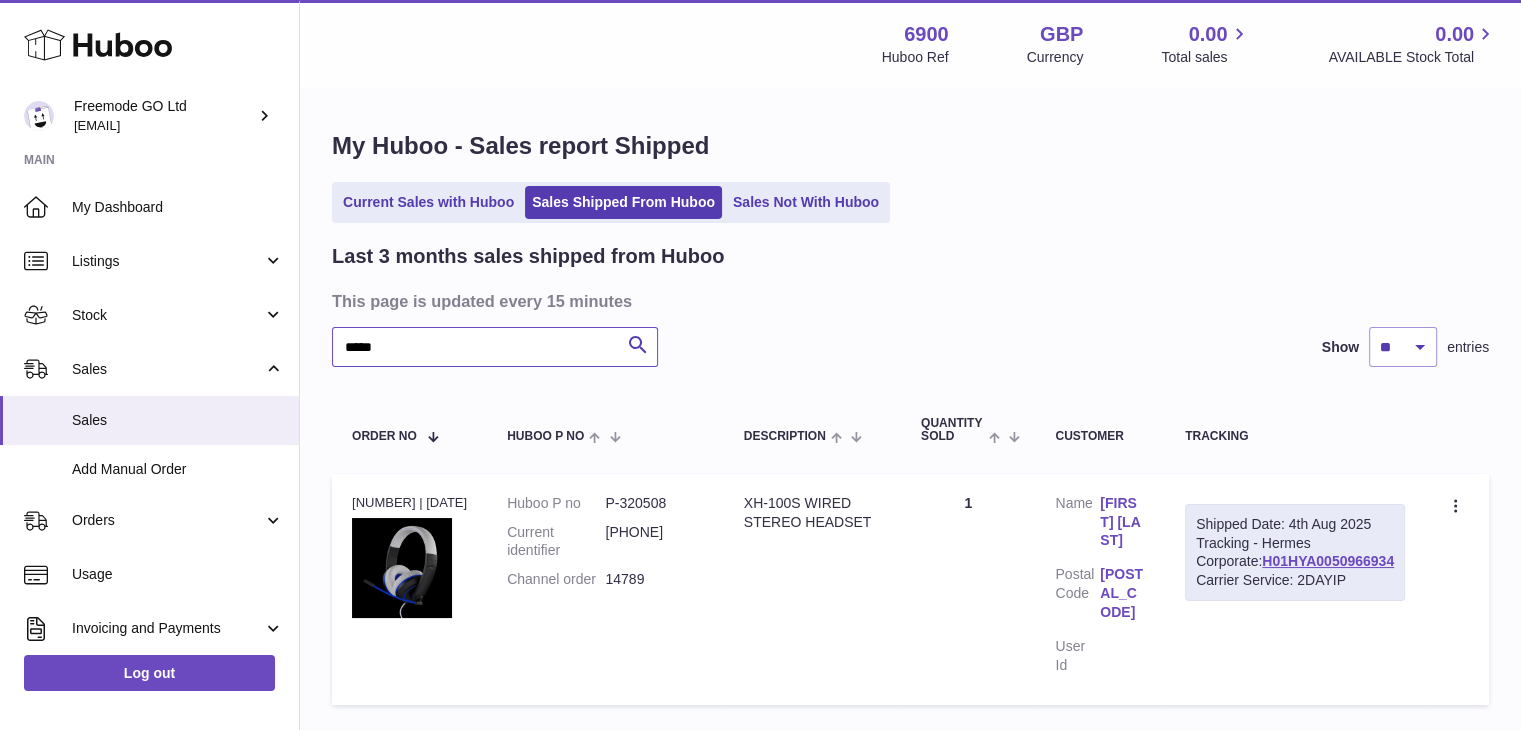 click on "*****" at bounding box center [495, 347] 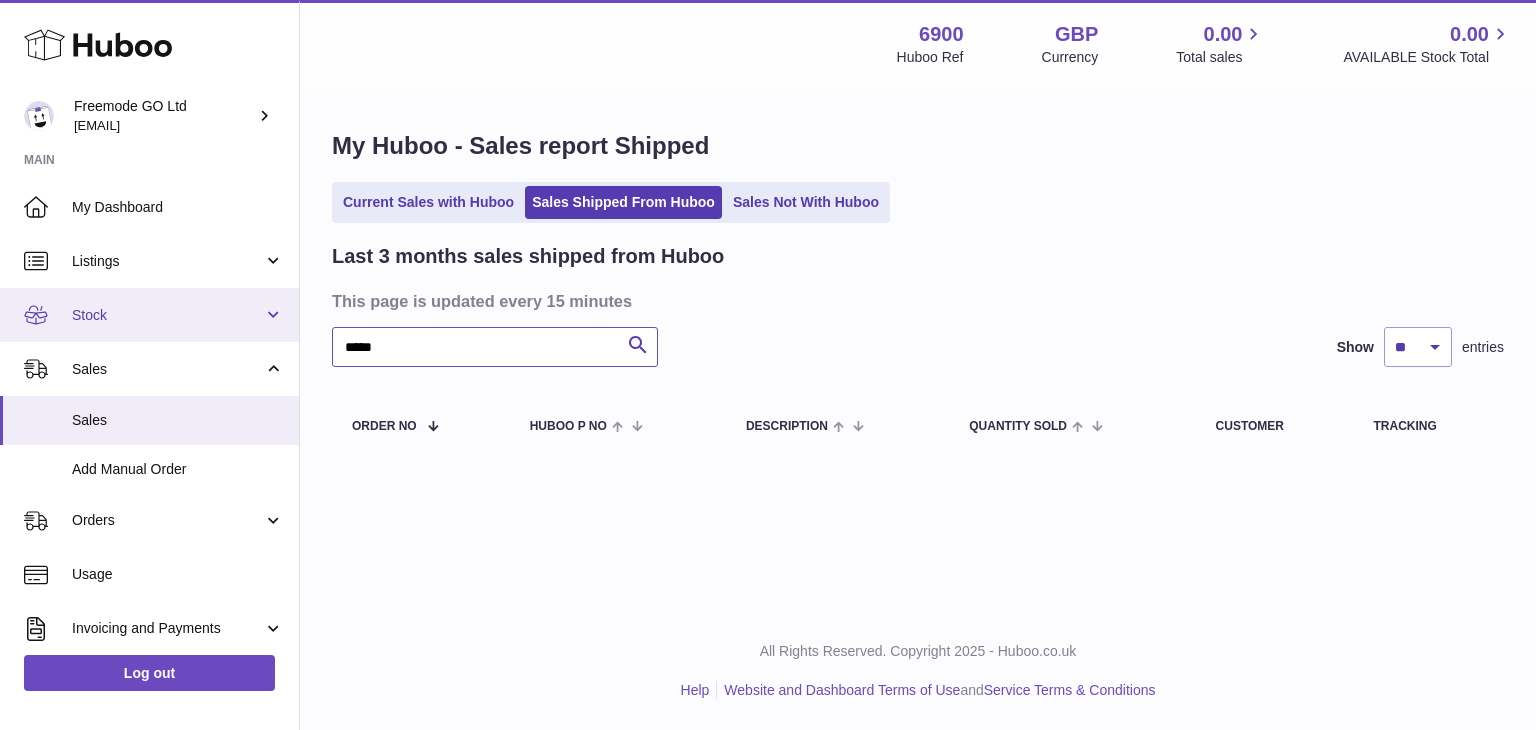 drag, startPoint x: 468, startPoint y: 343, endPoint x: 285, endPoint y: 308, distance: 186.31694 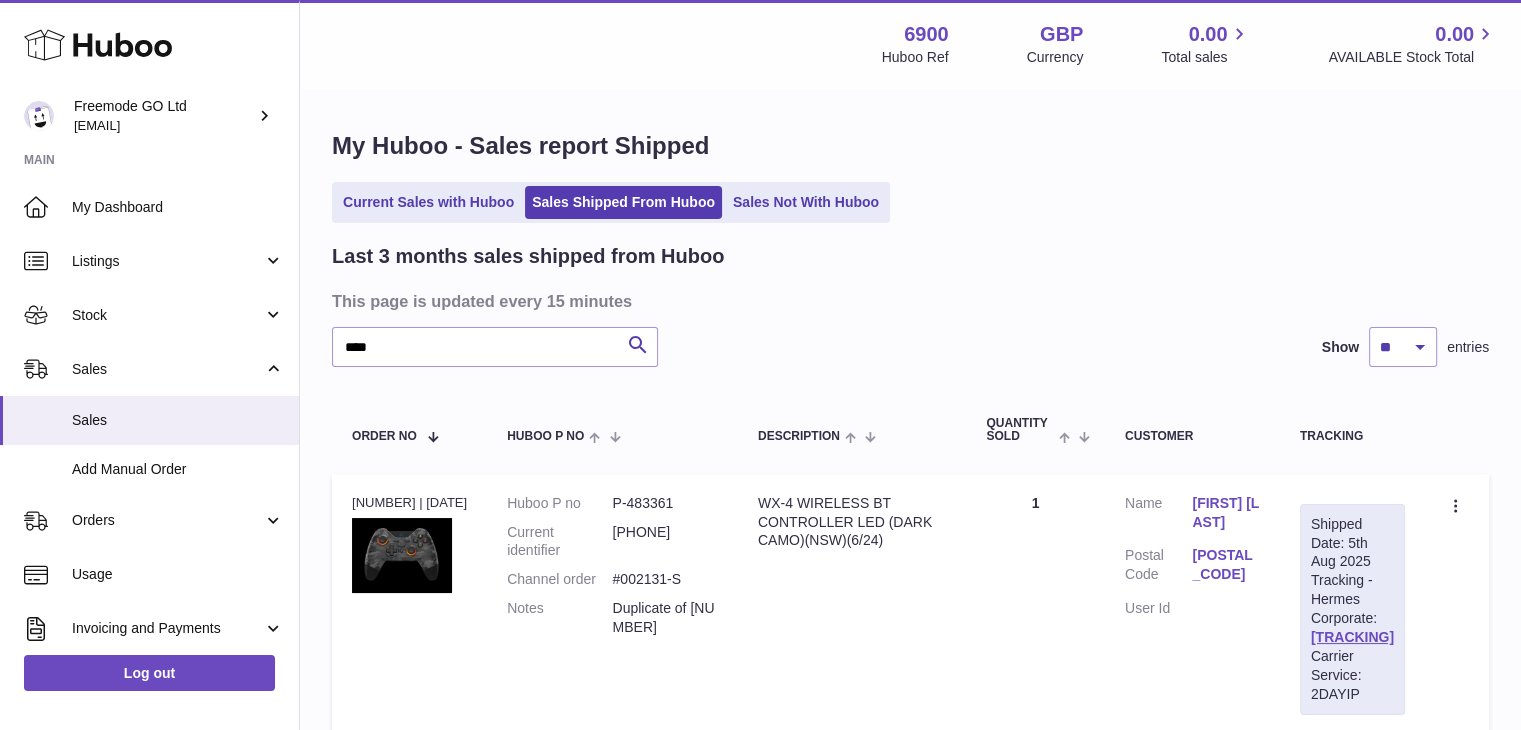 drag, startPoint x: 1416, startPoint y: 598, endPoint x: 1259, endPoint y: 600, distance: 157.01274 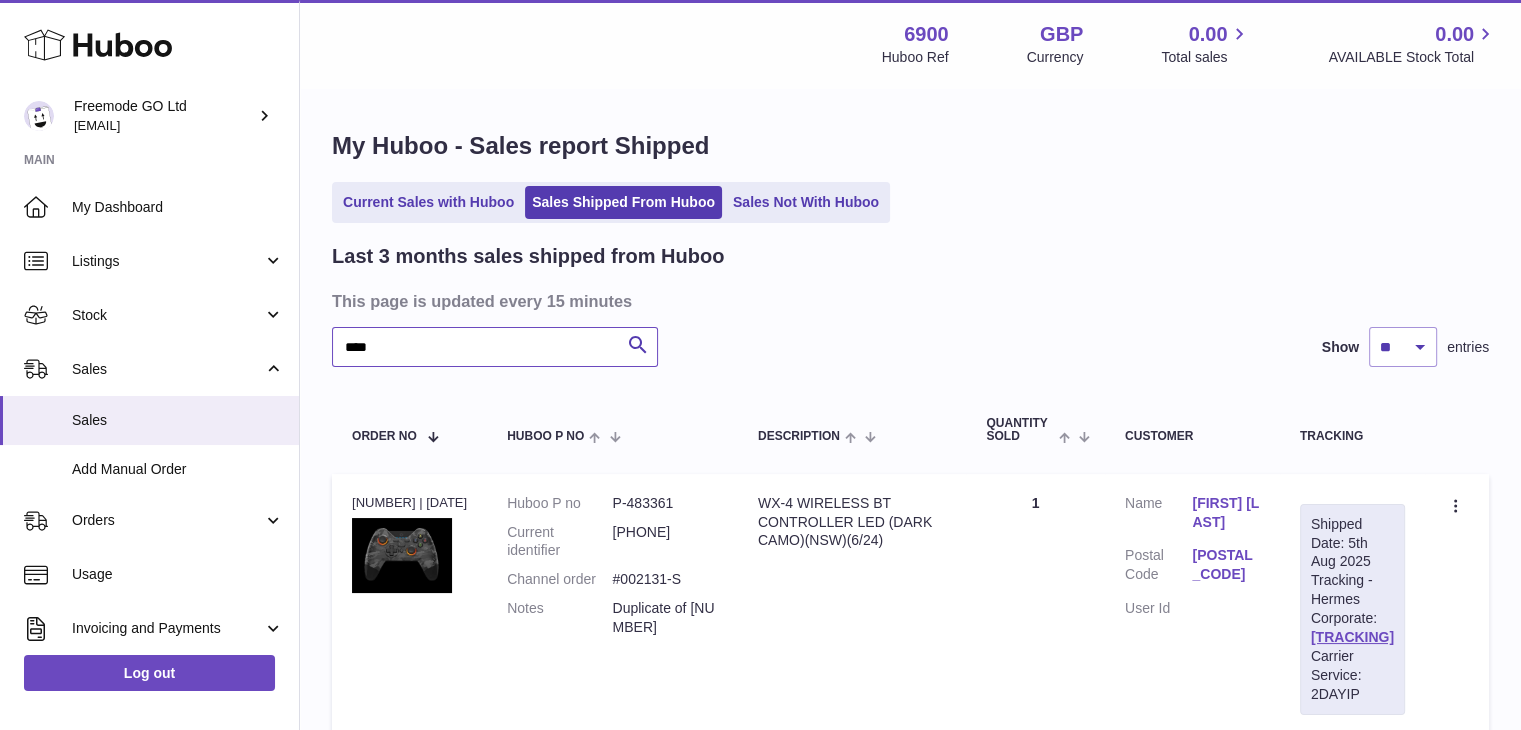 click on "****" at bounding box center [495, 347] 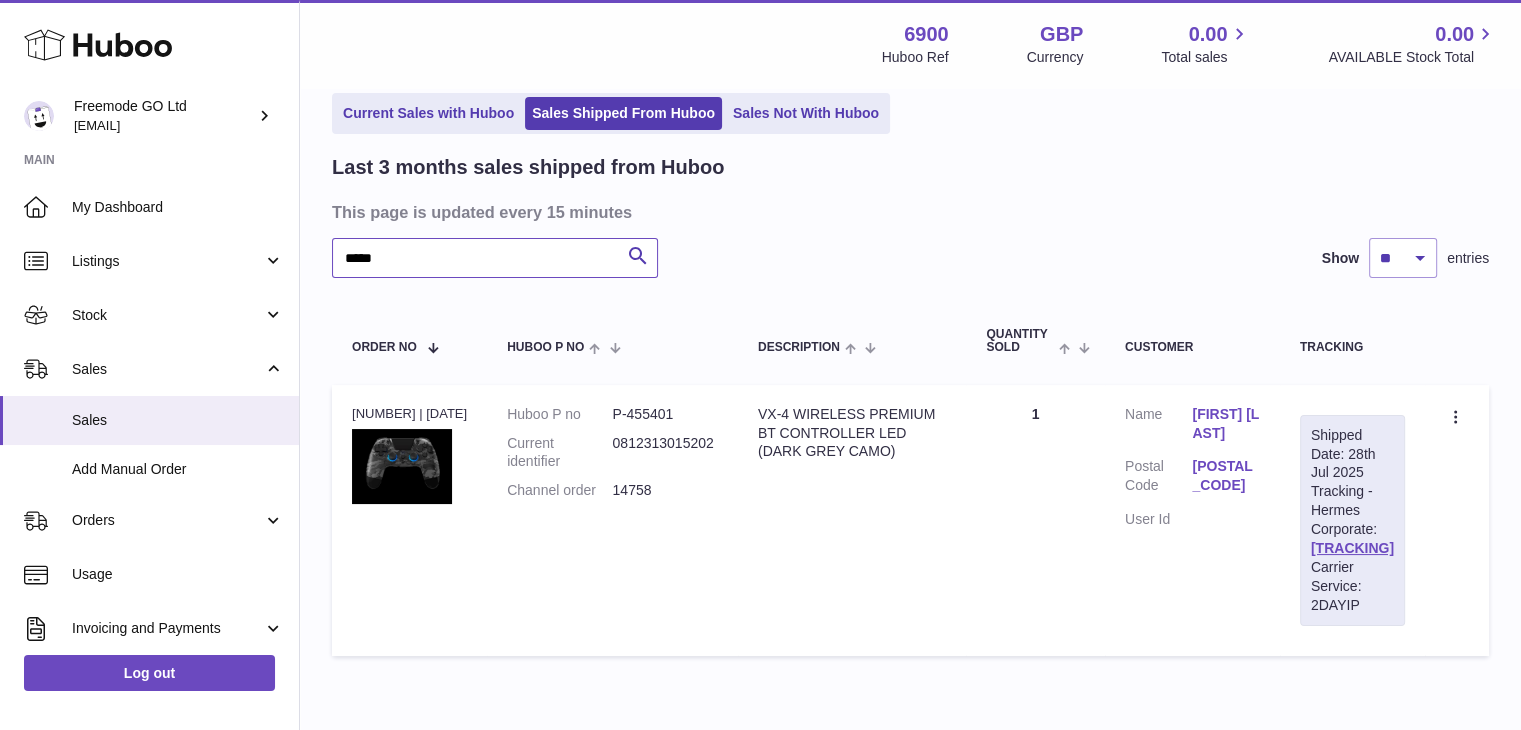 scroll, scrollTop: 124, scrollLeft: 0, axis: vertical 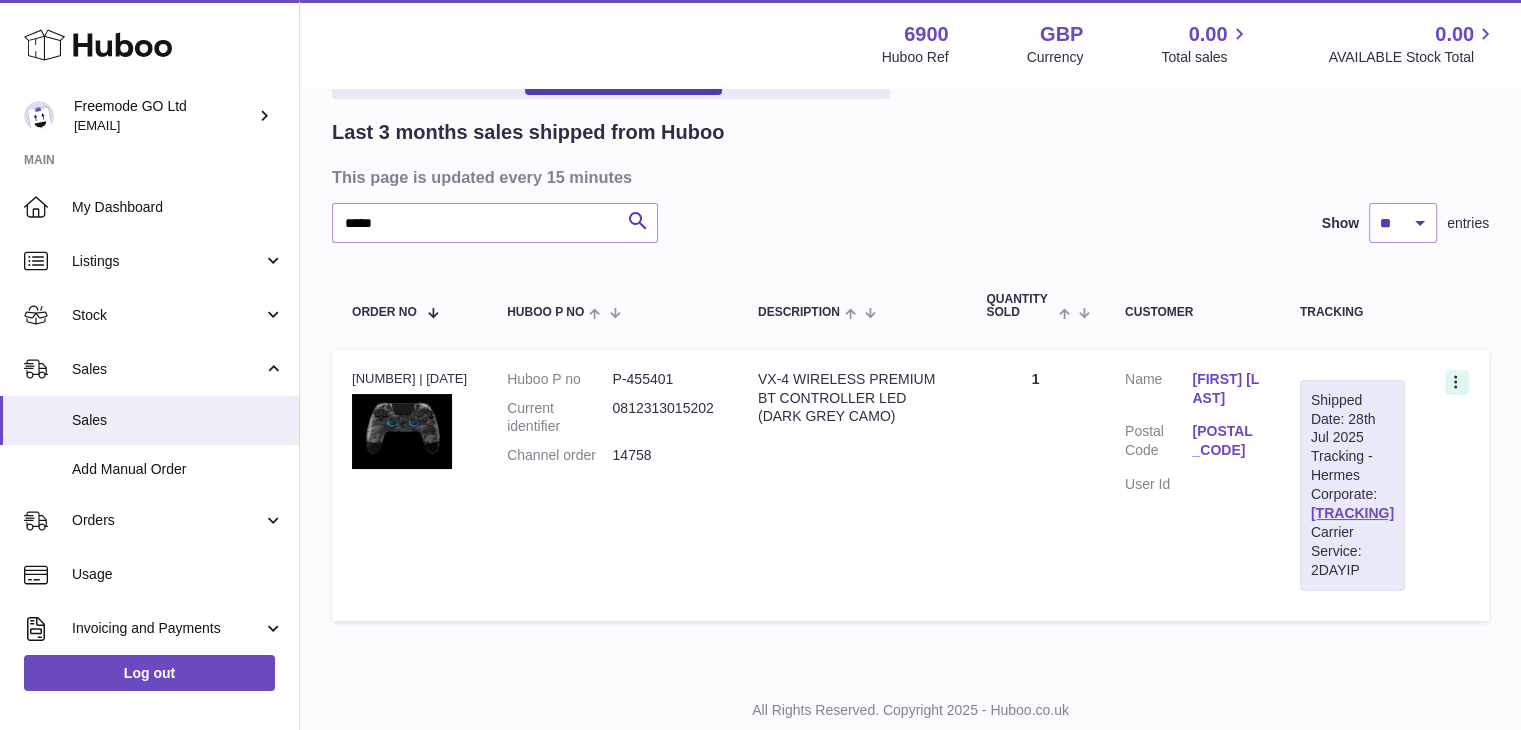 click on "Create a ticket
Duplicate Order" at bounding box center [1457, 382] 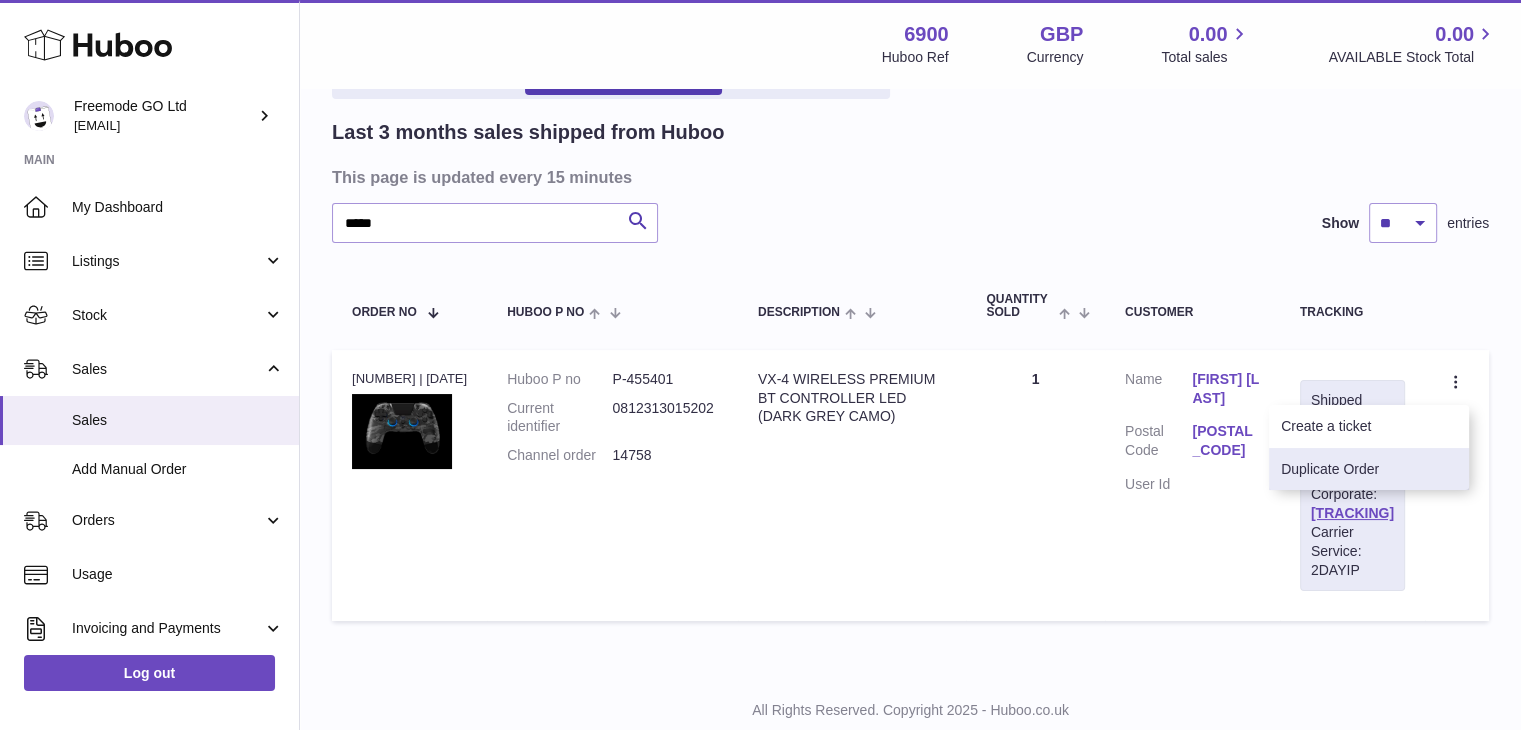 click on "Duplicate Order" at bounding box center [1369, 469] 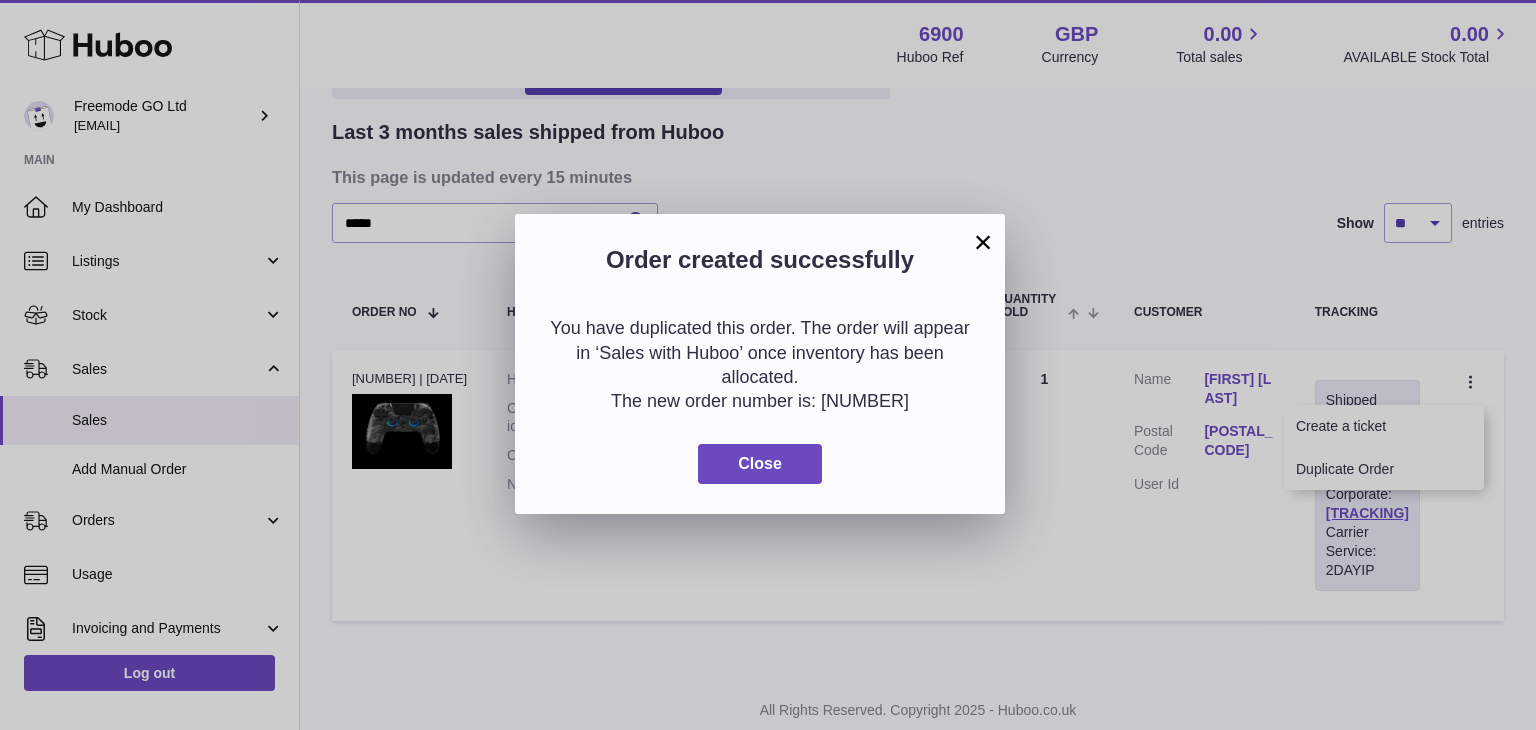 drag, startPoint x: 842, startPoint y: 216, endPoint x: 733, endPoint y: 209, distance: 109.22454 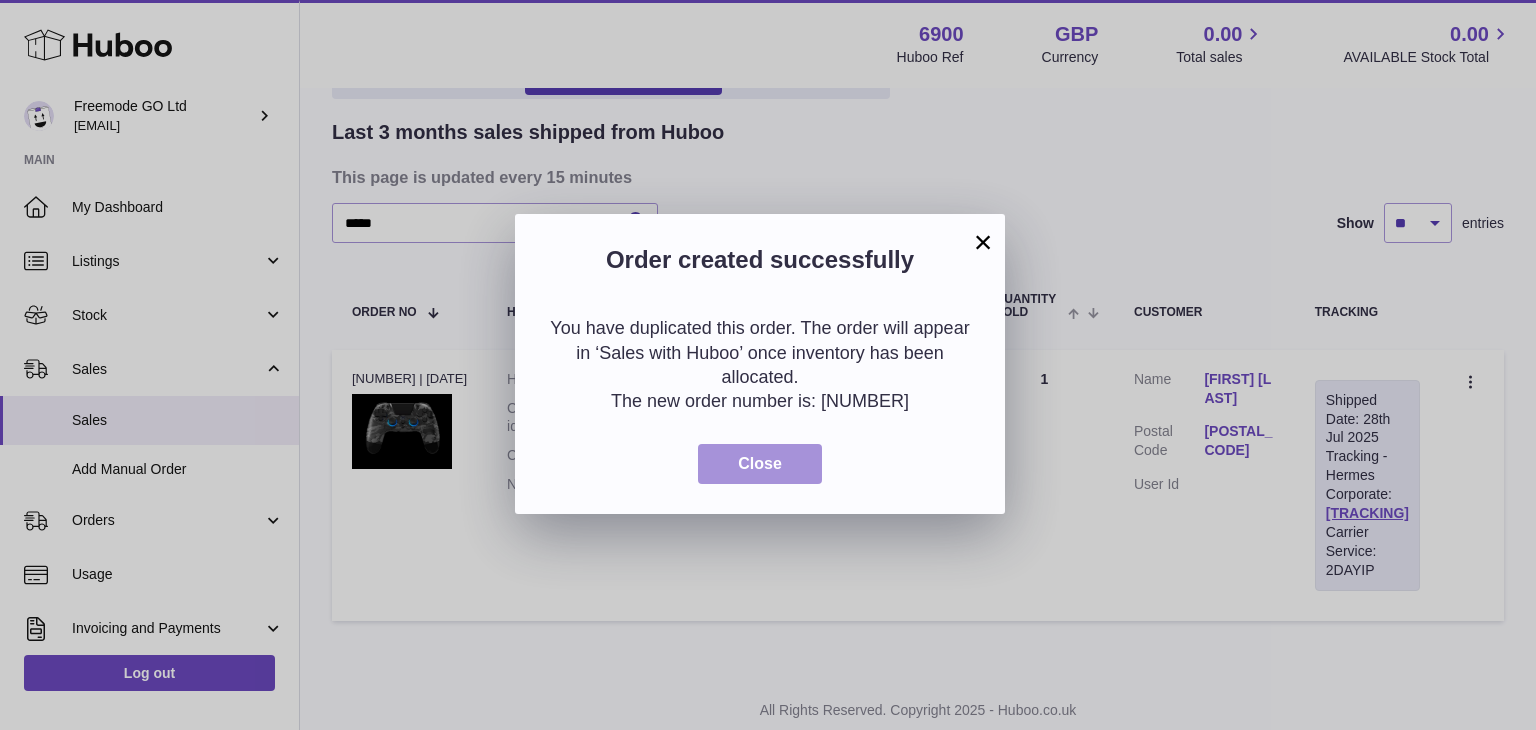 click on "Close" at bounding box center (760, 464) 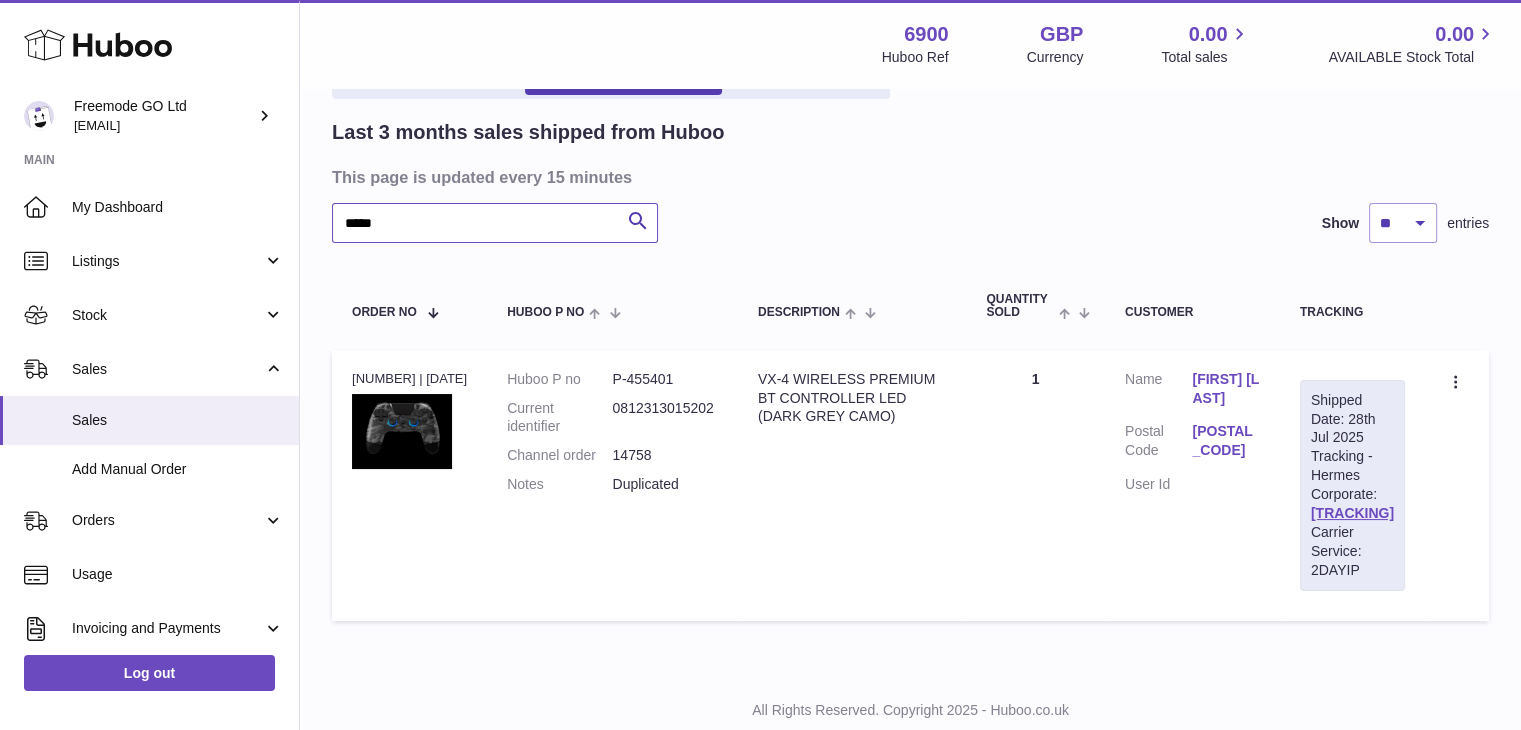 click on "*****" at bounding box center (495, 223) 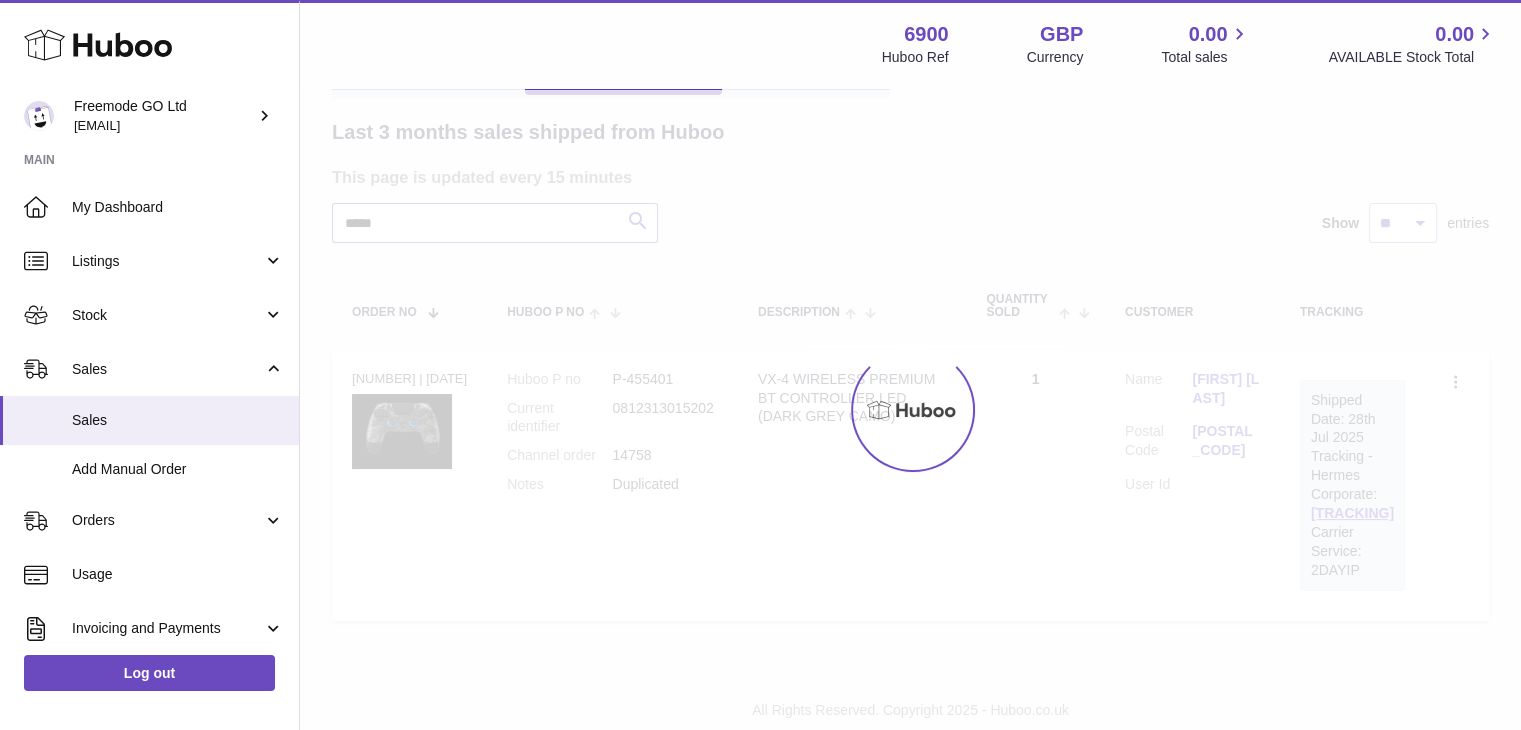 scroll, scrollTop: 0, scrollLeft: 0, axis: both 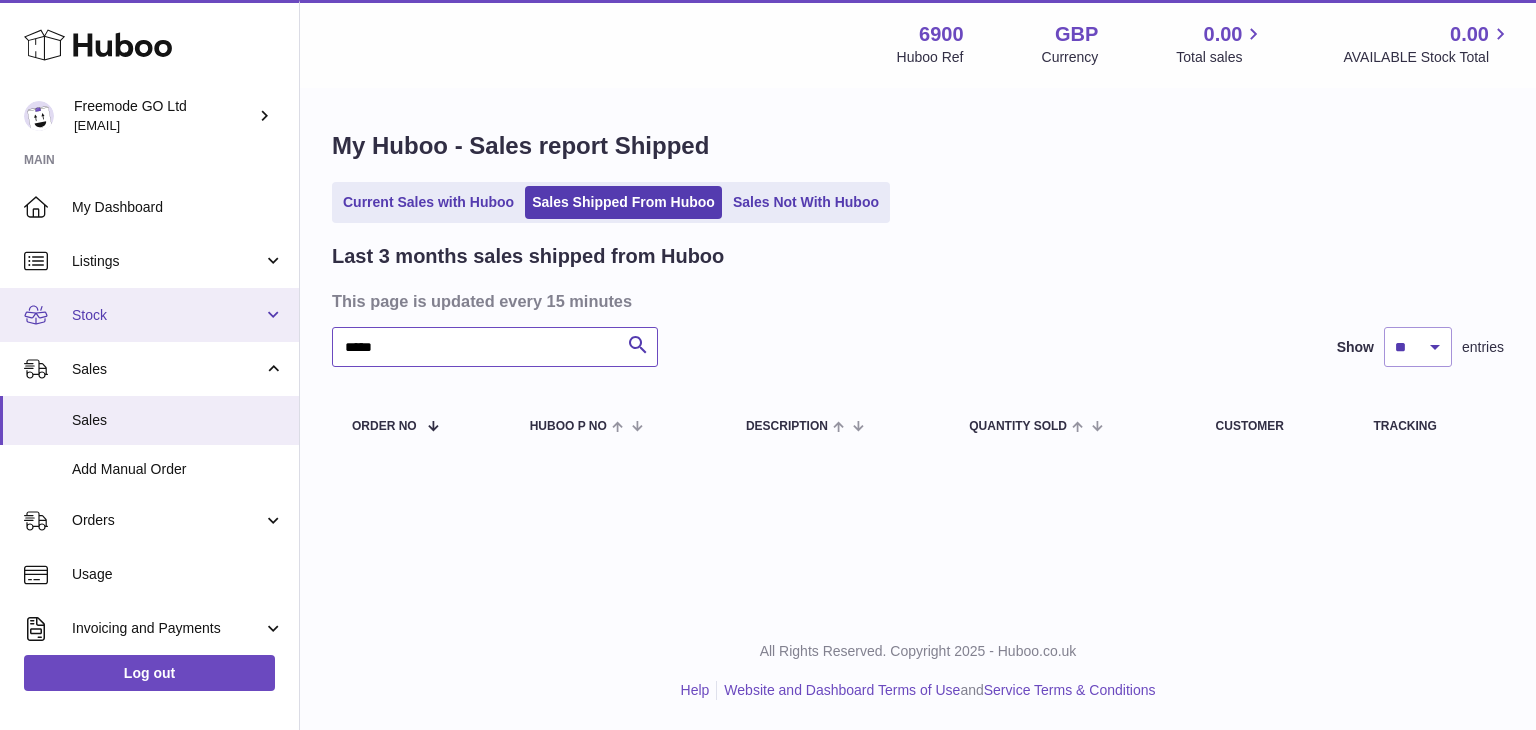 drag, startPoint x: 482, startPoint y: 333, endPoint x: 195, endPoint y: 331, distance: 287.00696 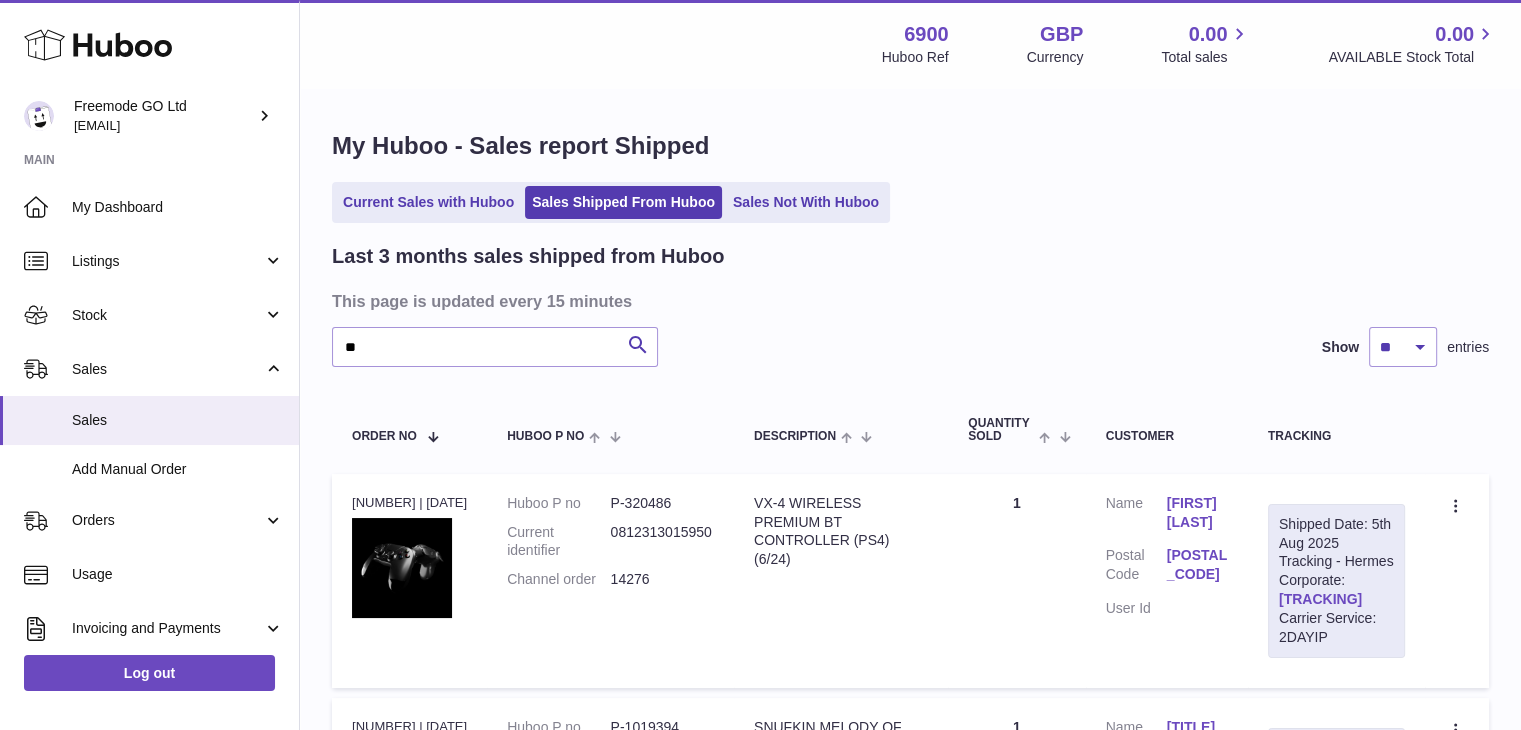 drag, startPoint x: 1401, startPoint y: 594, endPoint x: 1267, endPoint y: 593, distance: 134.00374 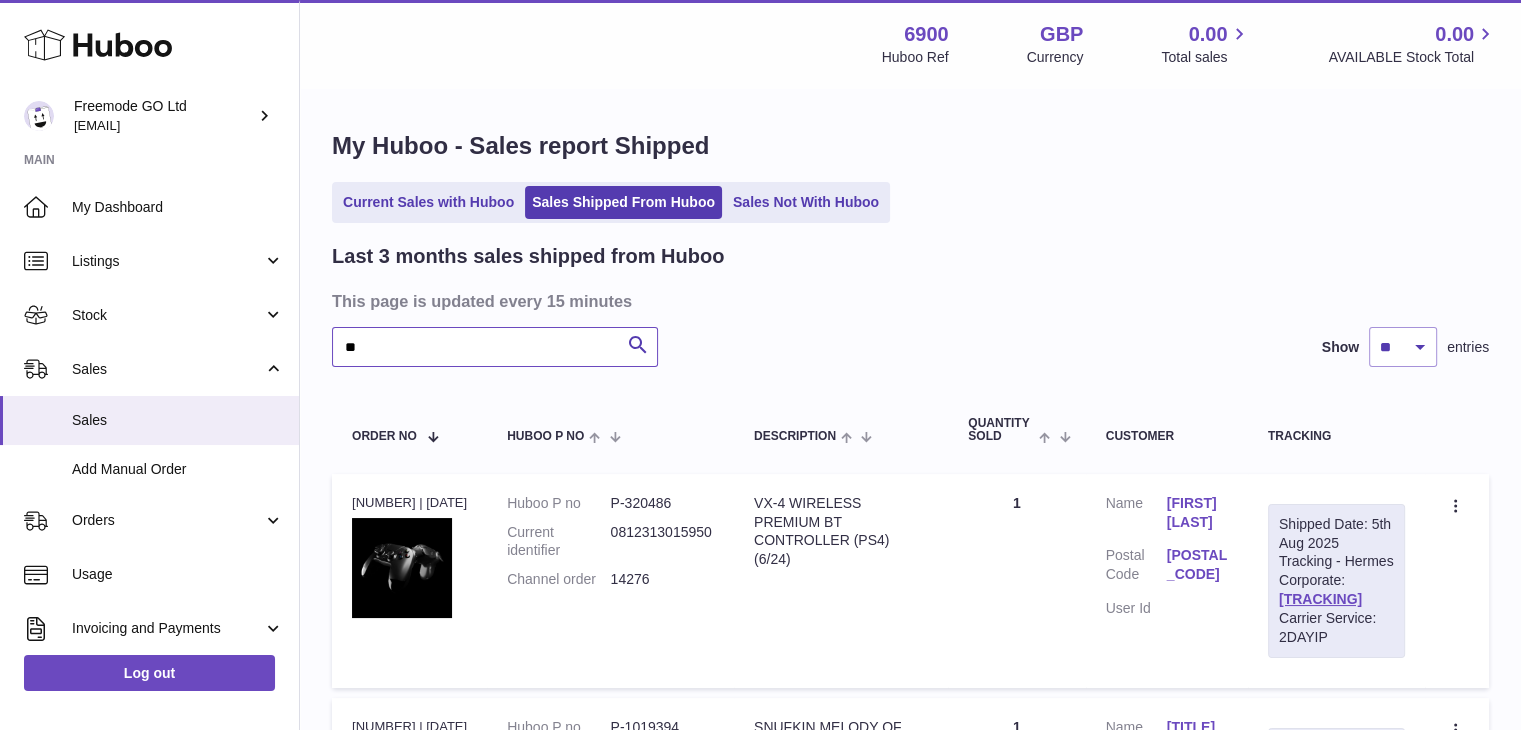 click on "**" at bounding box center (495, 347) 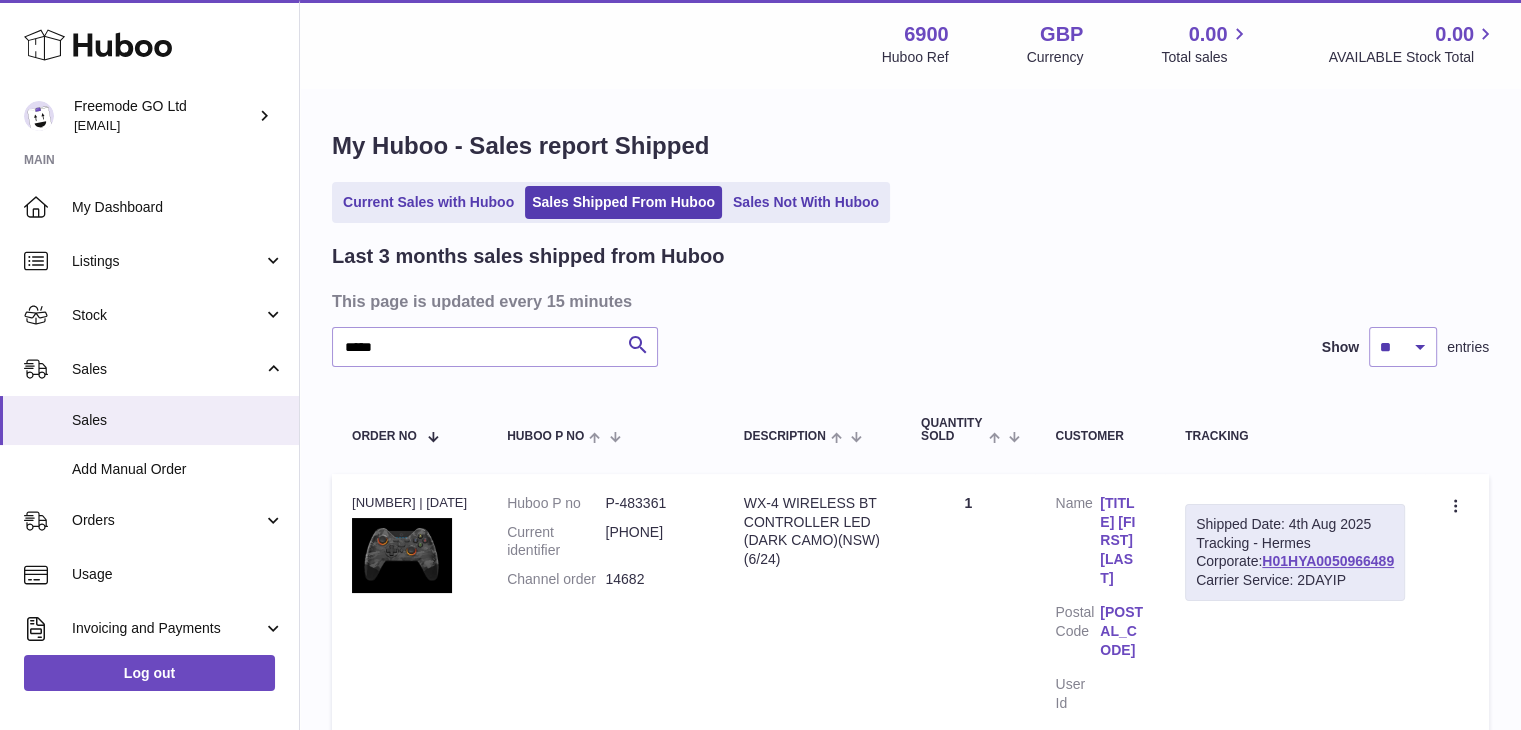 click on "Last 3 months sales shipped from Huboo     This page is updated every 15 minutes   *****     Search
Show
** ** **
entries
Order No       Huboo P no       Description       Quantity Sold
Customer
Tracking
Order no
[NUMBER] | [DATE]
Huboo P no   P-483361   Current identifier   [PHONE]
Channel order
14682     Description
WX-4 WIRELESS BT CONTROLLER LED (DARK CAMO)(NSW)(6/24)
Quantity
1
Customer  Name   [TITLE] [FIRST] [LAST]   Postal Code   [POSTAL_CODE]   User Id
Shipped Date: [DATE] [YEAR]
Tracking - Hermes Corporate:
[TRACKING]
Carrier Service: 2DAYIP
Create a ticket" at bounding box center [910, 497] 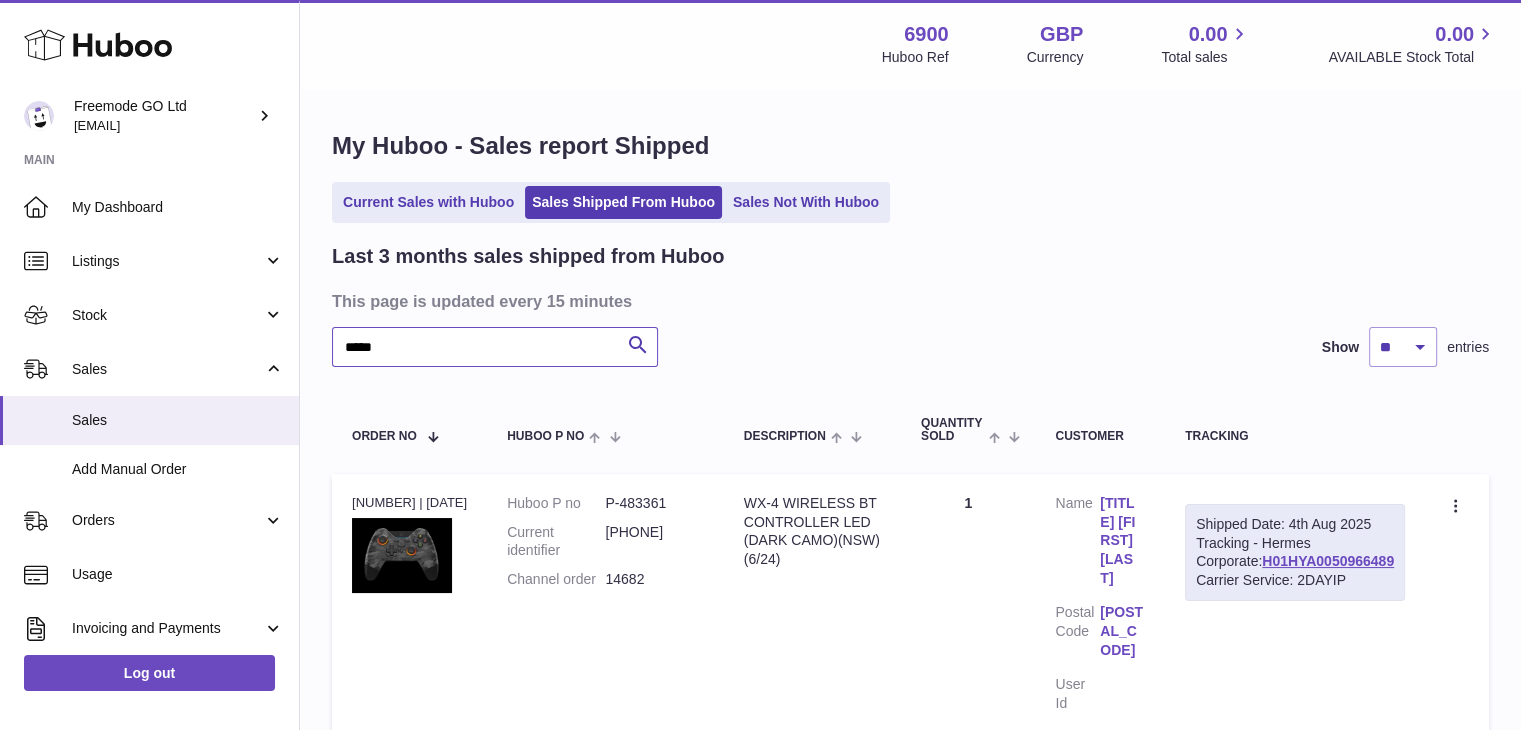click on "*****" at bounding box center [495, 347] 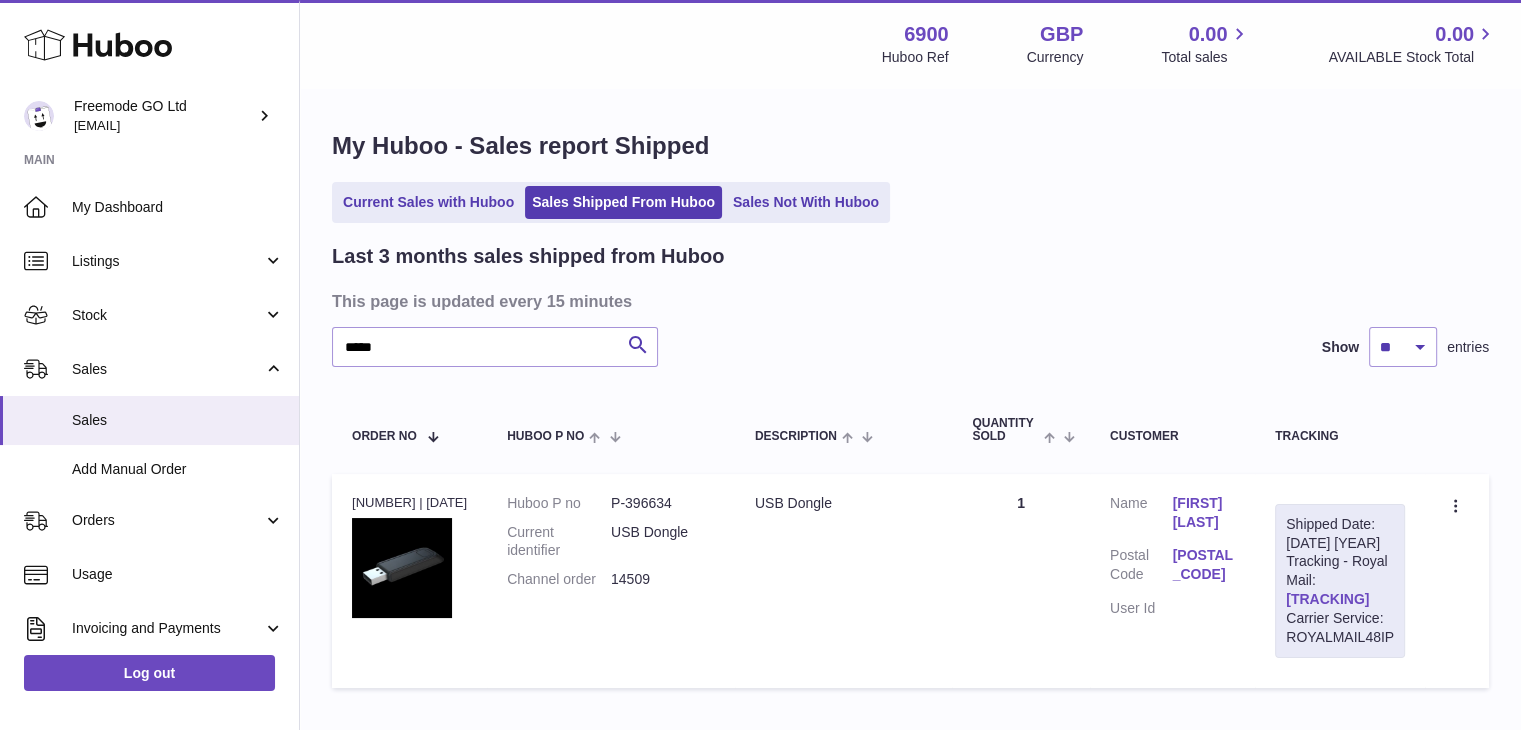 click on "[TRACKING]" at bounding box center (1327, 599) 